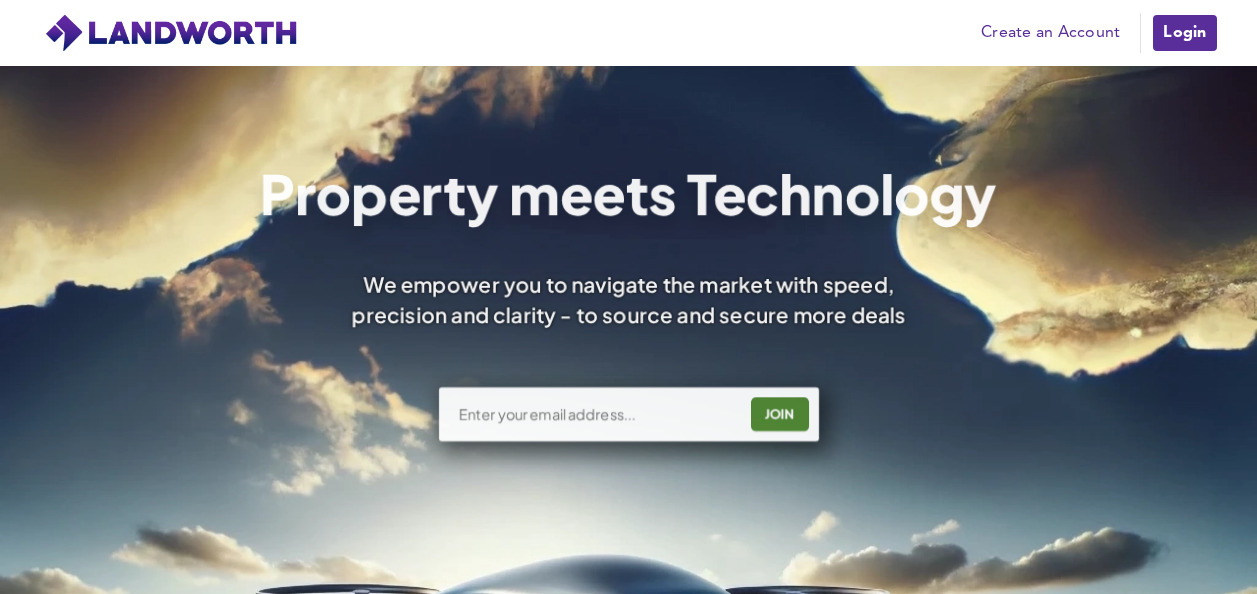 scroll, scrollTop: 0, scrollLeft: 0, axis: both 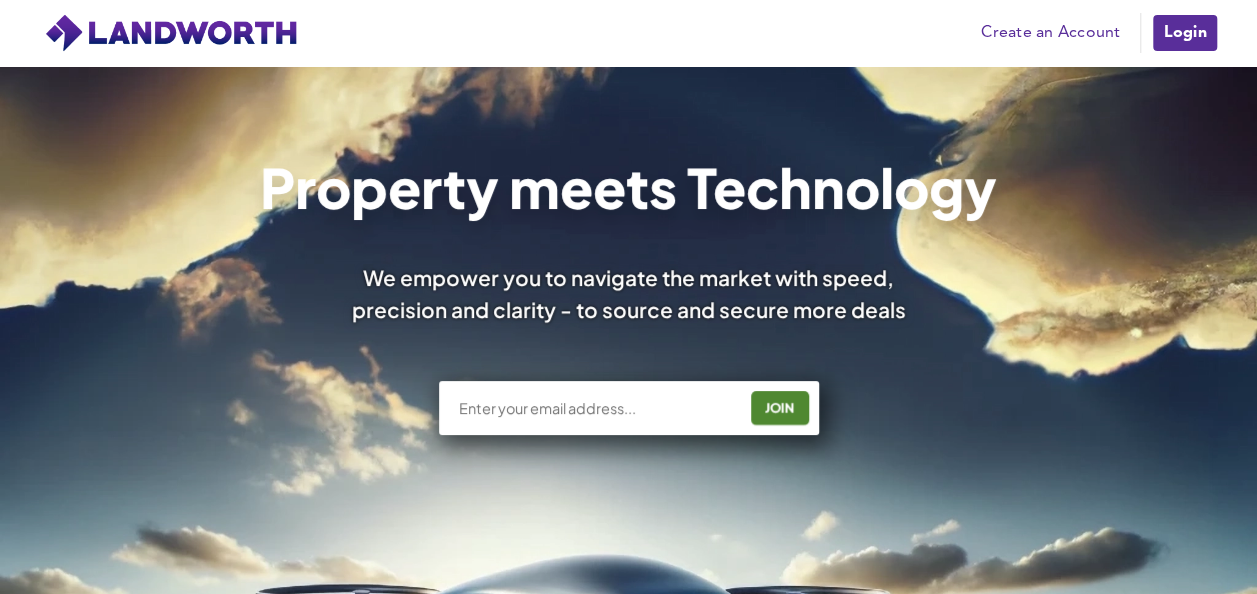 click on "Login" at bounding box center [1184, 33] 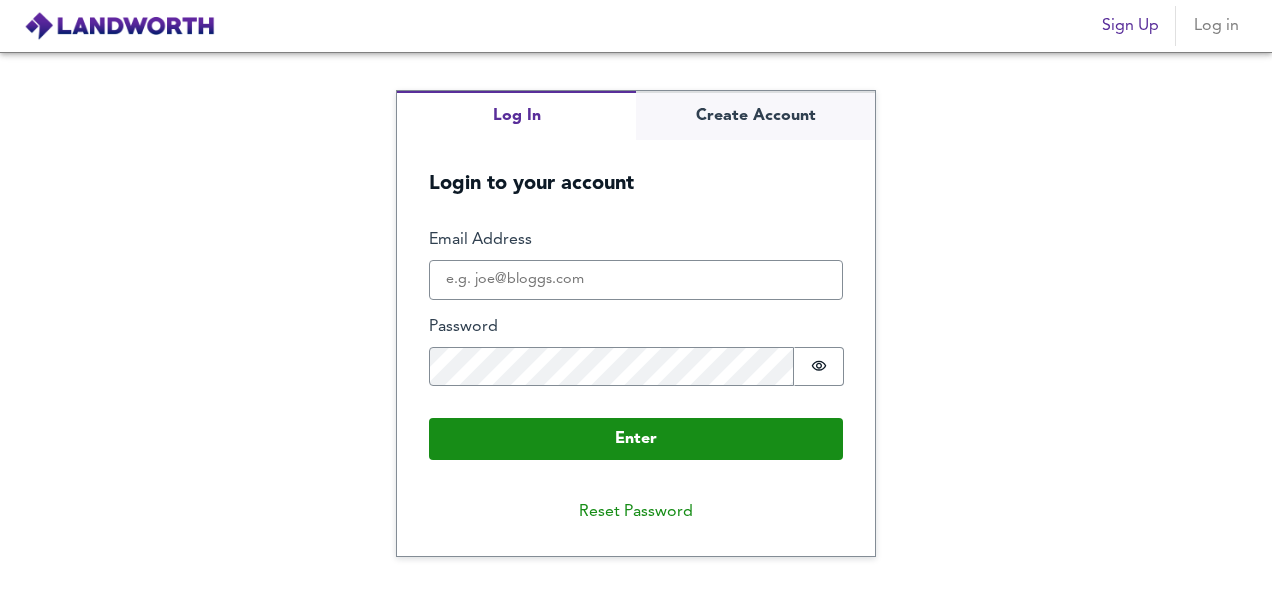 scroll, scrollTop: 0, scrollLeft: 0, axis: both 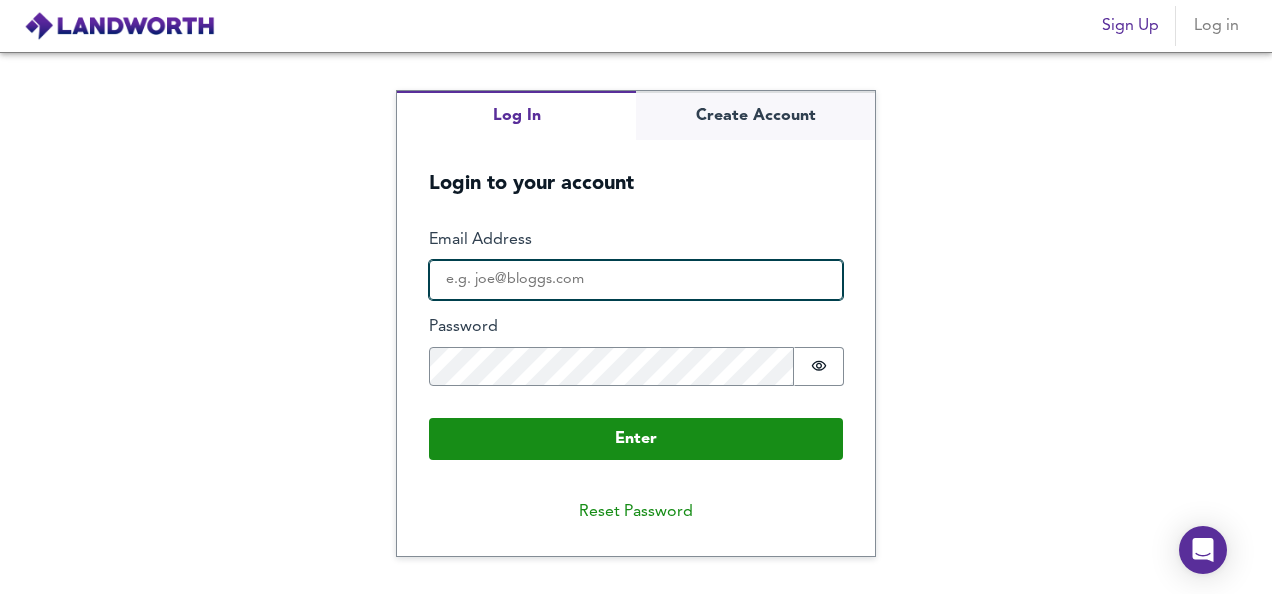 click on "Email Address" at bounding box center (636, 280) 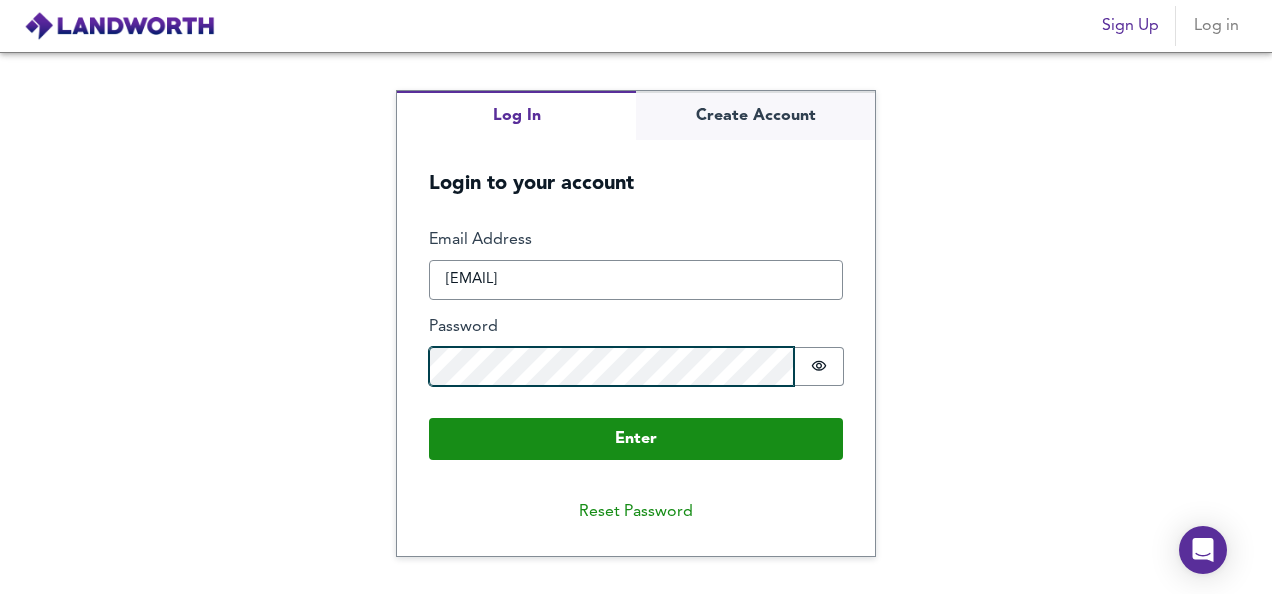 click on "Enter" at bounding box center [636, 439] 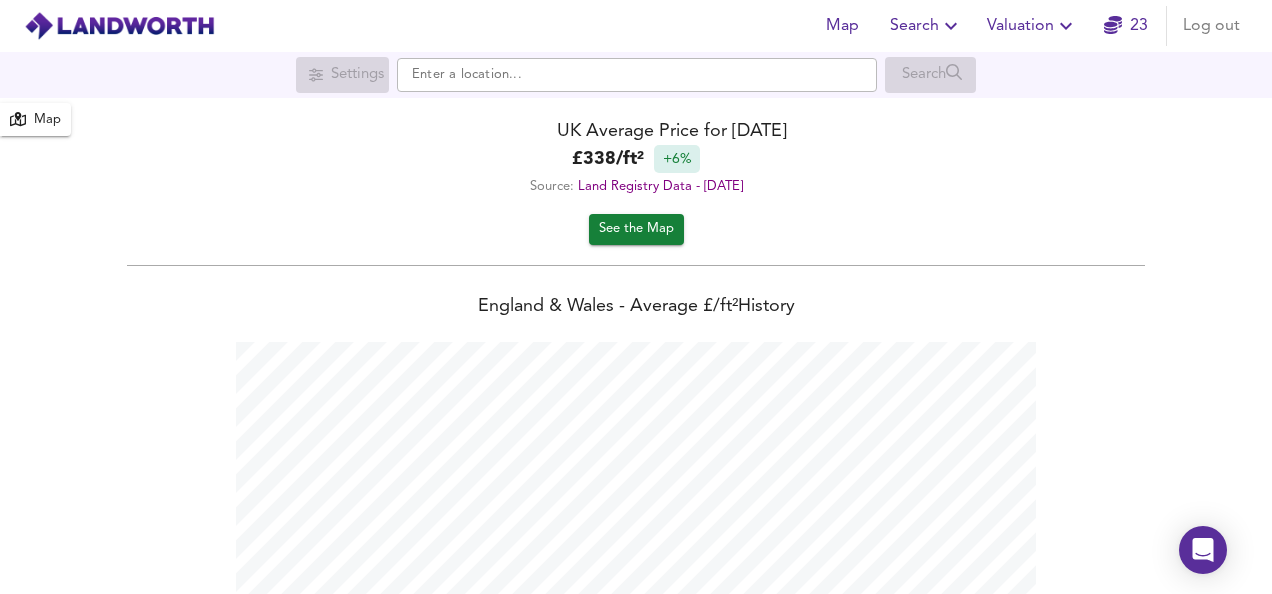 scroll, scrollTop: 999406, scrollLeft: 998728, axis: both 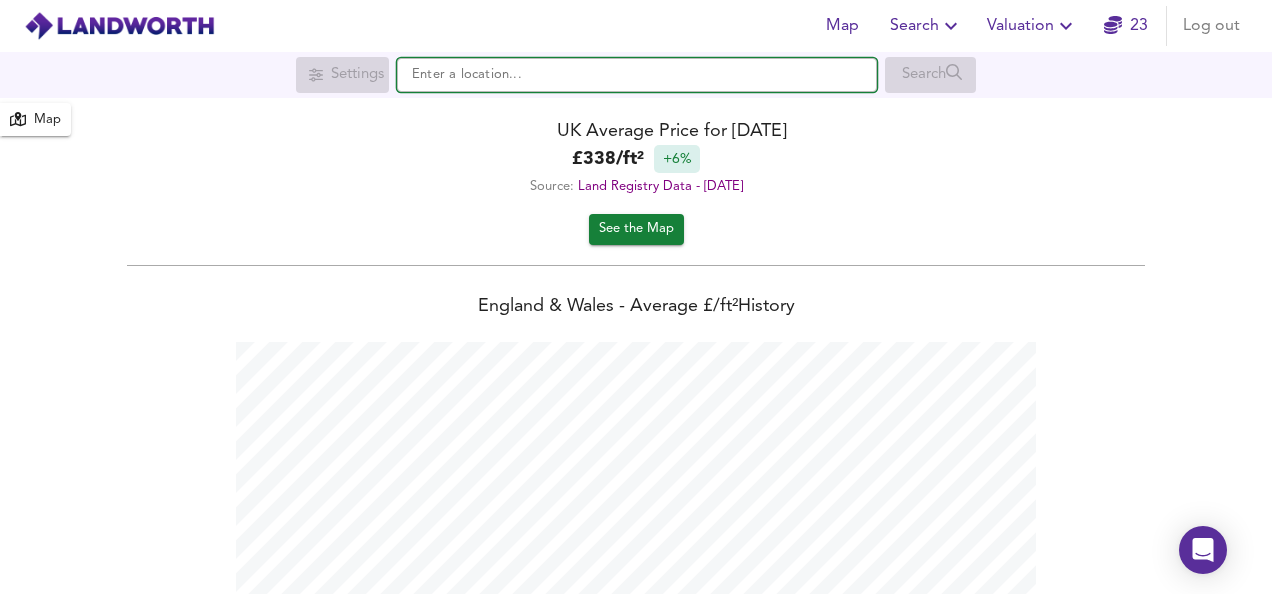 click at bounding box center [637, 75] 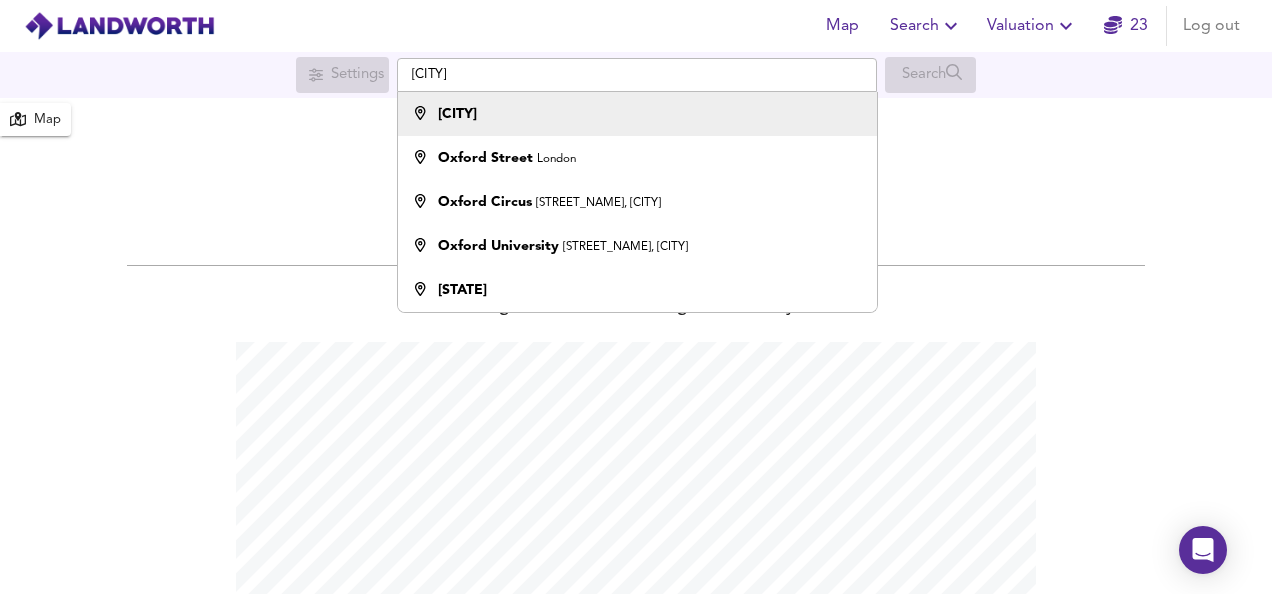 click on "[CITY]" at bounding box center (457, 114) 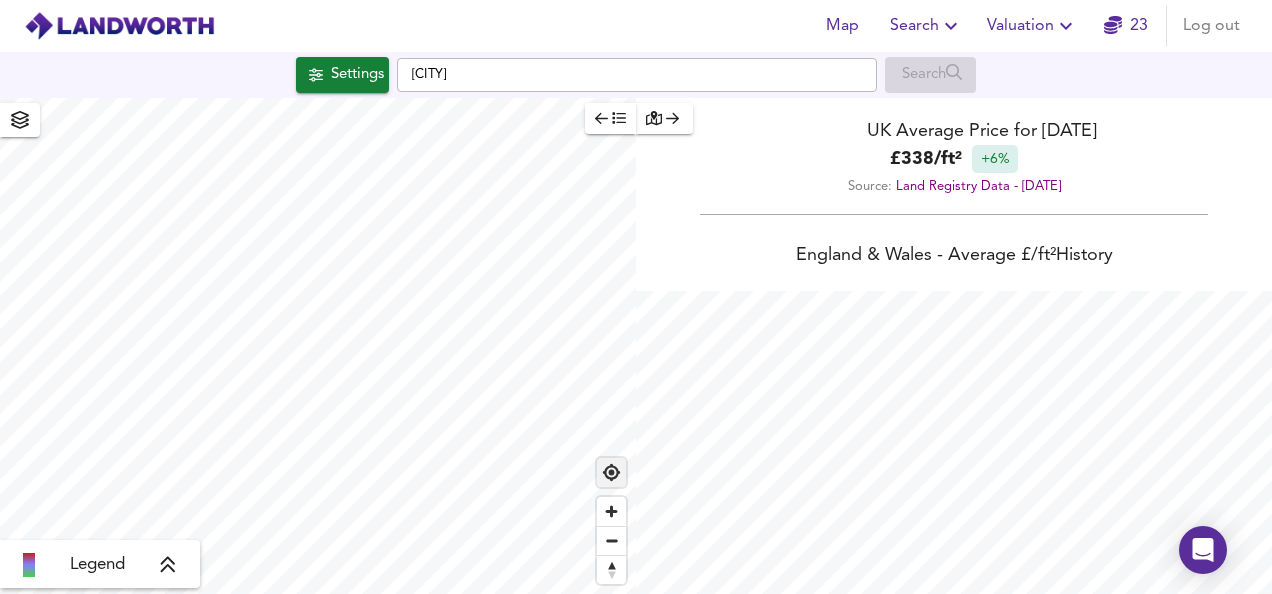 checkbox on "false" 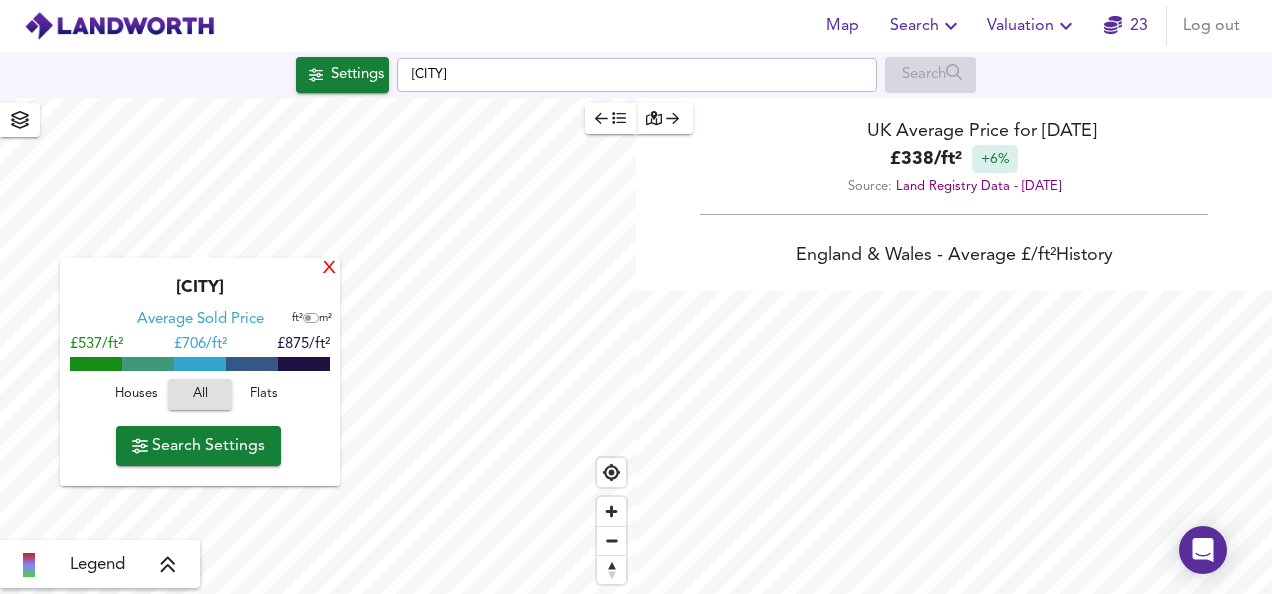 click on "X" at bounding box center [329, 269] 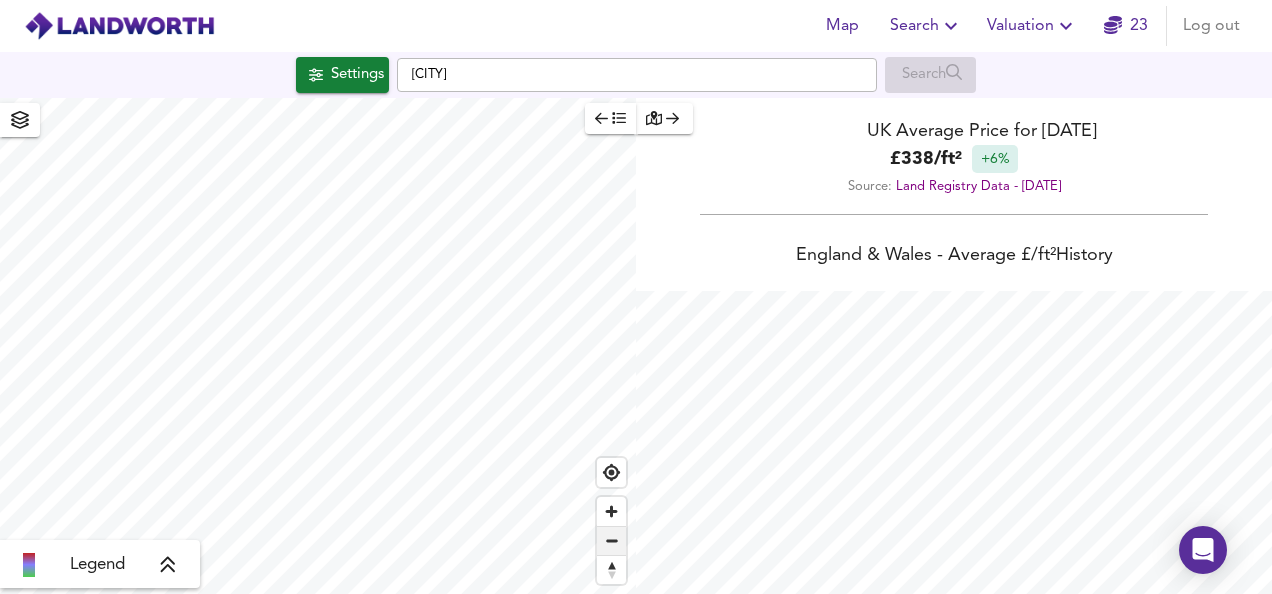 click at bounding box center (611, 541) 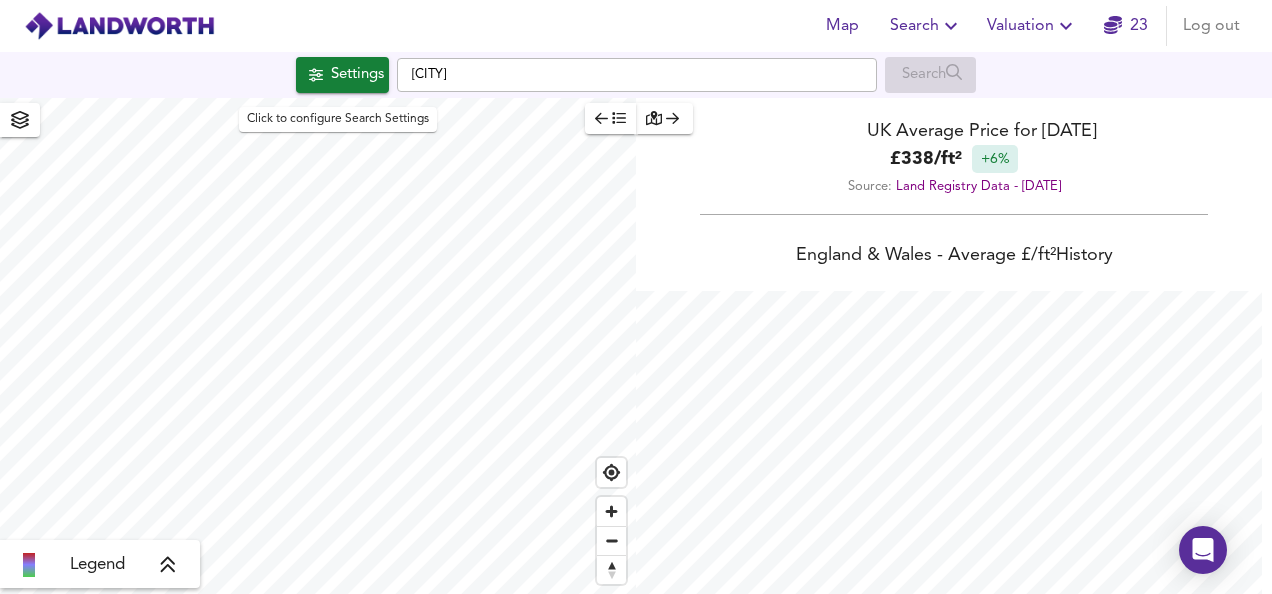 scroll, scrollTop: 594, scrollLeft: 1272, axis: both 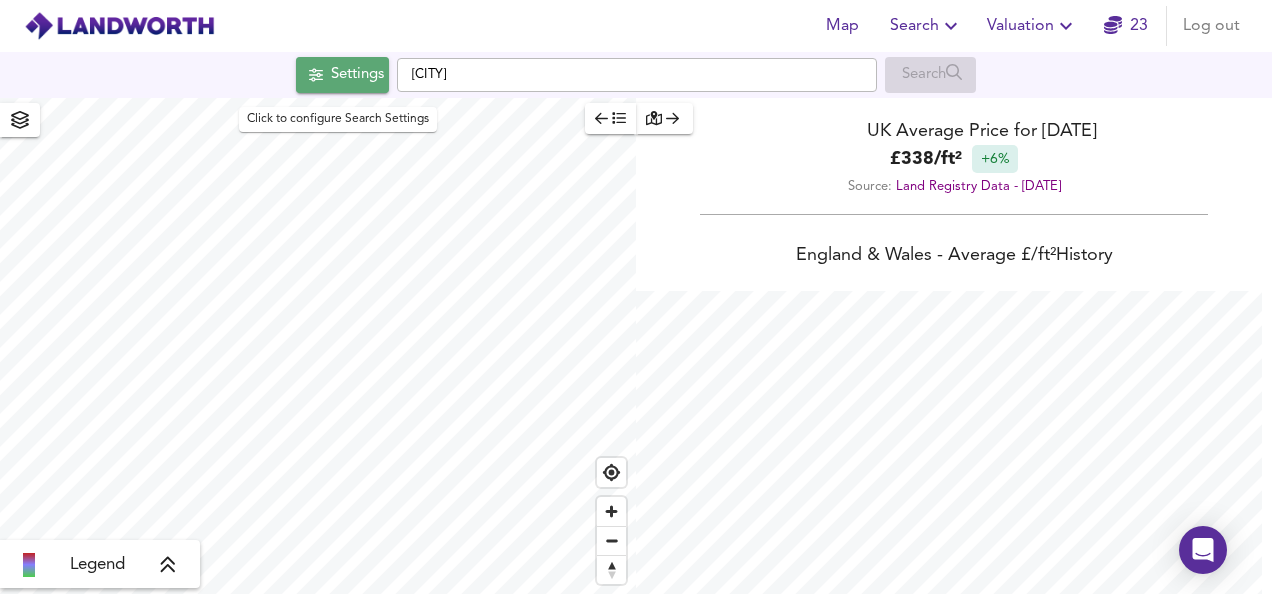 click on "Settings" at bounding box center [357, 75] 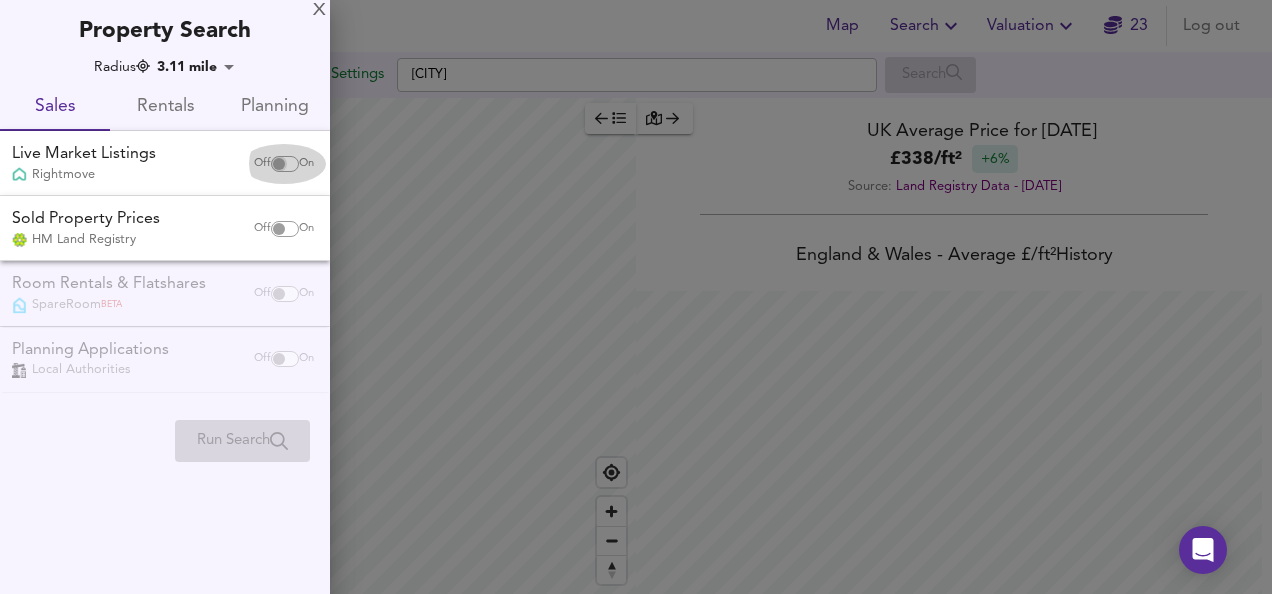 click at bounding box center (279, 164) 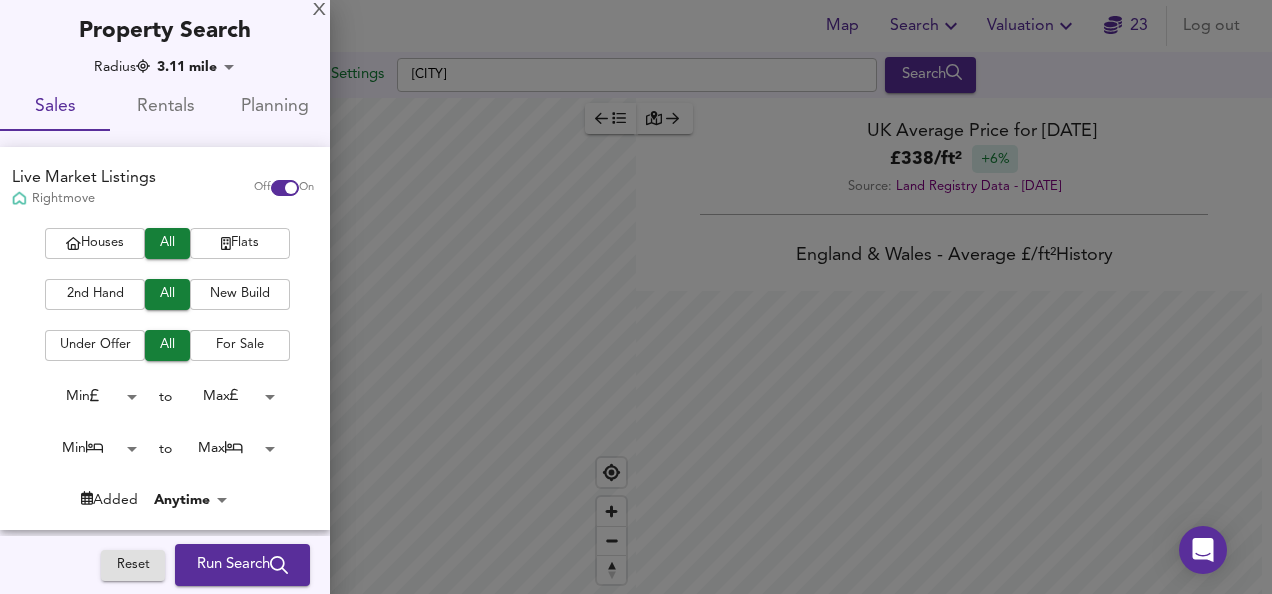 click on "Flats" at bounding box center [240, 243] 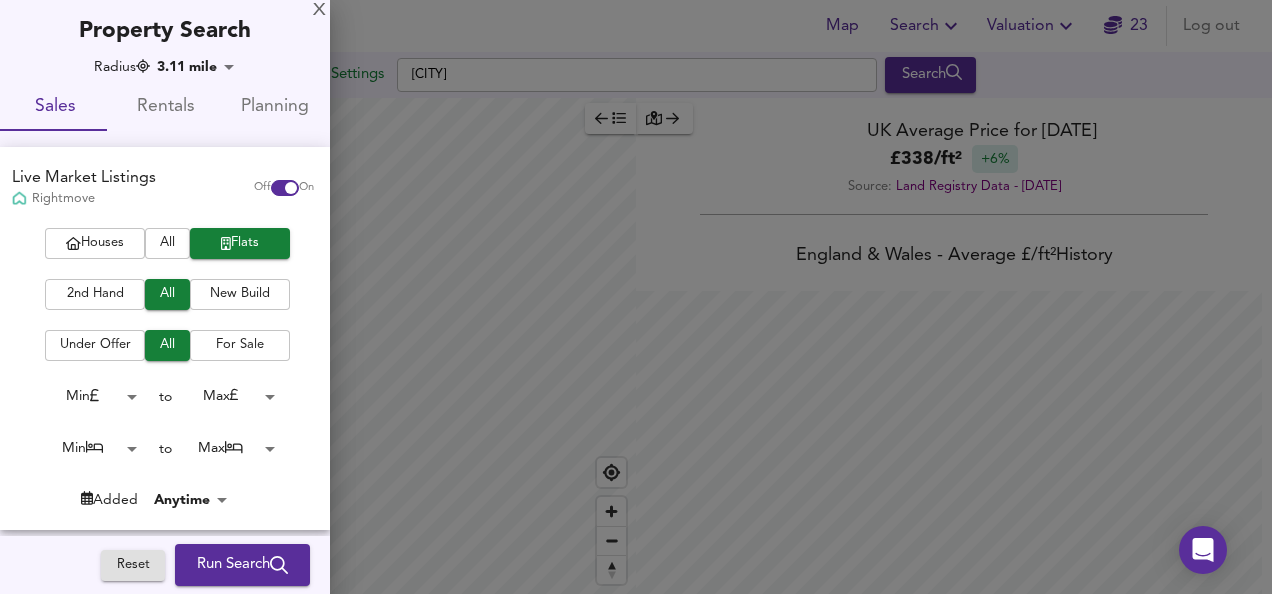 click on "2nd Hand" at bounding box center [95, 294] 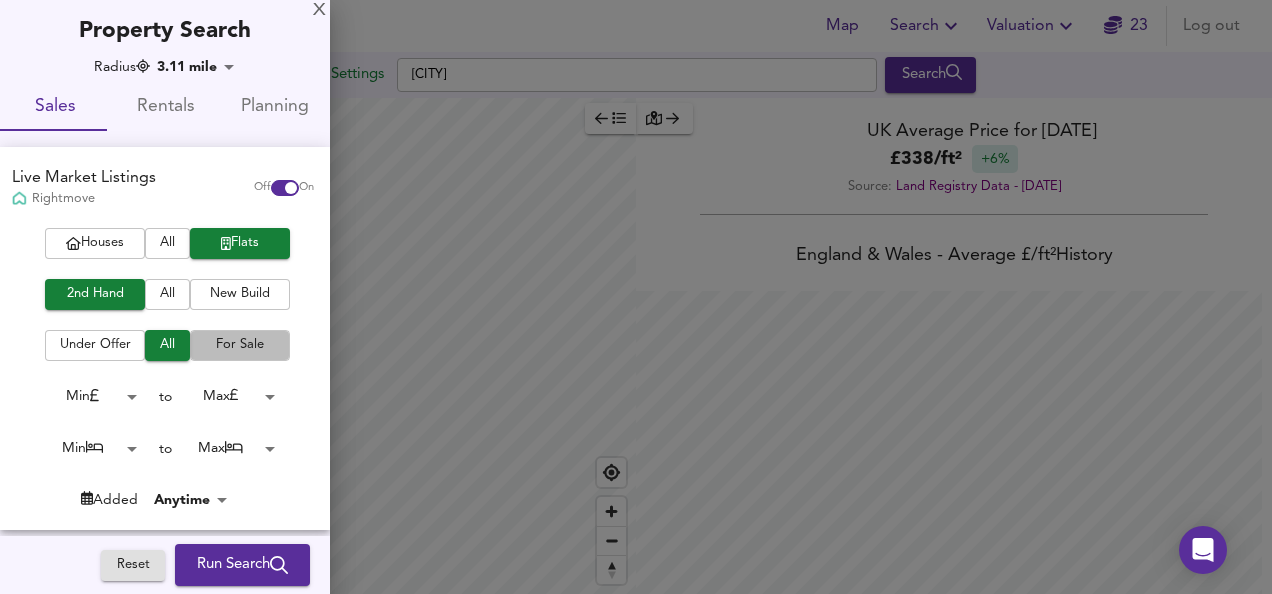 click on "For Sale" at bounding box center [240, 345] 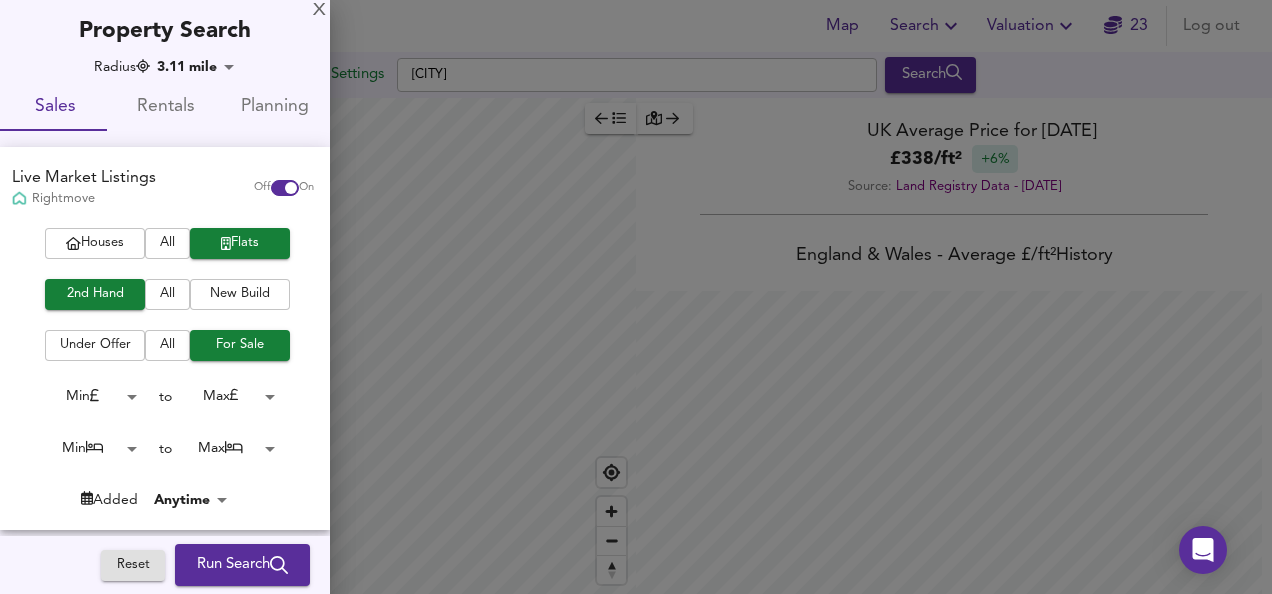 click on "Map Search Valuation    [NUMBER] Log out        Settings     [CITY]        Search            [NUMBER]  Results   Legend   Map Found  [NUMBER]  Propert ies     £ [NUMBER]   at  £ [NUMBER] / ft²   average              ​ Download   Filter   Sort   bestdeal ​ FOR SALE £[NUMBER]     [NUMBER]     [STREET], [CITY], [STATE], [POSTAL_CODE] [STREET], [CITY], [STATE], [POSTAL_CODE] [NUMBER]  Bed   Apartment Balcony Chain Free Communal Garden Driveway Garden Large Entrance Hall Spacious [NUMBER] ft² £ [NUMBER] / ft² Great Deal -[PERCENT]% [DATE] FOR SALE £[NUMBER]     [NUMBER]     [STREET], [CITY], [STATE], [POSTAL_CODE] [STREET], [CITY], [STATE], [POSTAL_CODE] [NUMBER]  Bed   Apartment Chain Free Communal Garden Garden Purpose Built Recent Refurb Retirement [NUMBER] ft² £ [NUMBER] / ft² Cheap -[PERCENT]% [DATE] FOR SALE £[NUMBER]     [NUMBER]     [LOCATION_NAME], [CITY], [POSTAL_CODE] [LOCATION_NAME], [CITY], [POSTAL_CODE] [NUMBER]  Bed   Flat Chain Free First Time Buyers Fitted Kitchen [NUMBER] ft² £ [NUMBER] / ft² Cheap -[PERCENT]% [DATE] FOR SALE £[NUMBER]" at bounding box center [636, 297] 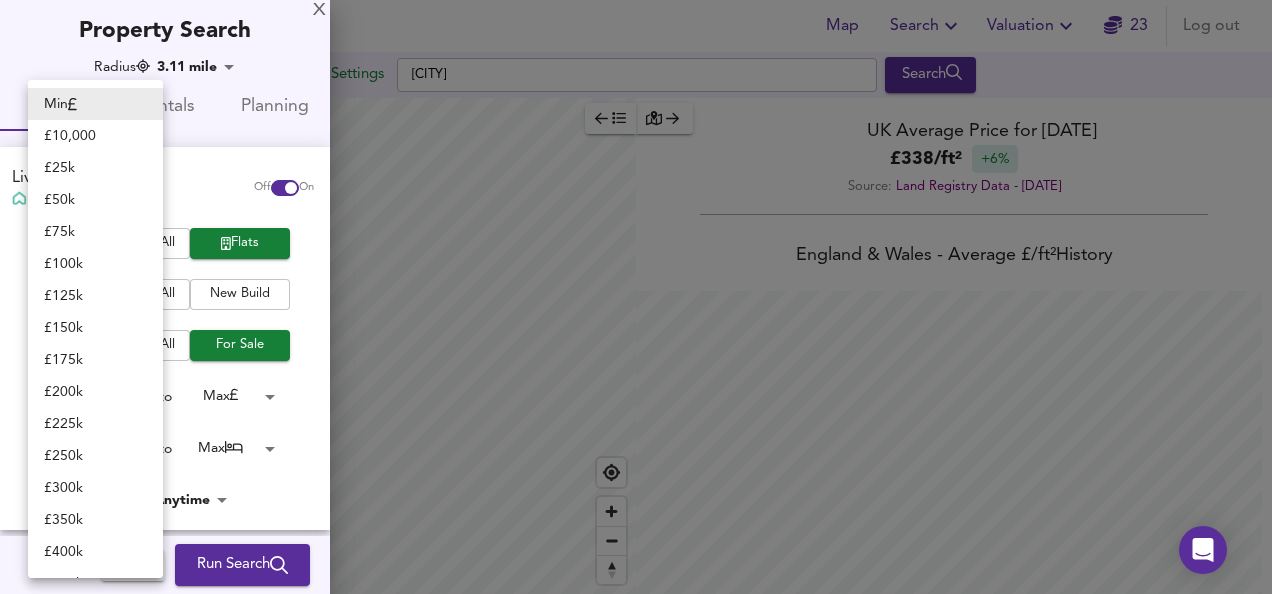 click at bounding box center (636, 297) 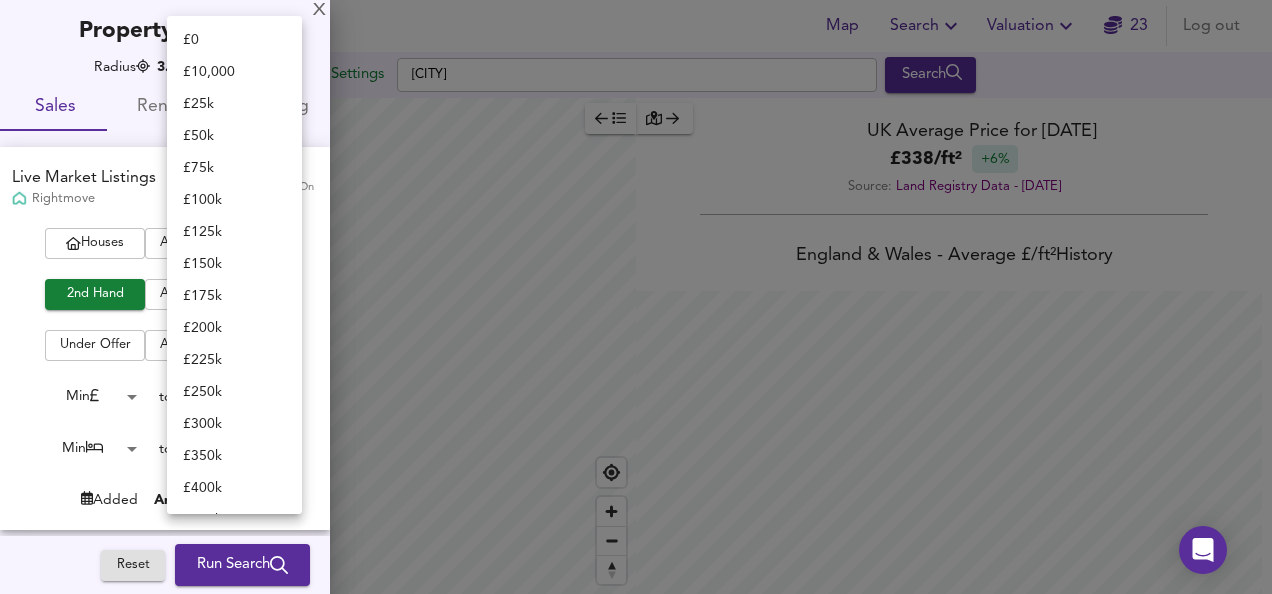 click on "Map Search Valuation    23 Log out        Settings     [CITY]        Search            Legend       UK Average Price   for [DATE] £ [PRICE] / ft²      +[PERCENT]% Source:   Land Registry Data - [DATE] England & Wales - Average £/ ft²  History England & Wales - Total Quarterly Sales History
X Map Settings Basemap          Default hybrid Heatmap          Average Price landworth 2D   View Dynamic Heatmap   On Show Postcodes Show Boroughs 2D 3D Find Me X Property Search Radius   [NUMBER] mile [NUMBER] Sales Rentals Planning    Live Market Listings   Rightmove Off   On    Houses All   Flats 2nd Hand All New Build Under Offer All For Sale Min   0 to Max   [NUMBER]   Min   0 to Max   [NUMBER]   Added Anytime -1    Sold Property Prices   HM Land Registry Off   On     Room Rentals  & Flatshares   SpareRoom   BETA Off   On     Planning Applications Local Authorities Off   On  Reset Run Search   £ [NUMBER] £ [NUMBER] £ [NUMBER] £ [NUMBER] £ [NUMBER] £ [NUMBER]" at bounding box center (636, 297) 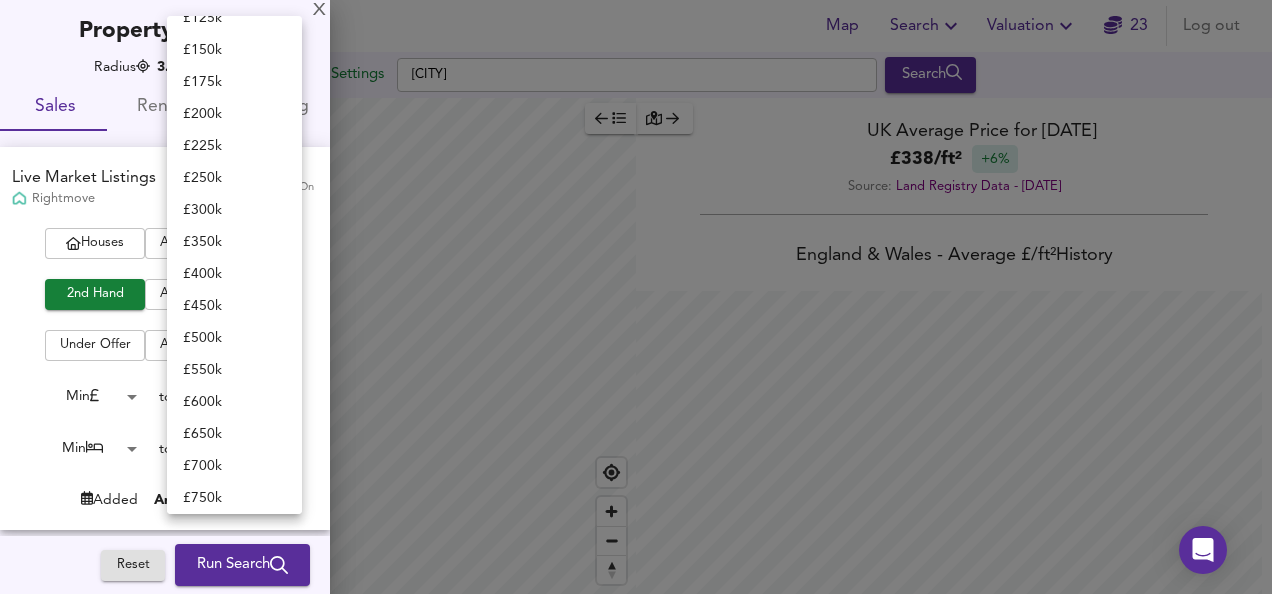 scroll, scrollTop: 191, scrollLeft: 0, axis: vertical 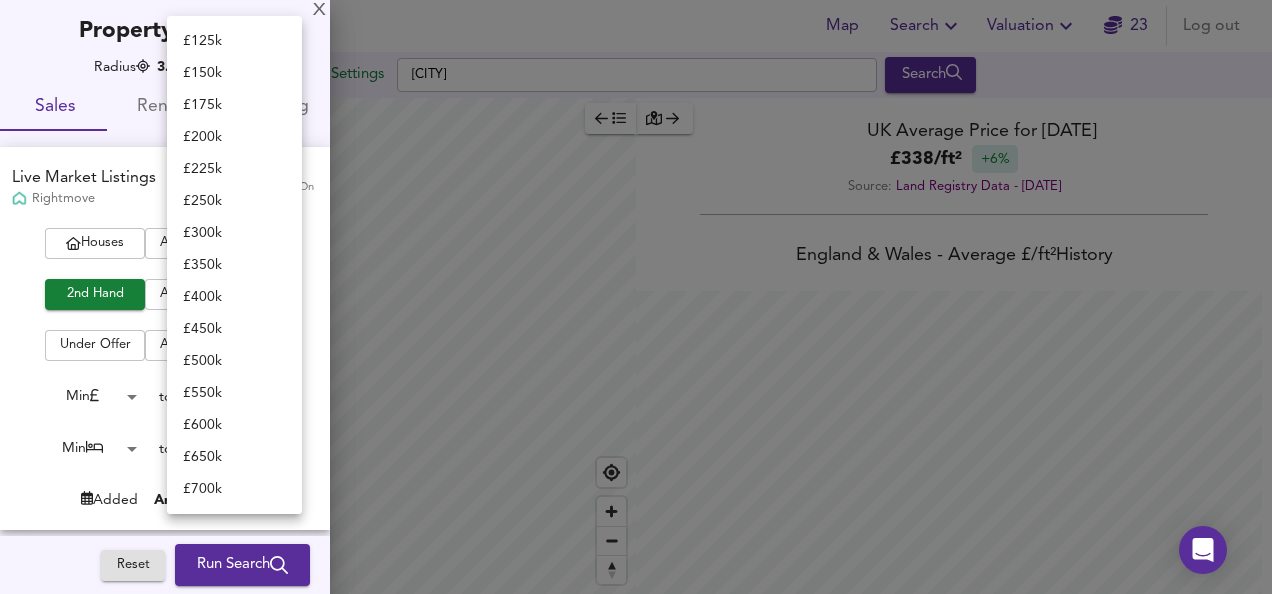 click on "£ [PRICE]" at bounding box center (234, 137) 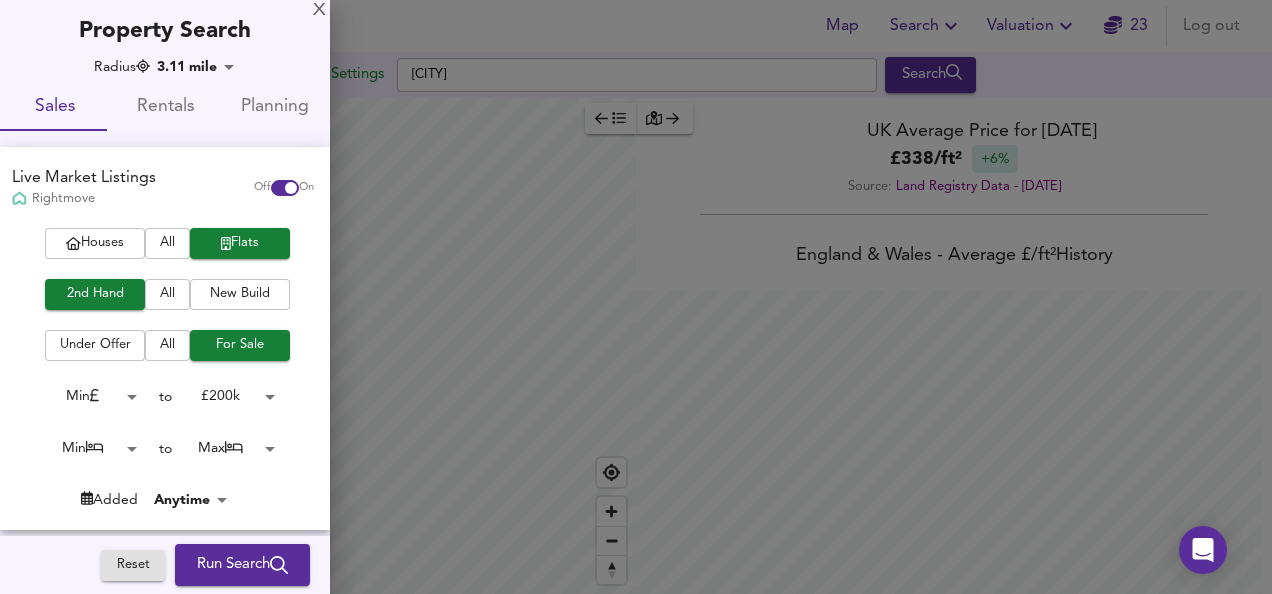 click on "Map Search Valuation    23 Log out        Settings     [CITY]        Search            Legend       UK Average Price   for [DATE] £ 338 / ft²      +6% Source:   Land Registry Data - [DATE] England & Wales - Average £/ ft²  History England & Wales - Total Quarterly Sales History
X Map Settings Basemap          Default hybrid Heatmap          Average Price landworth 2D   View Dynamic Heatmap   On Show Postcodes Show Boroughs 2D 3D Find Me X Property Search Radius   3.11 mile 5000 Sales Rentals Planning    Live Market Listings   Rightmove Off   On    Houses All   Flats 2nd Hand All New Build Under Offer All For Sale Min   0 to £ 200k 200000   1 Bed 1 to Max   50   Added Anytime -1    Sold Property Prices   HM Land Registry Off   On     Room Rentals & Flatshares   SpareRoom   BETA Off   On     Planning Applications Local Authorities Off   On  Reset Run Search   Please enable at least one data source to run a search" at bounding box center (636, 297) 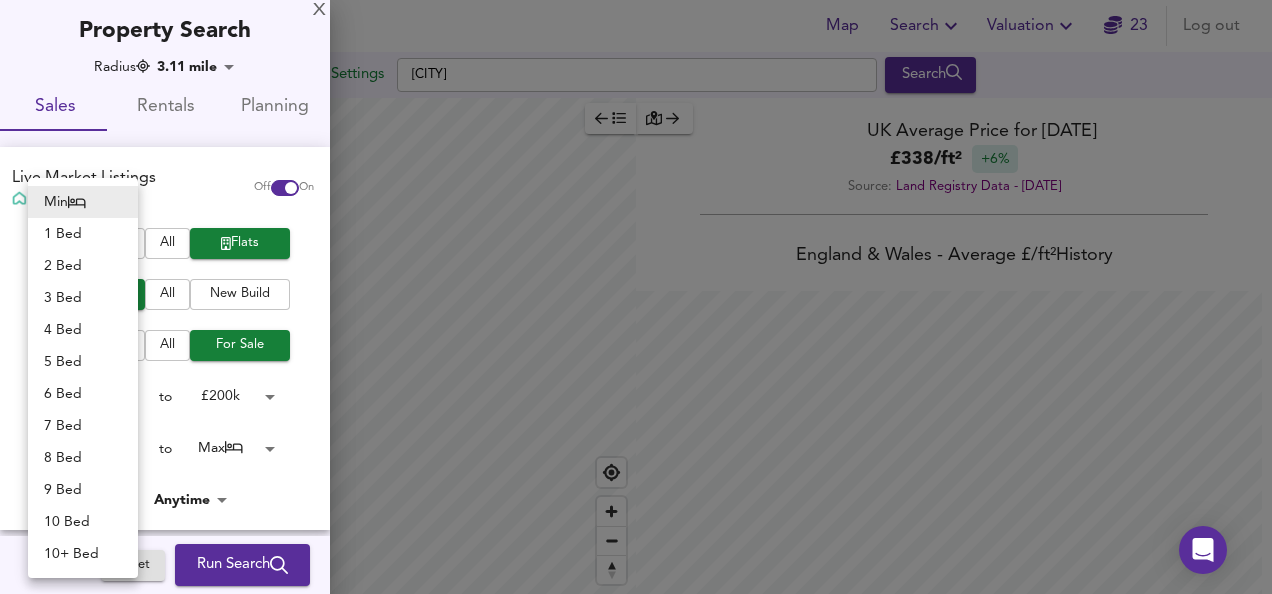 click on "1 Bed" at bounding box center [83, 234] 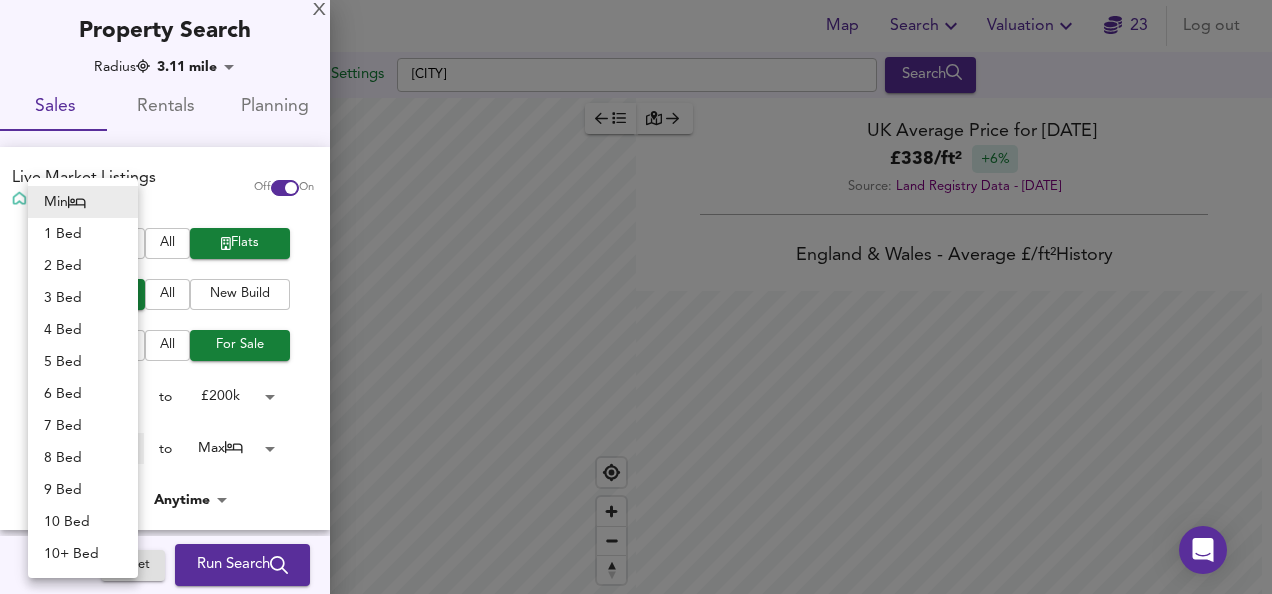 type on "1" 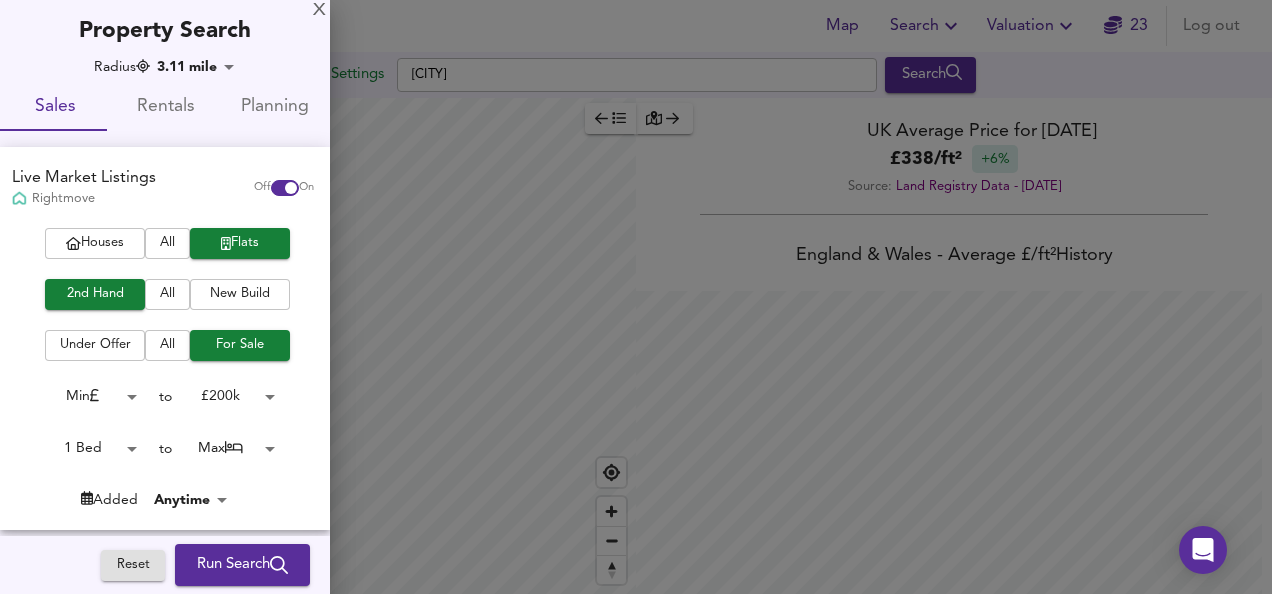 click on "Map Search Valuation    23 Log out        Settings     [CITY]        Search            Legend       UK Average Price   for [DATE] £ 338 / ft²      +6% Source:   Land Registry Data - [DATE] England & Wales - Average £/ ft²  History England & Wales - Total Quarterly Sales History
X Map Settings Basemap          Default hybrid Heatmap          Average Price landworth 2D   View Dynamic Heatmap   On Show Postcodes Show Boroughs 2D 3D Find Me X Property Search Radius   3.11 mile 5000 Sales Rentals Planning    Live Market Listings   Rightmove Off   On    Houses All   Flats 2nd Hand All New Build Under Offer All For Sale Min   0 to £ 200k 200000   1 Bed 1 to Max   50   Added Anytime -1    Sold Property Prices   HM Land Registry Off   On     Room Rentals & Flatshares   SpareRoom   BETA Off   On     Planning Applications Local Authorities Off   On  Reset Run Search   Please enable at least one data source to run a search" at bounding box center (636, 297) 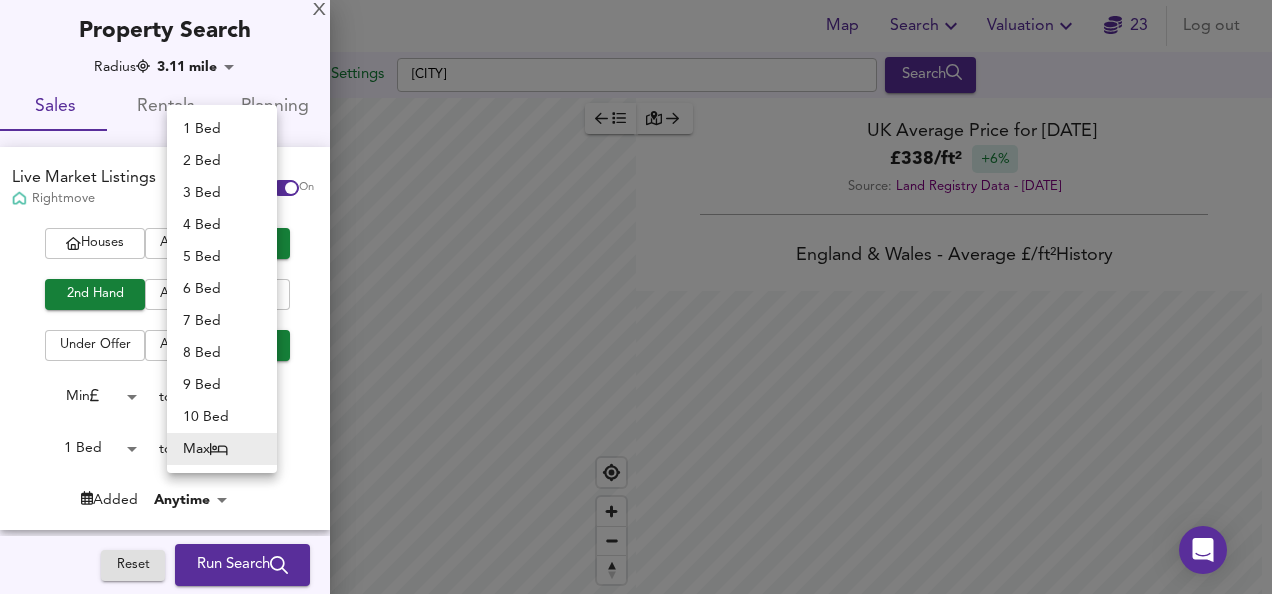 click on "1 Bed" at bounding box center [222, 129] 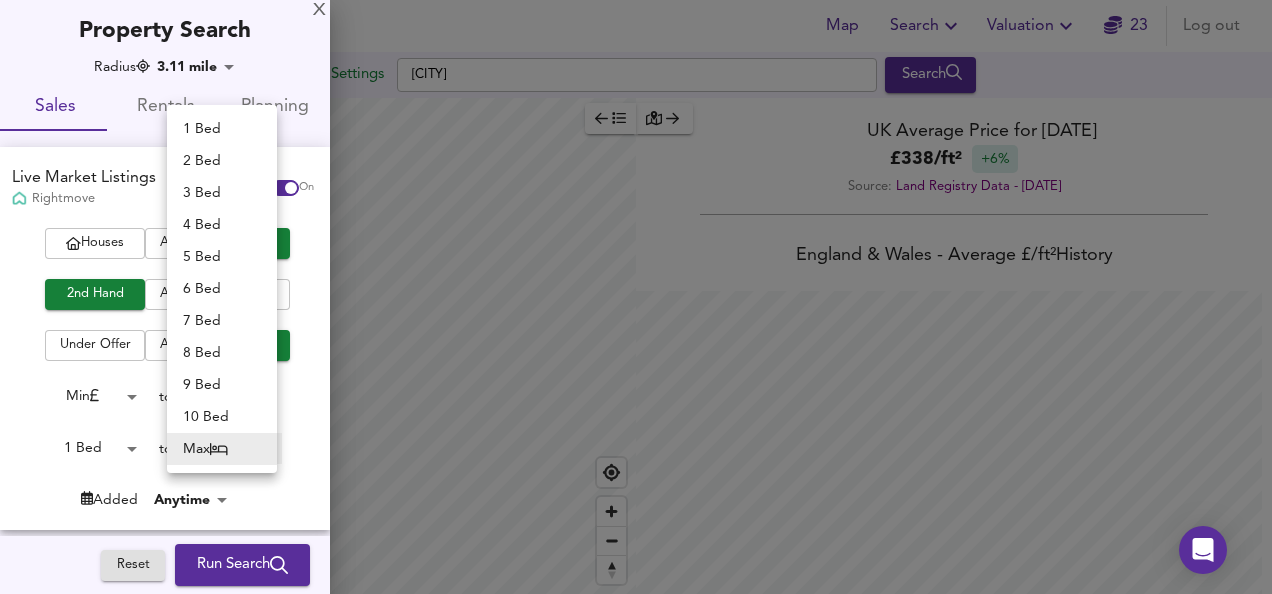 type on "1" 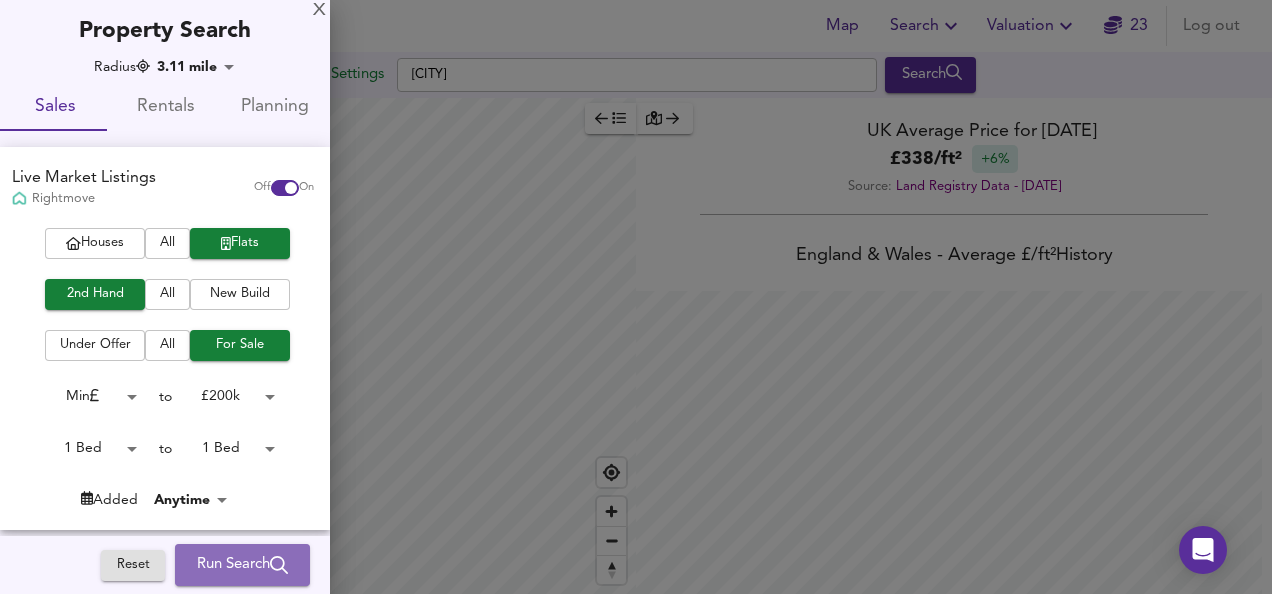 click on "Run Search" at bounding box center (242, 565) 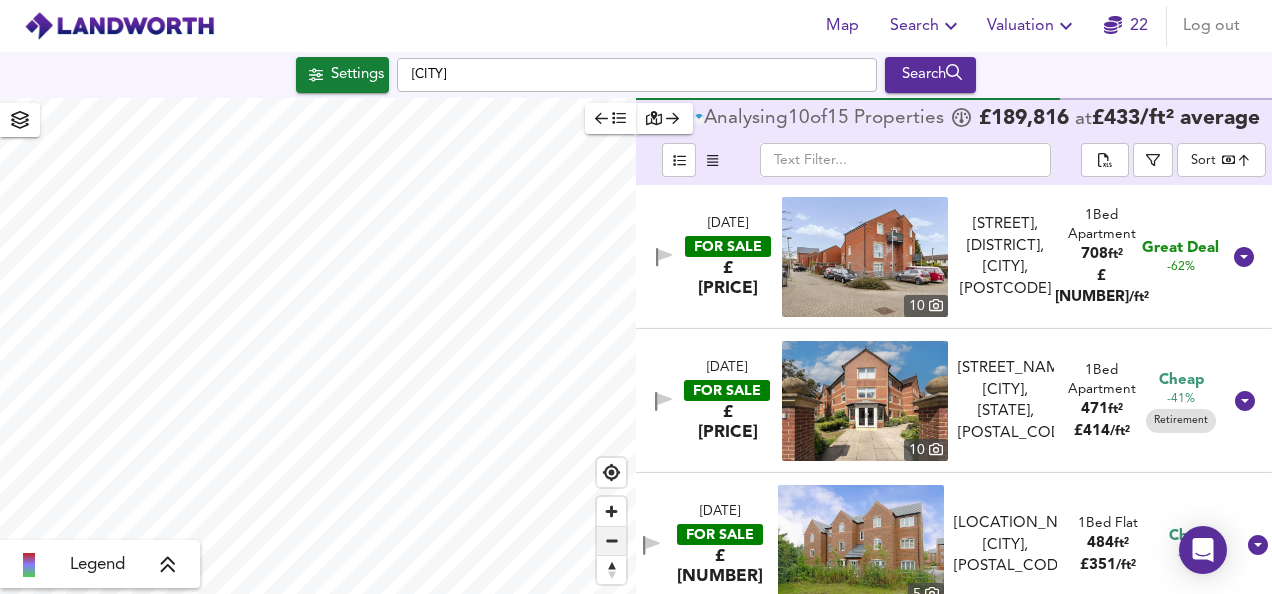 click at bounding box center [611, 541] 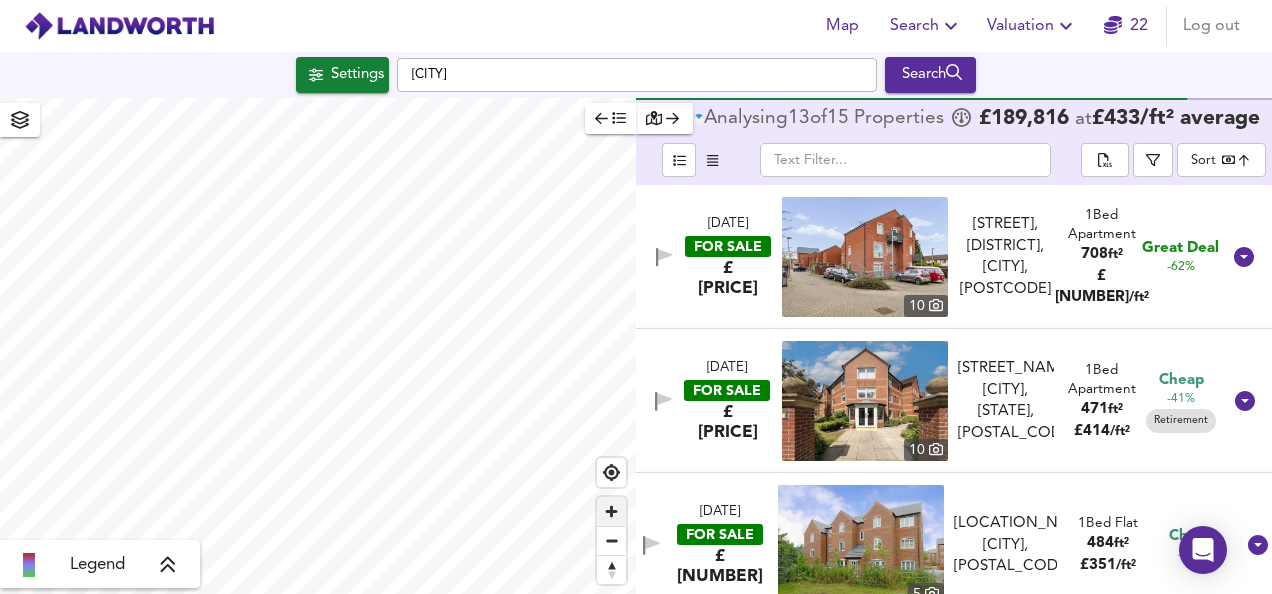 click at bounding box center (611, 511) 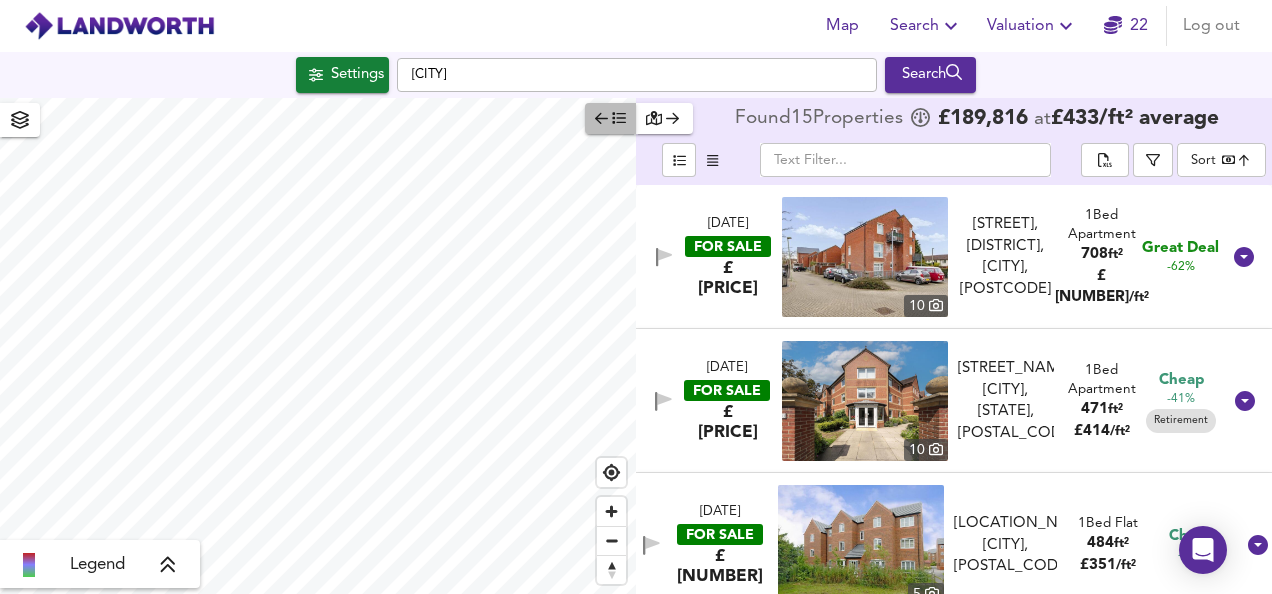 click at bounding box center (610, 118) 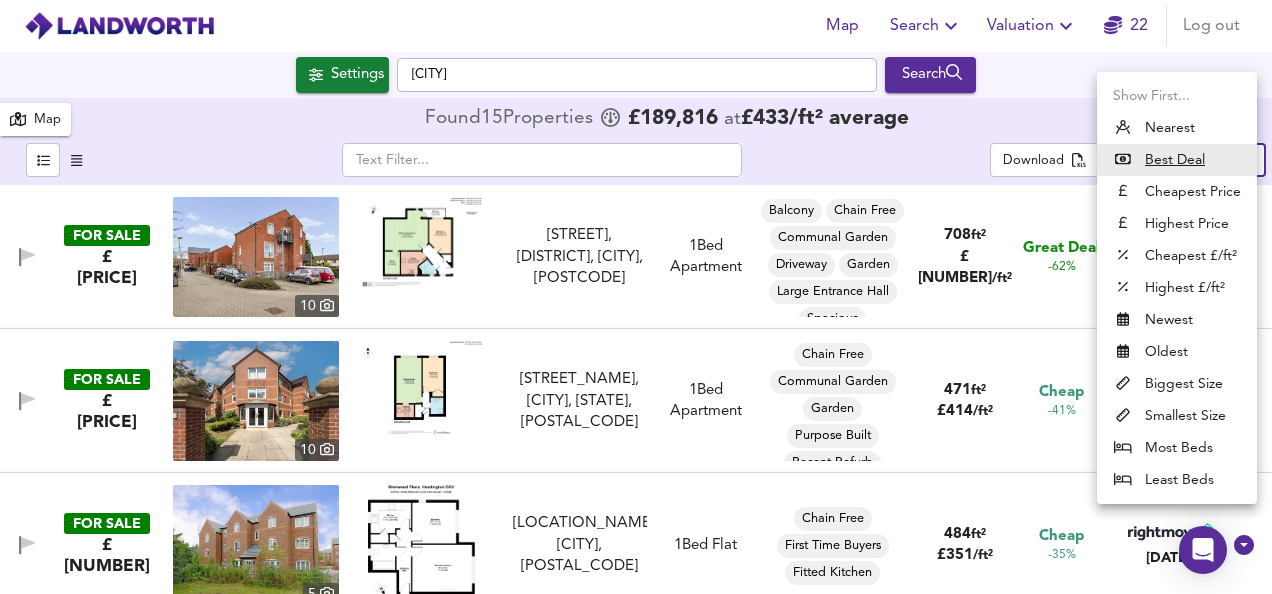 click on "Map Search Valuation    [NUMBER] Log out        Settings     [CITY]        Search            [NUMBER]  Results   Legend   Map Found  [NUMBER]  Propert ies     £ [NUMBER]   at  £ [NUMBER] / ft²   average              ​ Download   Filter   Sort   bestdeal ​ FOR SALE £[NUMBER]     [NUMBER]     [STREET], [CITY], [STATE], [POSTAL_CODE] [STREET], [CITY], [STATE], [POSTAL_CODE] [NUMBER]  Bed   Apartment Balcony Chain Free Communal Garden Driveway Garden Large Entrance Hall Spacious [NUMBER] ft² £ [NUMBER] / ft² Great Deal -[PERCENT]% [DATE] FOR SALE £[NUMBER]     [NUMBER]     [STREET], [CITY], [STATE], [POSTAL_CODE] [STREET], [CITY], [STATE], [POSTAL_CODE] [NUMBER]  Bed   Apartment Chain Free Communal Garden Garden Purpose Built Recent Refurb Retirement [NUMBER] ft² £ [NUMBER] / ft² Cheap -[PERCENT]% [DATE] FOR SALE £[NUMBER]     [NUMBER]     [LOCATION_NAME], [CITY], [POSTAL_CODE] [LOCATION_NAME], [CITY], [POSTAL_CODE] [NUMBER]  Bed   Flat Chain Free First Time Buyers Fitted Kitchen [NUMBER] ft² £ [NUMBER] / ft² Cheap -[PERCENT]% [DATE] FOR SALE £[NUMBER]" at bounding box center [636, 297] 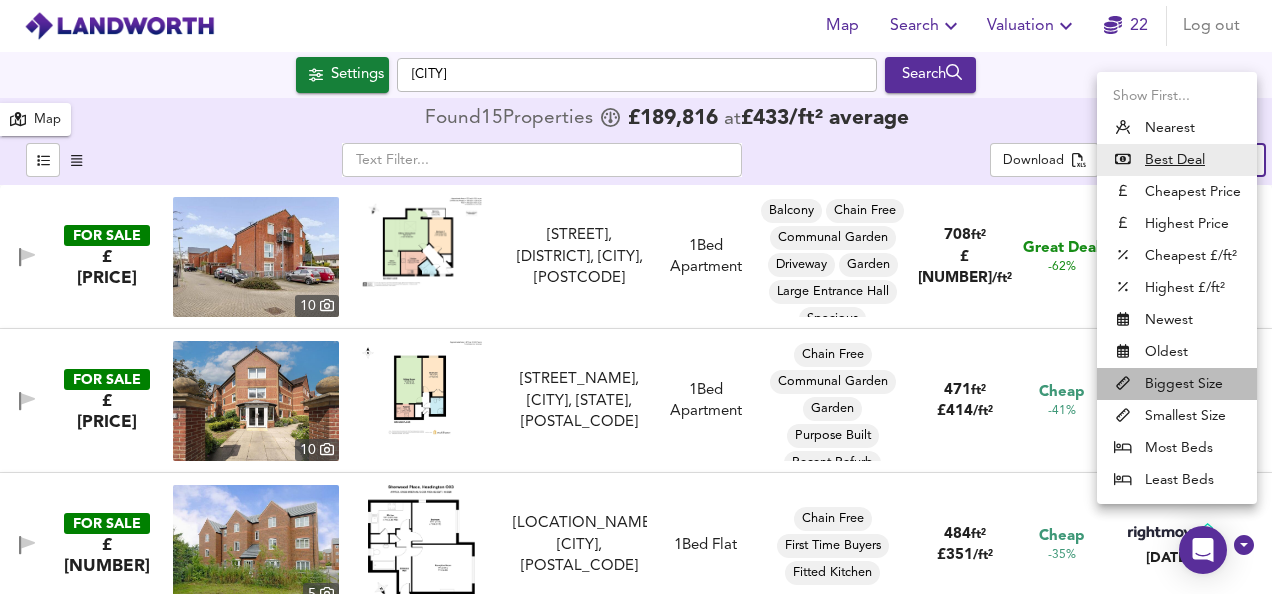 click on "Biggest Size" at bounding box center (1177, 384) 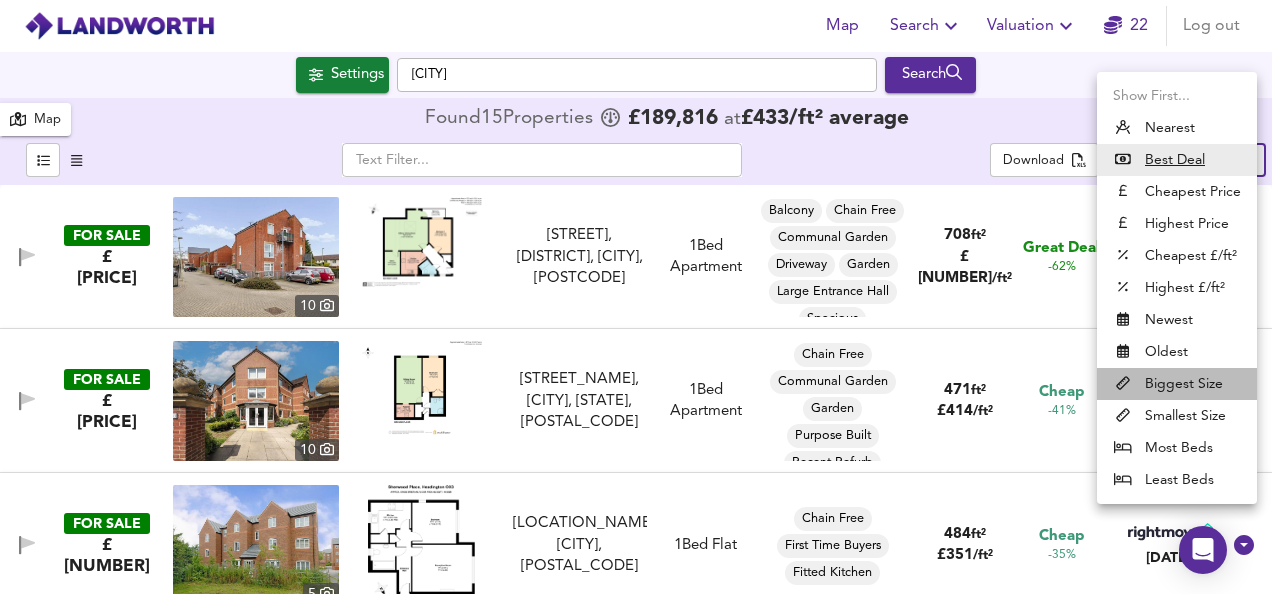 type on "biggest" 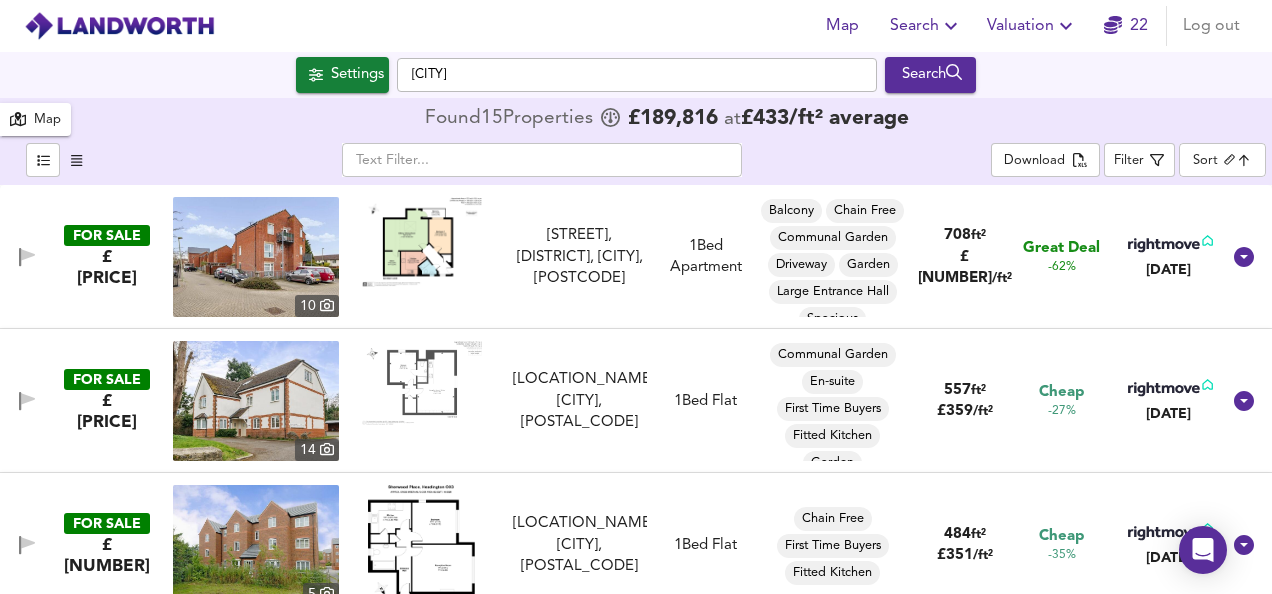 click at bounding box center [422, 242] 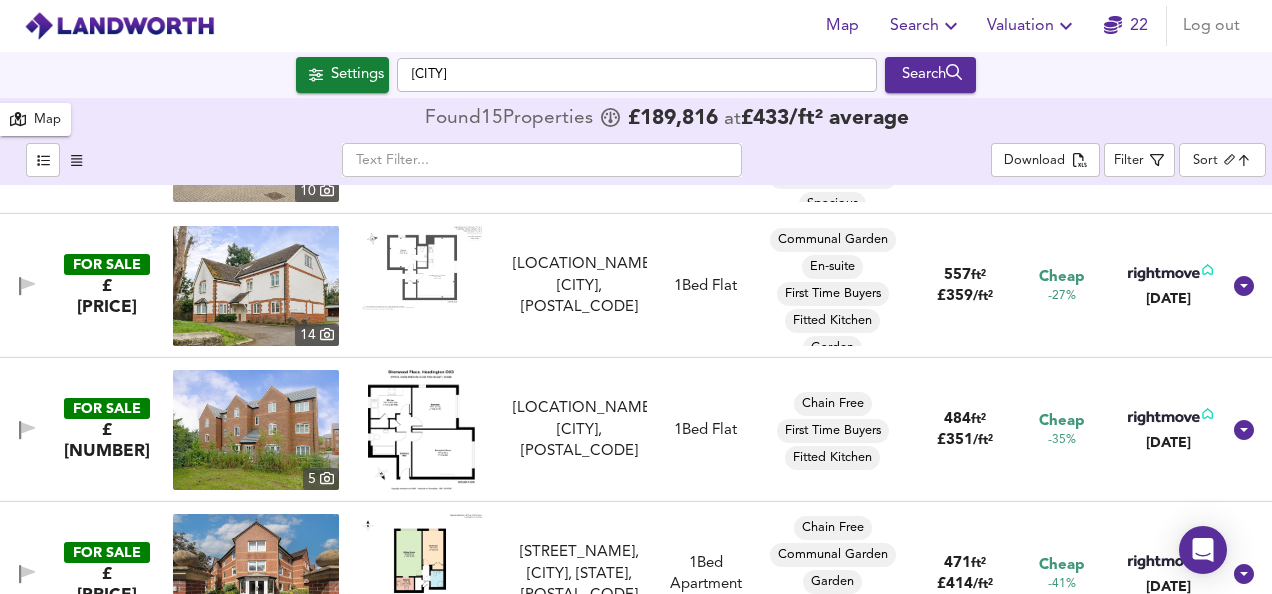 scroll, scrollTop: 120, scrollLeft: 0, axis: vertical 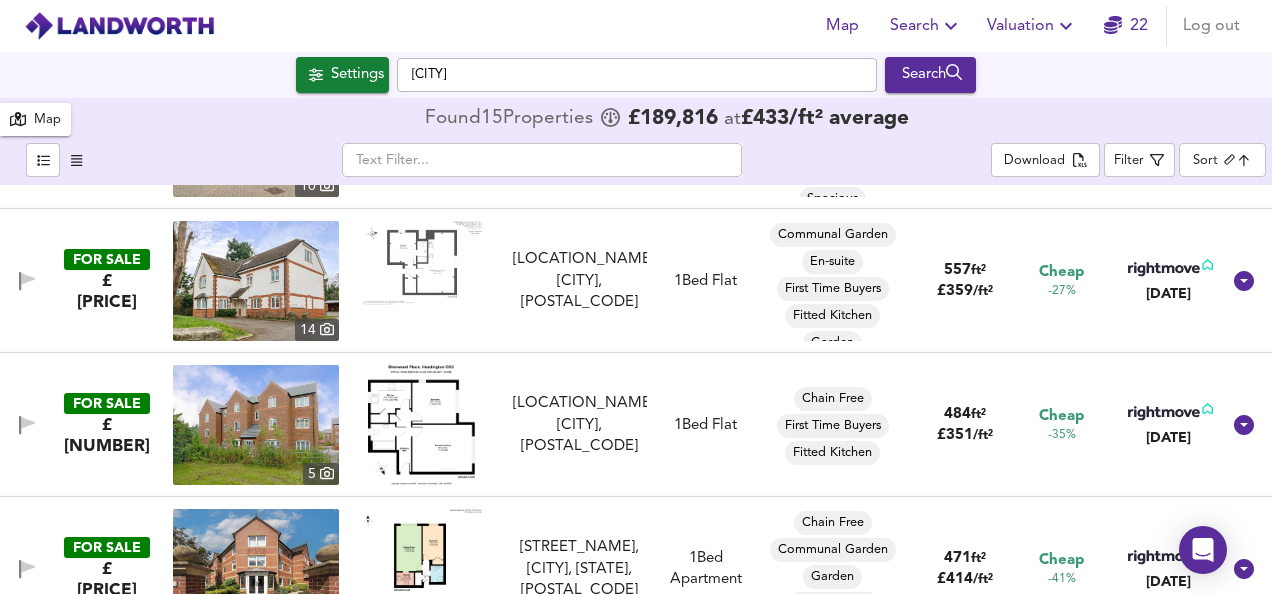 click at bounding box center [421, 425] 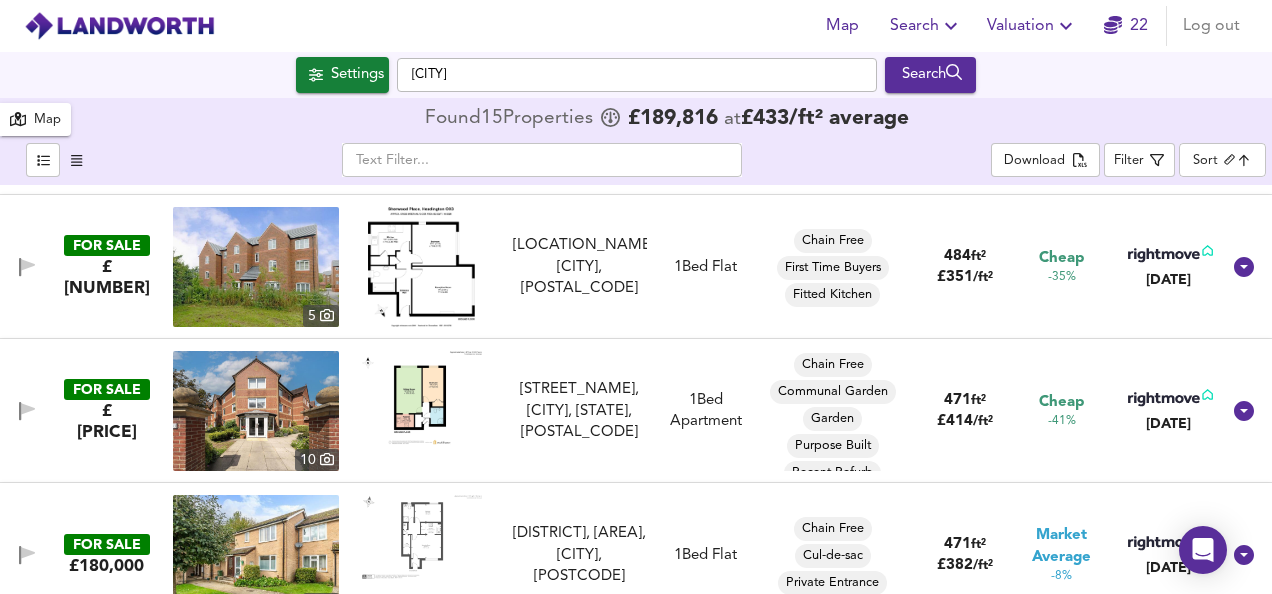 scroll, scrollTop: 280, scrollLeft: 0, axis: vertical 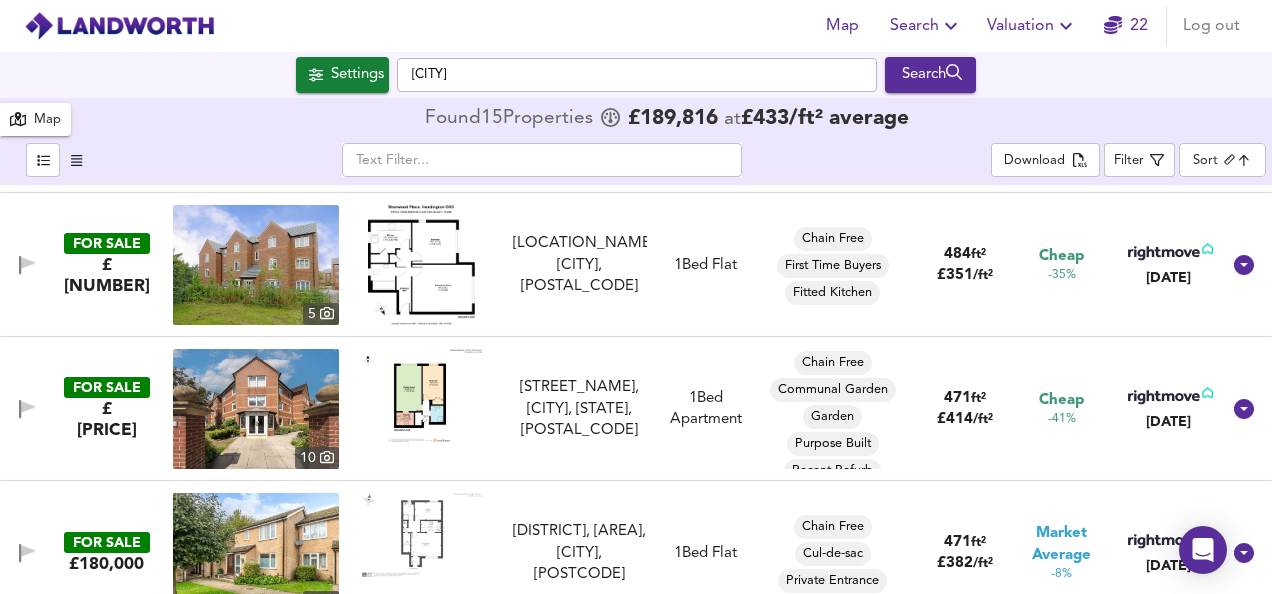 click at bounding box center [422, 395] 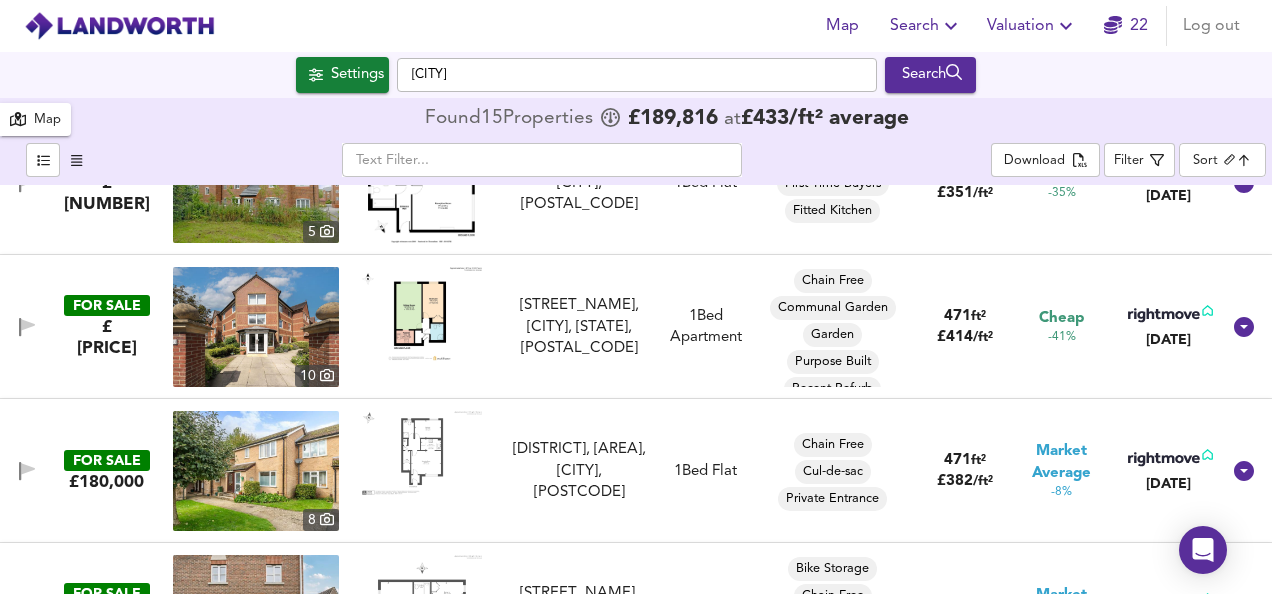 scroll, scrollTop: 400, scrollLeft: 0, axis: vertical 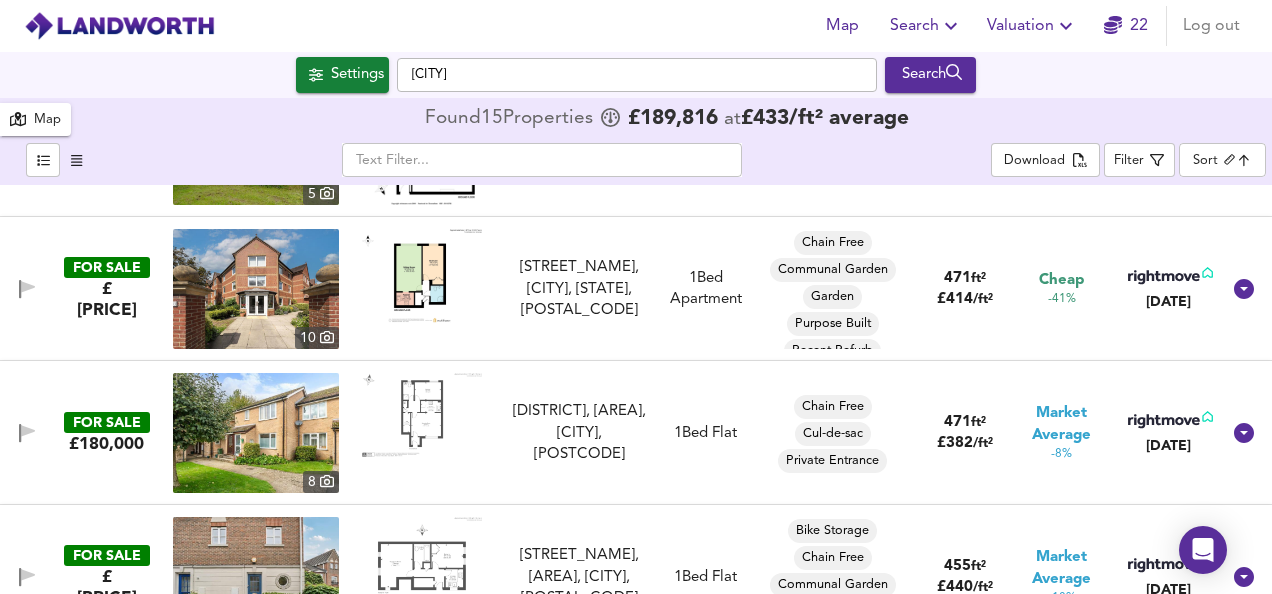 click at bounding box center (422, 415) 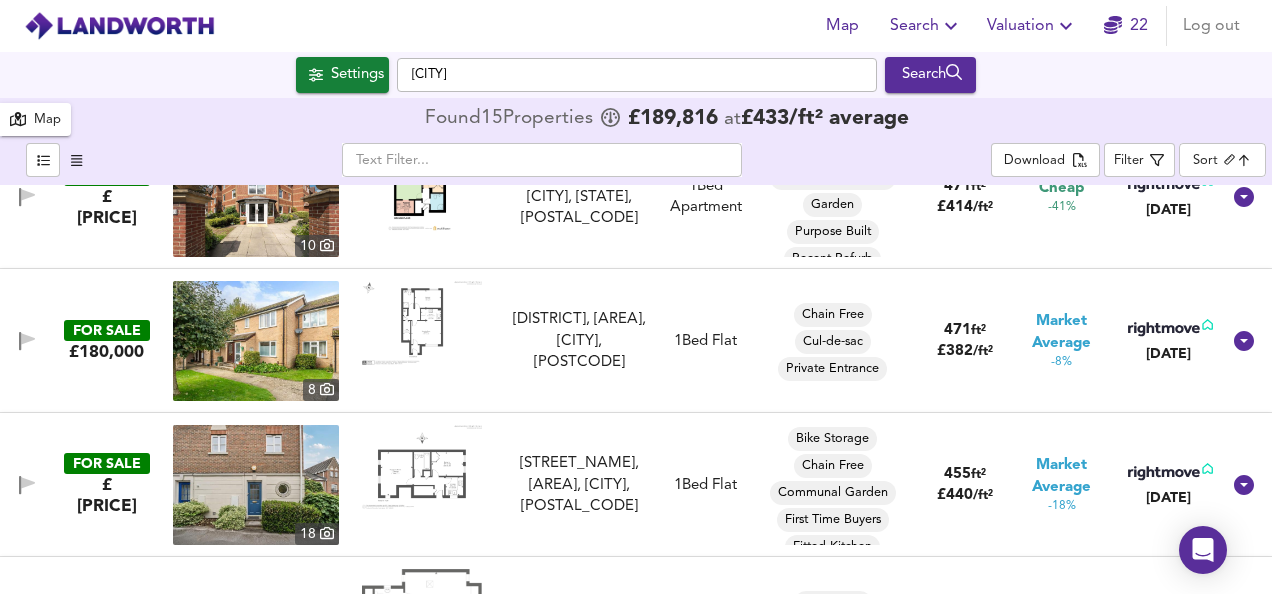 scroll, scrollTop: 520, scrollLeft: 0, axis: vertical 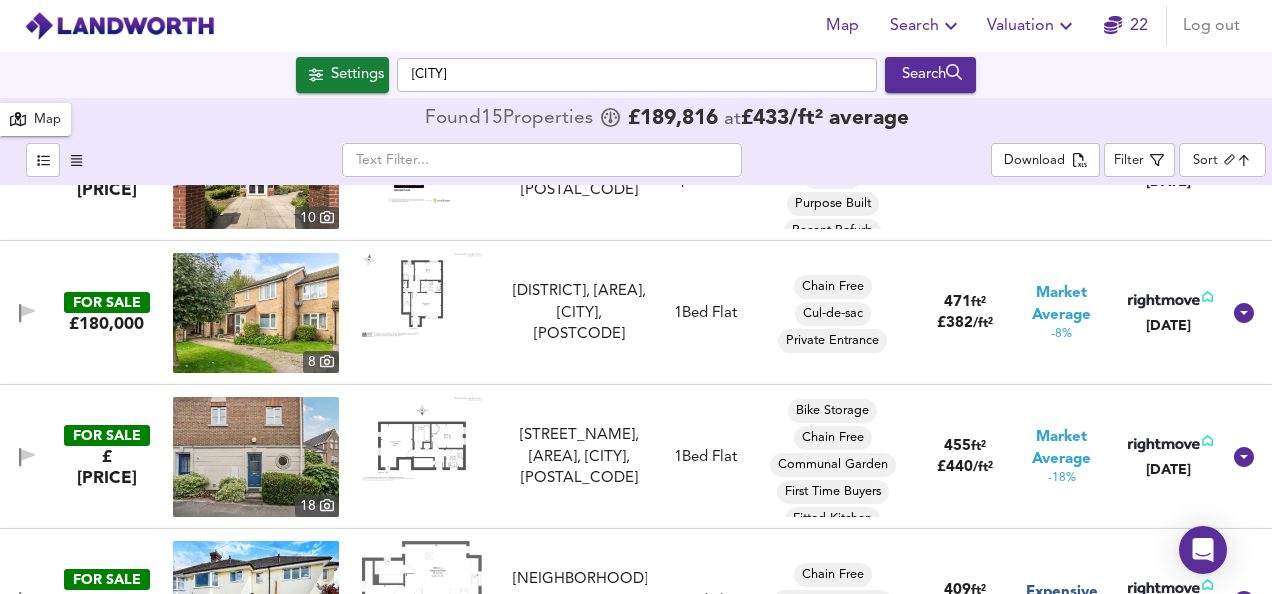 click at bounding box center (422, 439) 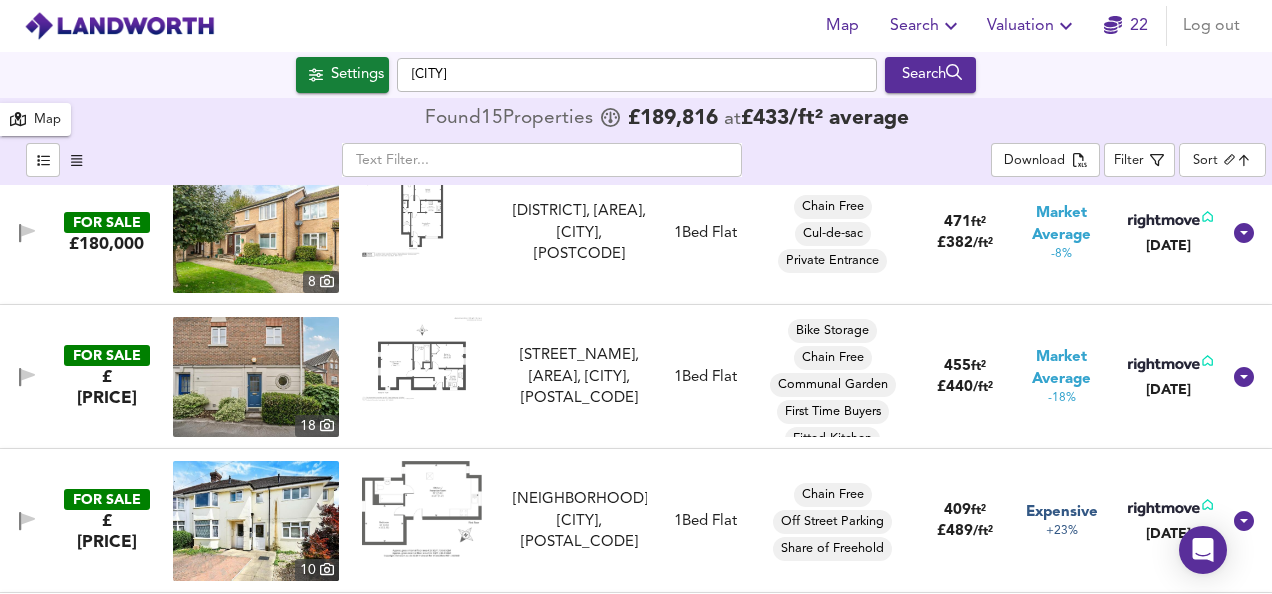 scroll, scrollTop: 640, scrollLeft: 0, axis: vertical 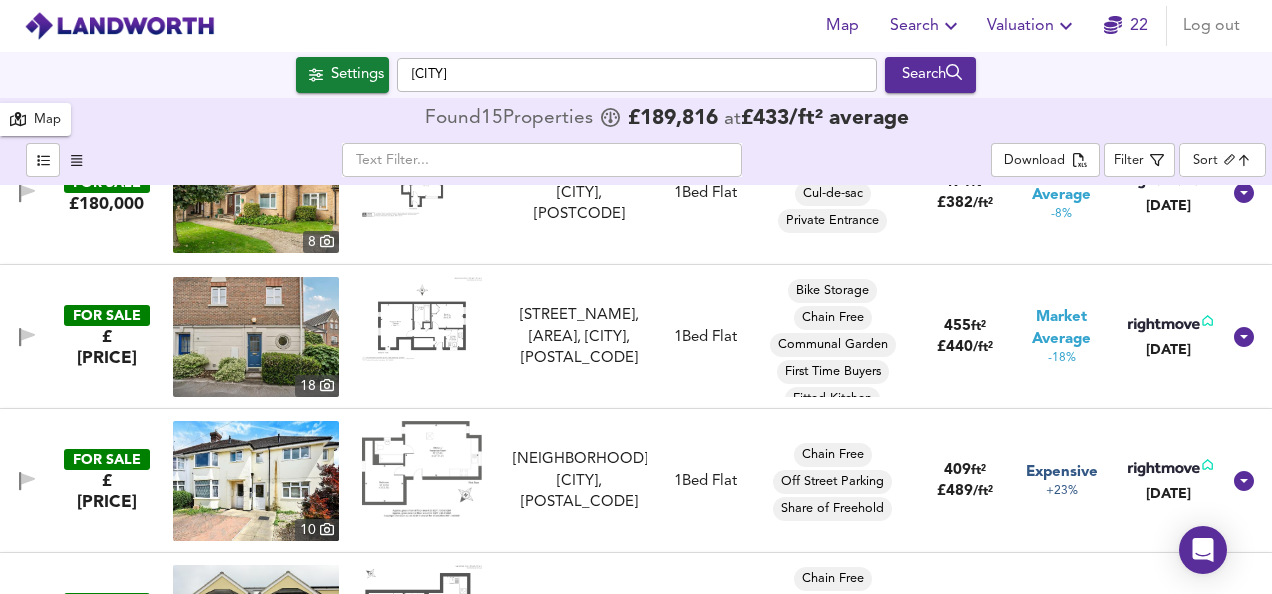 click at bounding box center (422, 469) 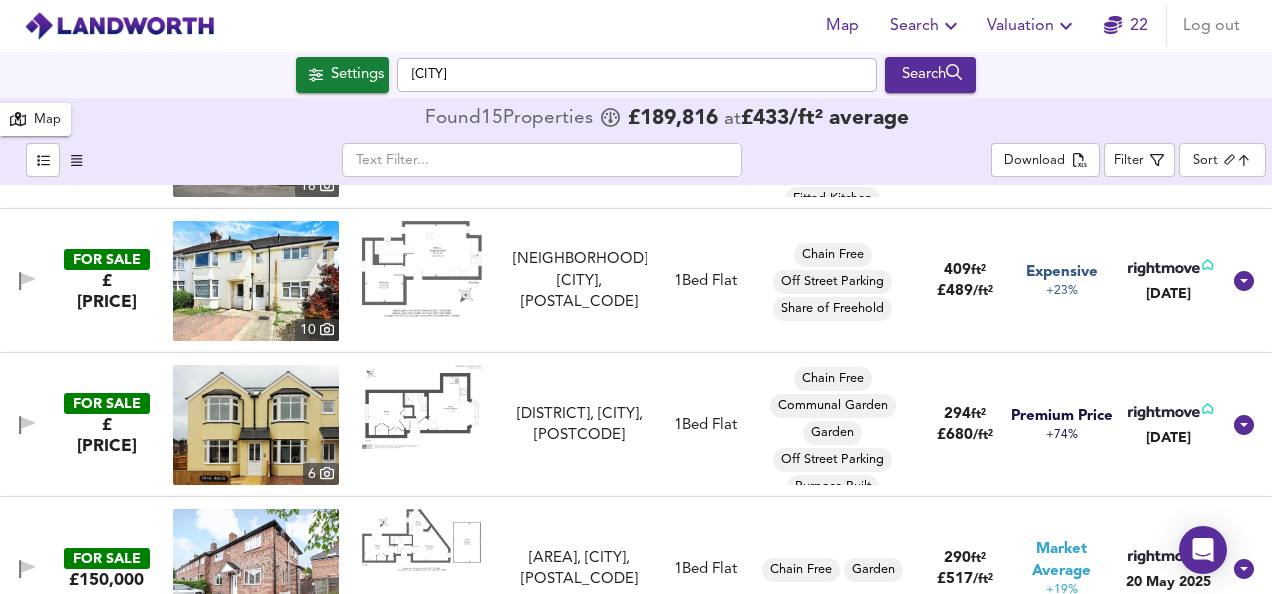 scroll, scrollTop: 880, scrollLeft: 0, axis: vertical 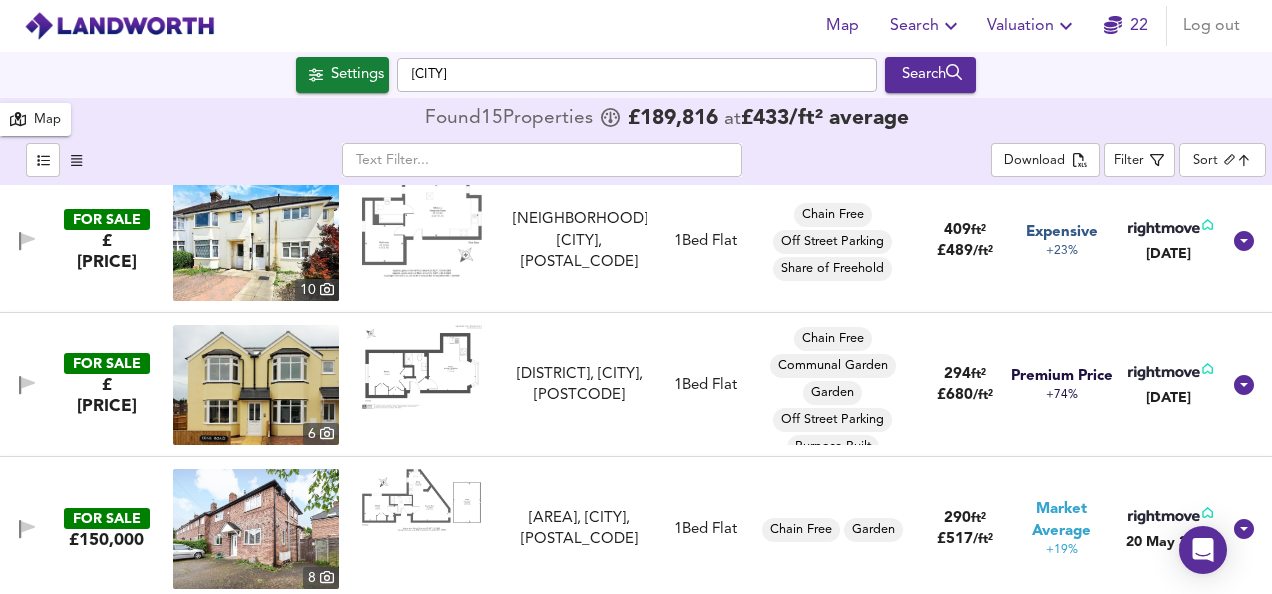click at bounding box center [422, 367] 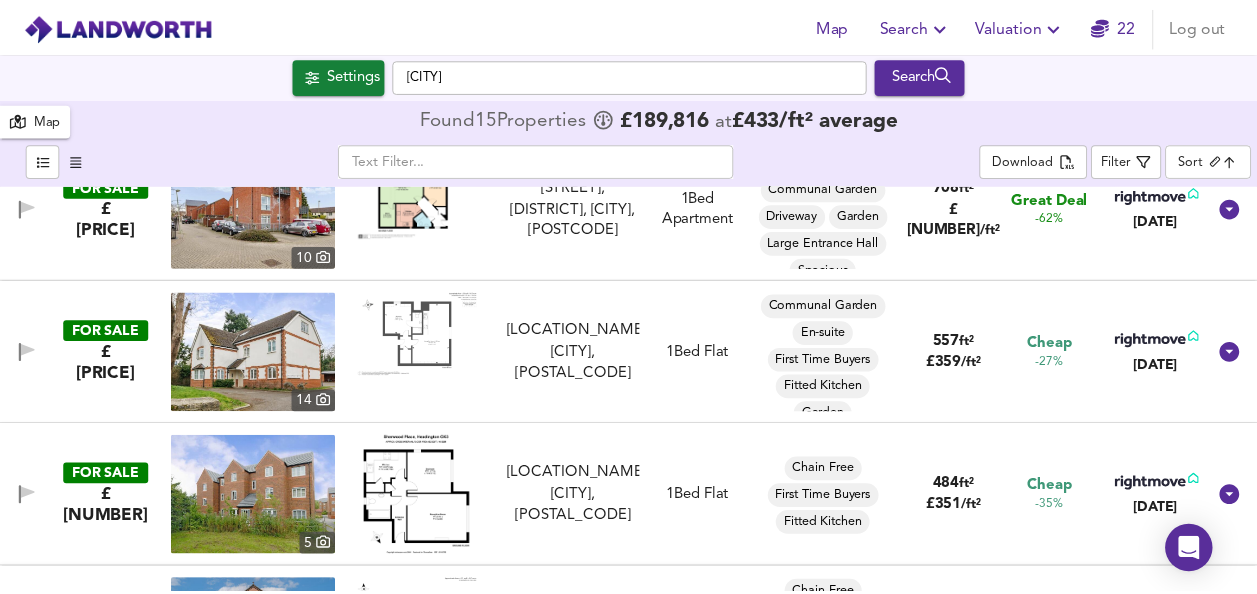 scroll, scrollTop: 0, scrollLeft: 0, axis: both 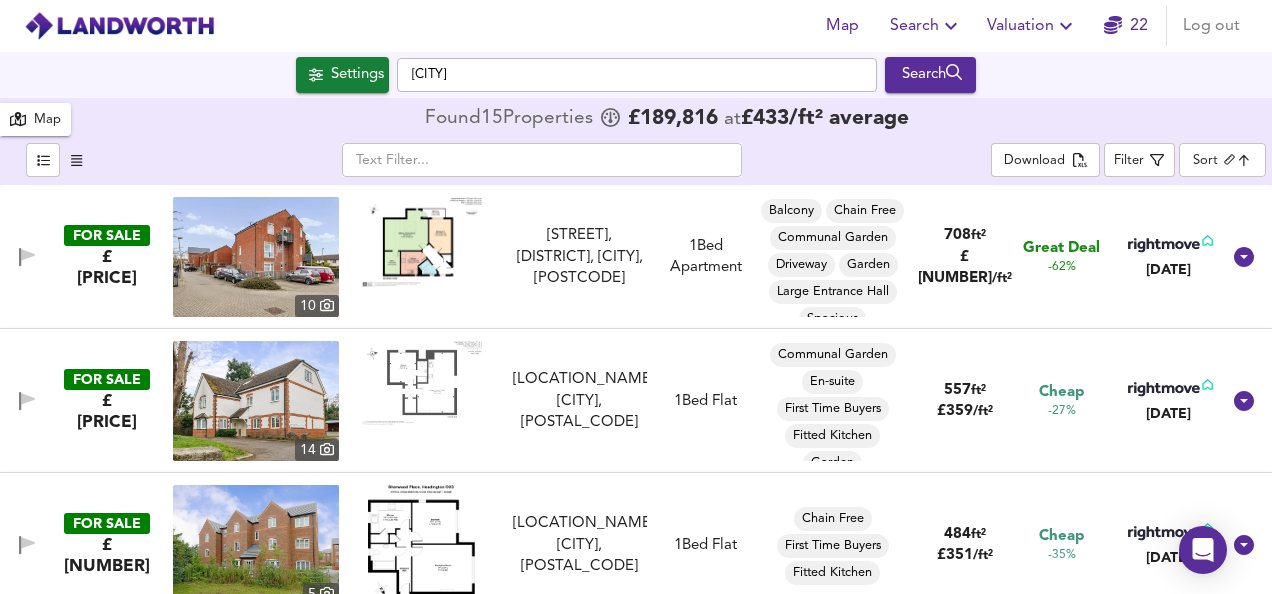 click 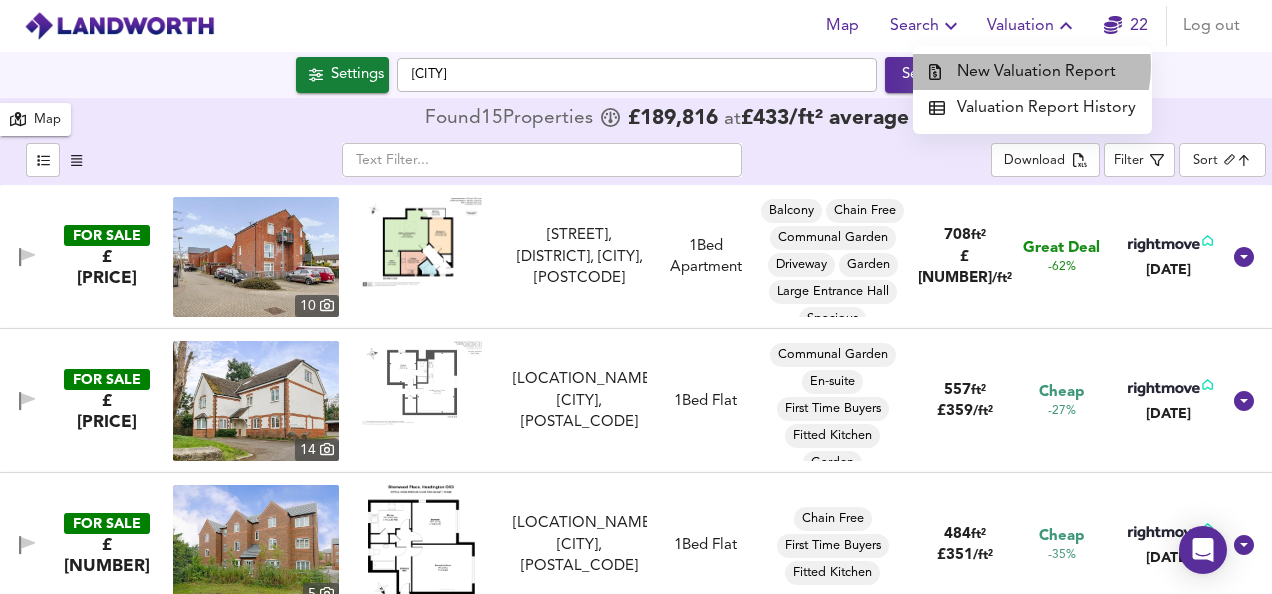 click on "New Valuation Report" at bounding box center [1032, 72] 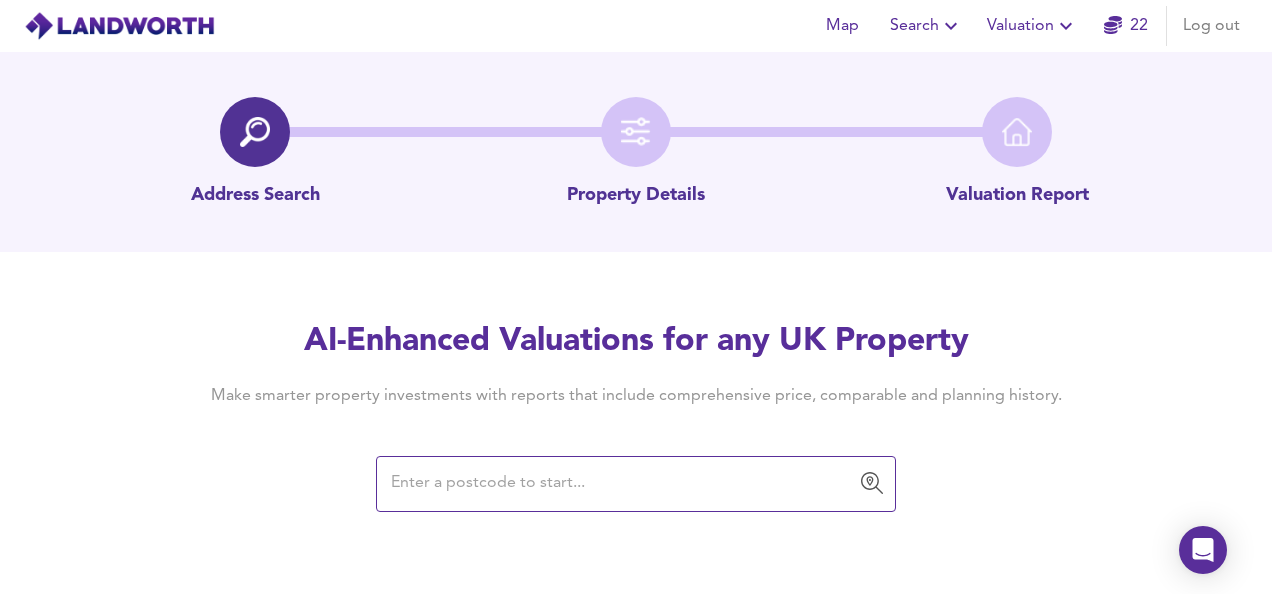 click at bounding box center (621, 484) 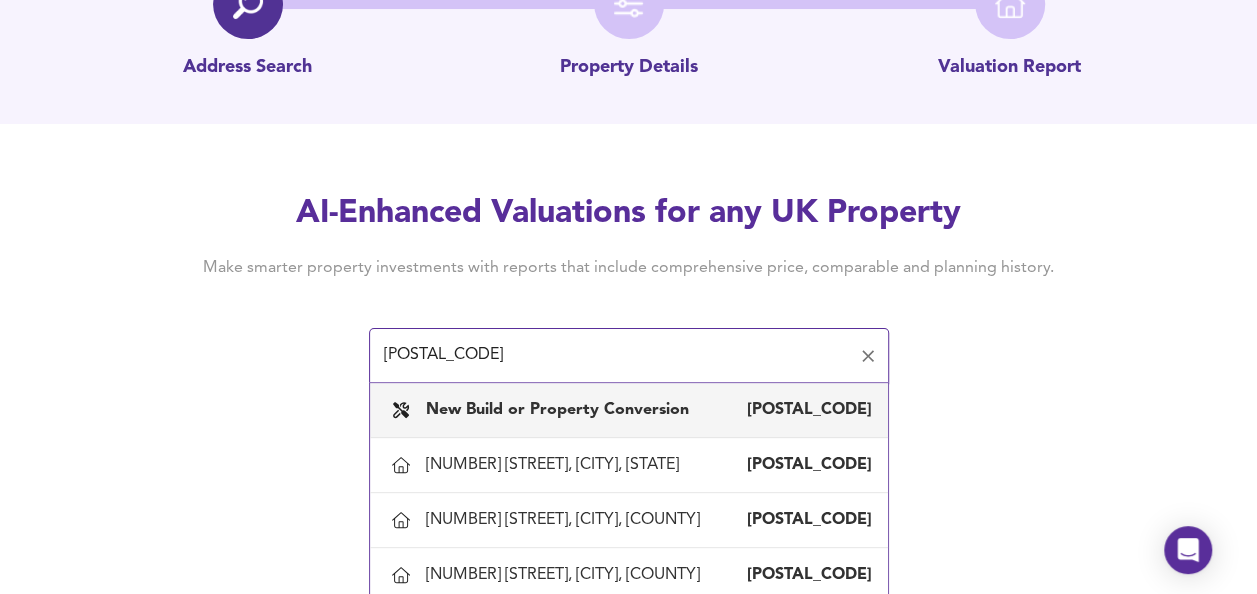 scroll, scrollTop: 154, scrollLeft: 0, axis: vertical 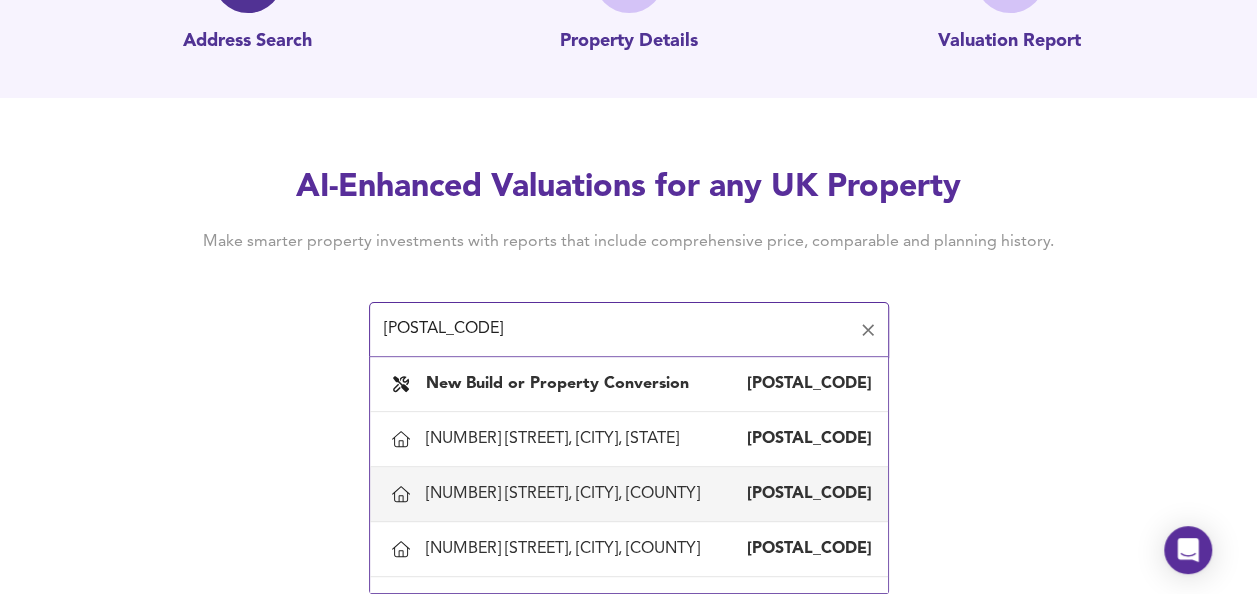 click on "[NUMBER] [STREET], [CITY], [COUNTY]" at bounding box center [567, 494] 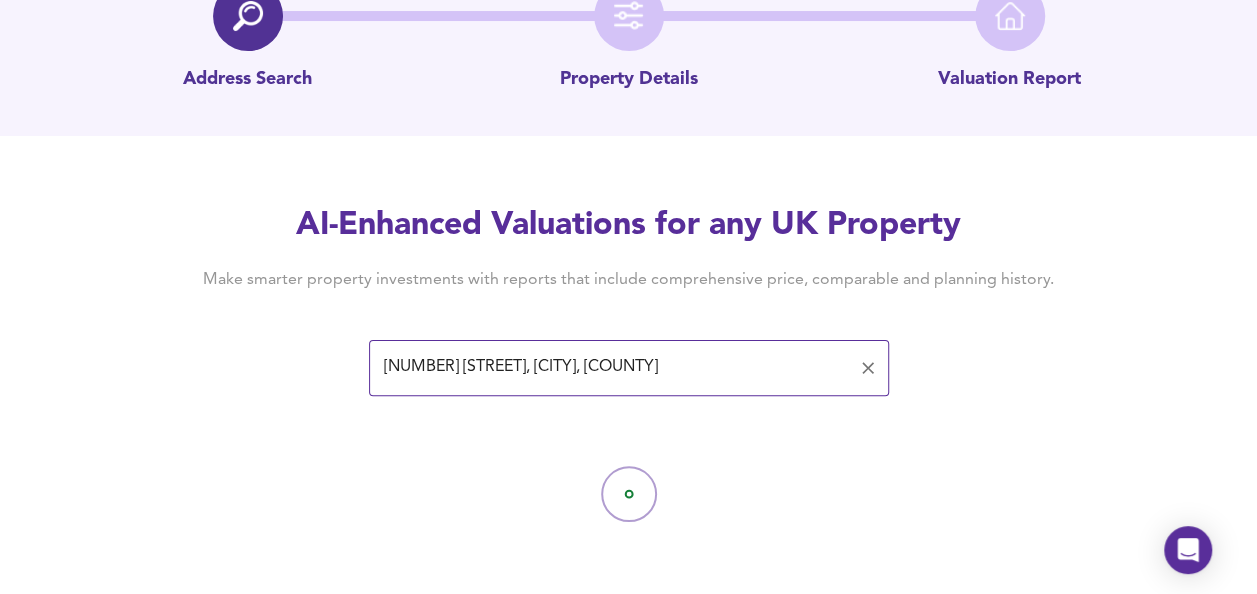 scroll, scrollTop: 0, scrollLeft: 0, axis: both 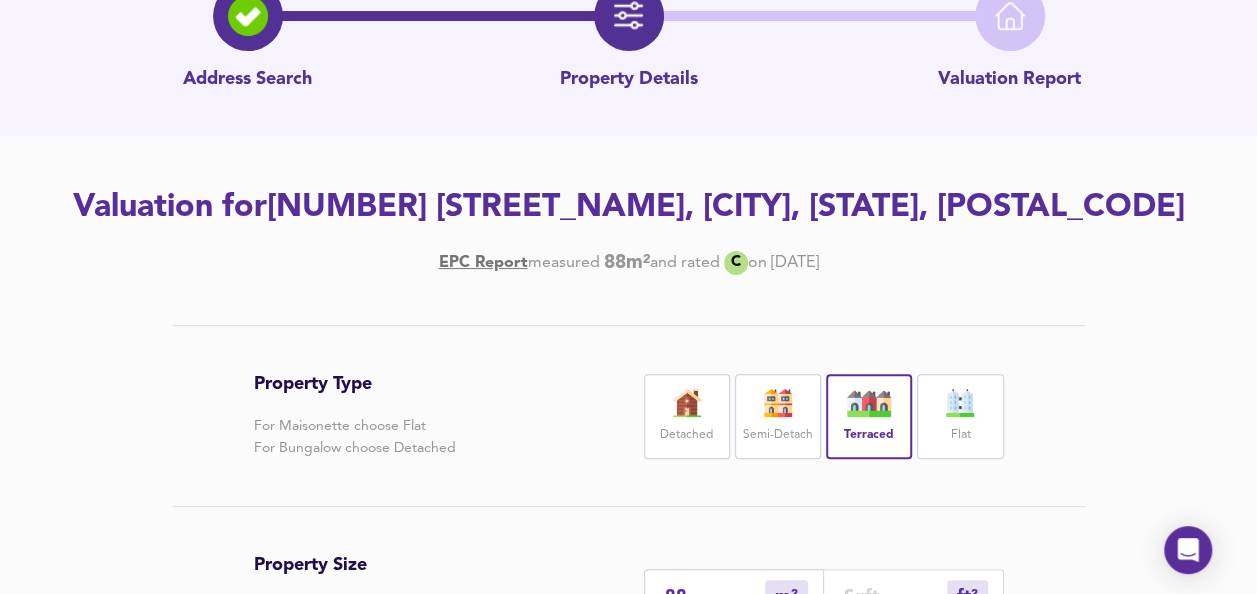 click on "Flat" at bounding box center [960, 416] 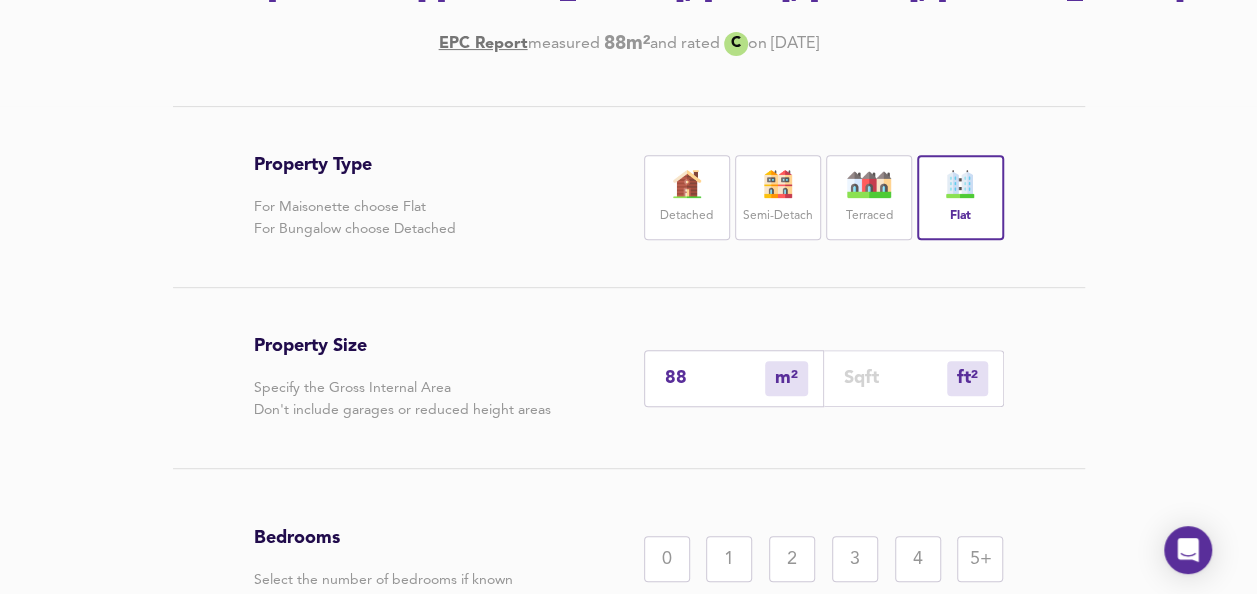scroll, scrollTop: 423, scrollLeft: 0, axis: vertical 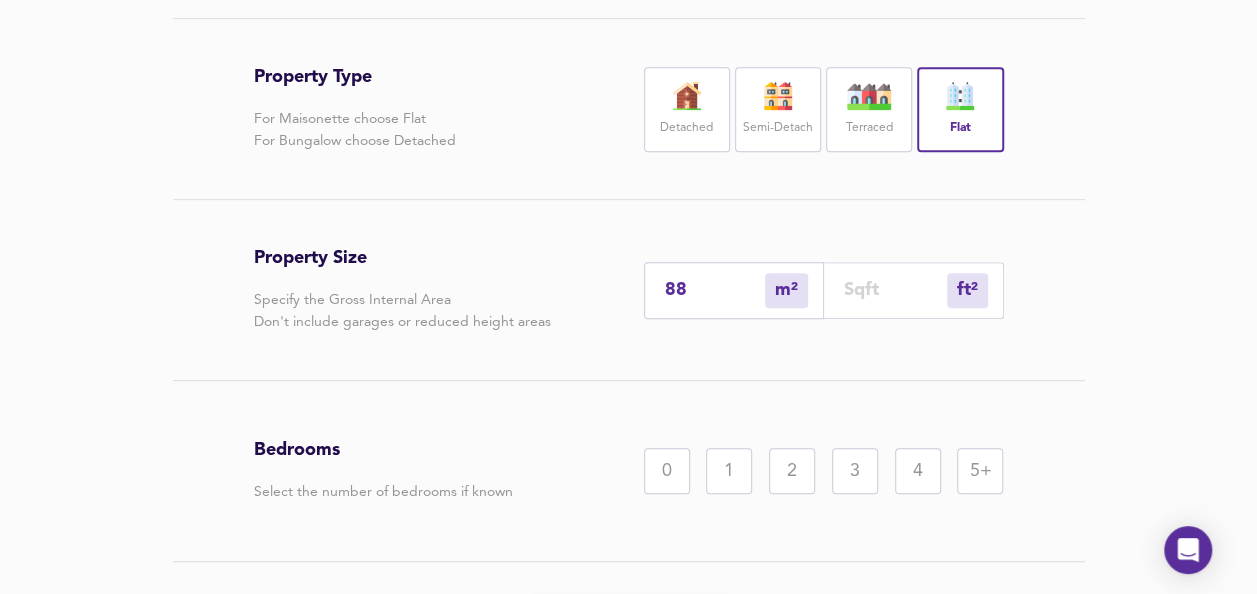 drag, startPoint x: 885, startPoint y: 288, endPoint x: 662, endPoint y: 292, distance: 223.03587 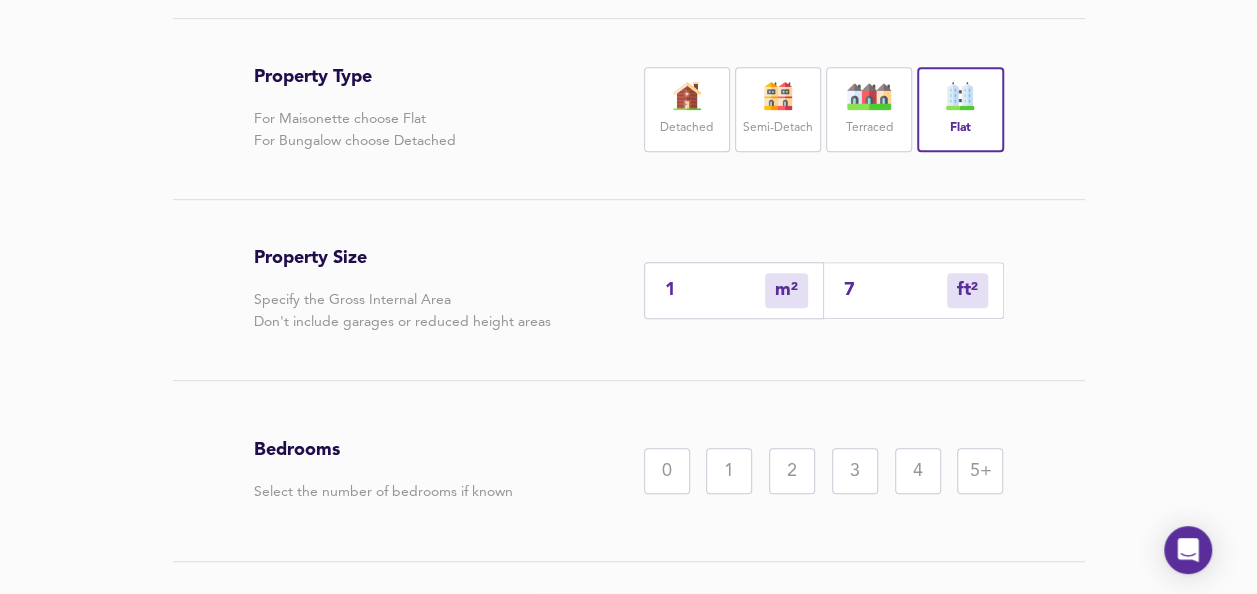 type on "7" 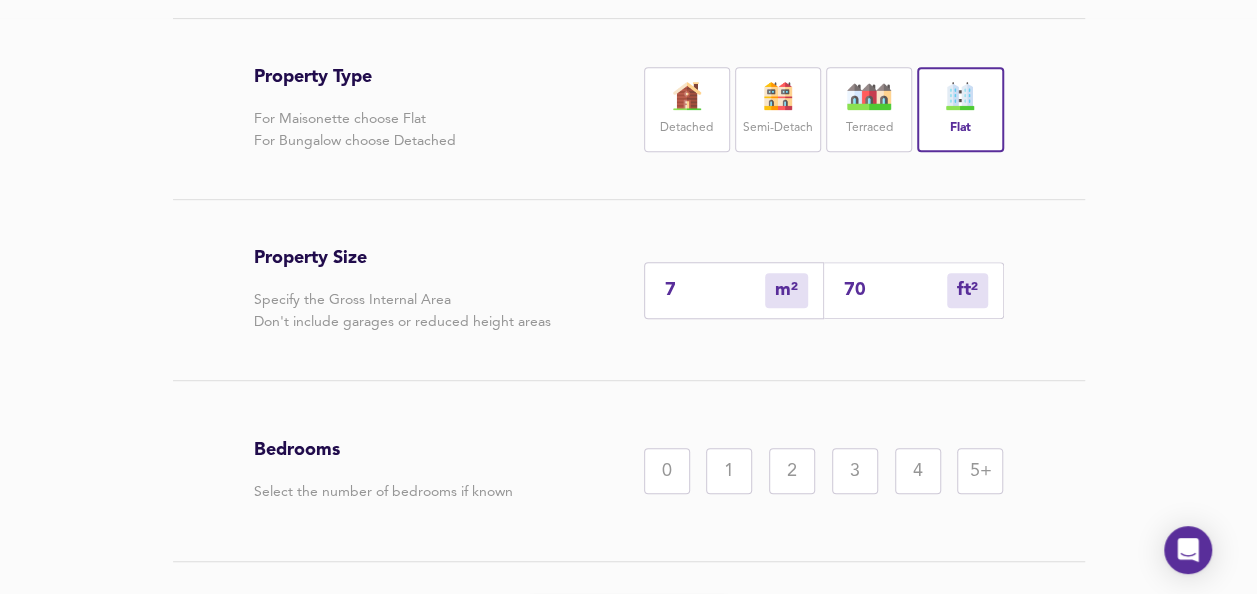 type on "66" 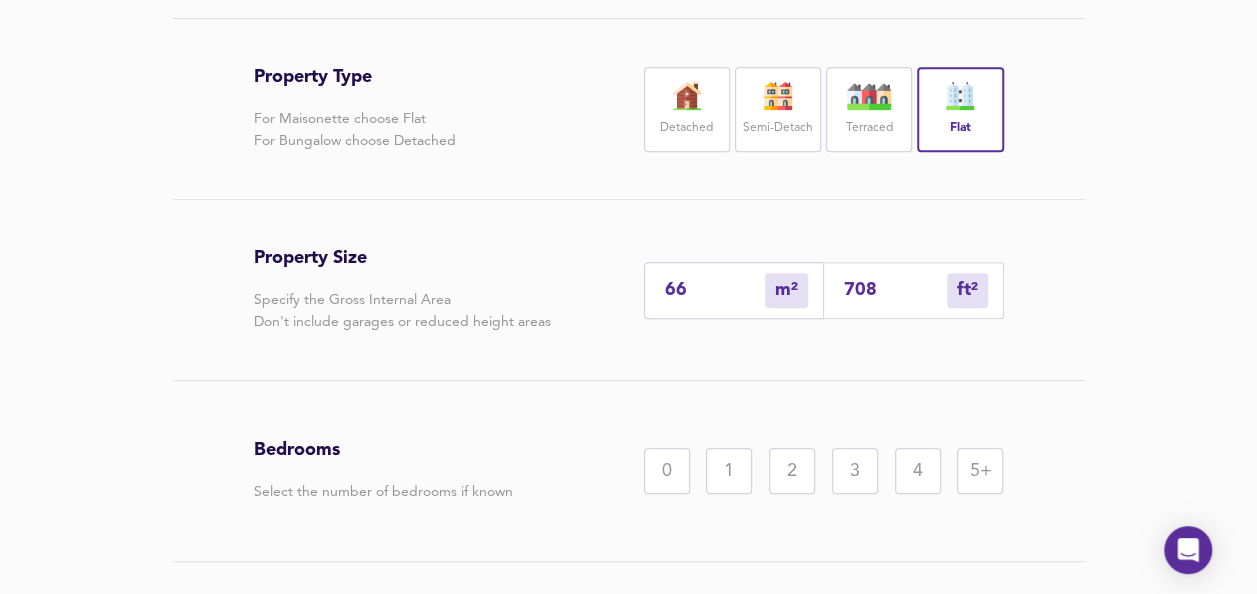 type on "708" 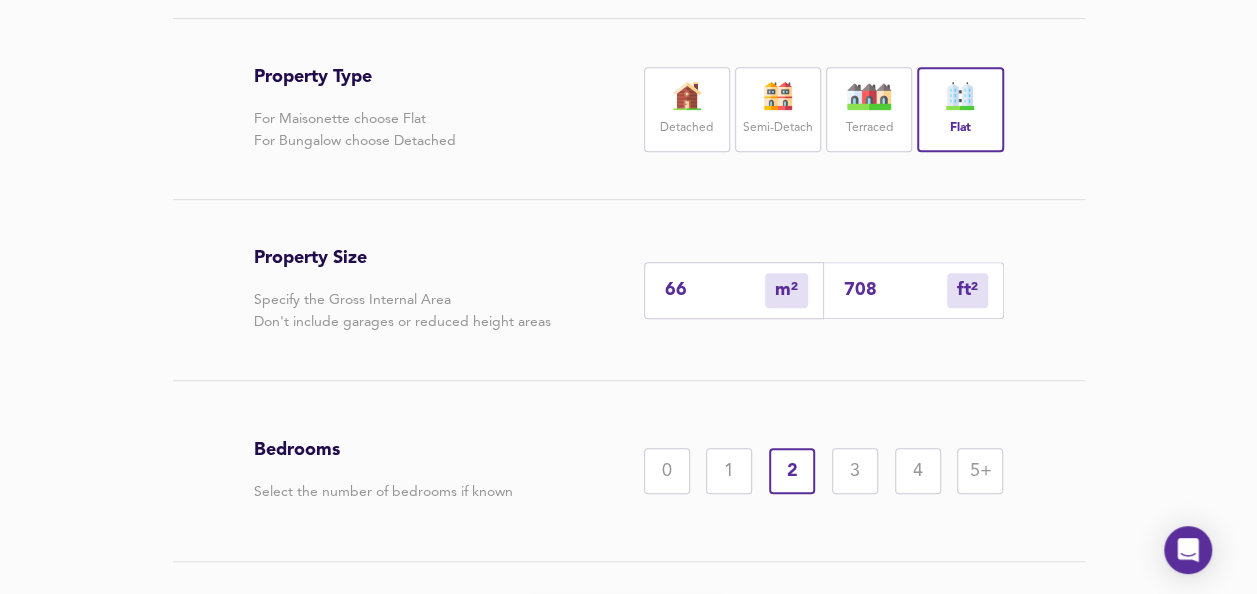 scroll, scrollTop: 552, scrollLeft: 0, axis: vertical 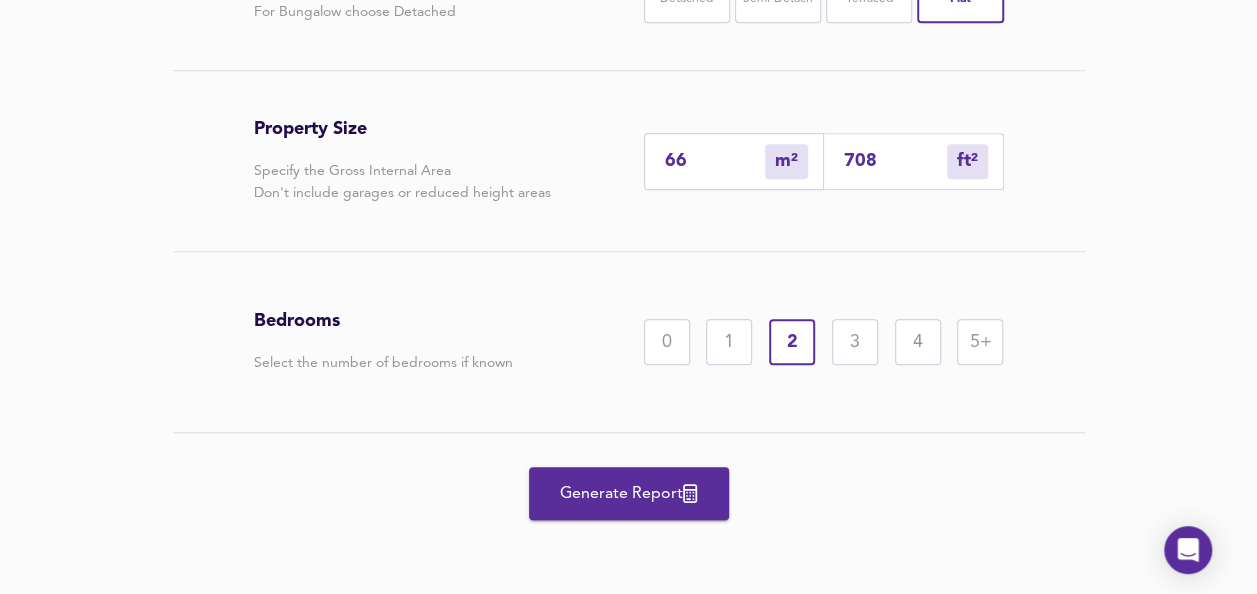 click on "Generate Report" at bounding box center (629, 494) 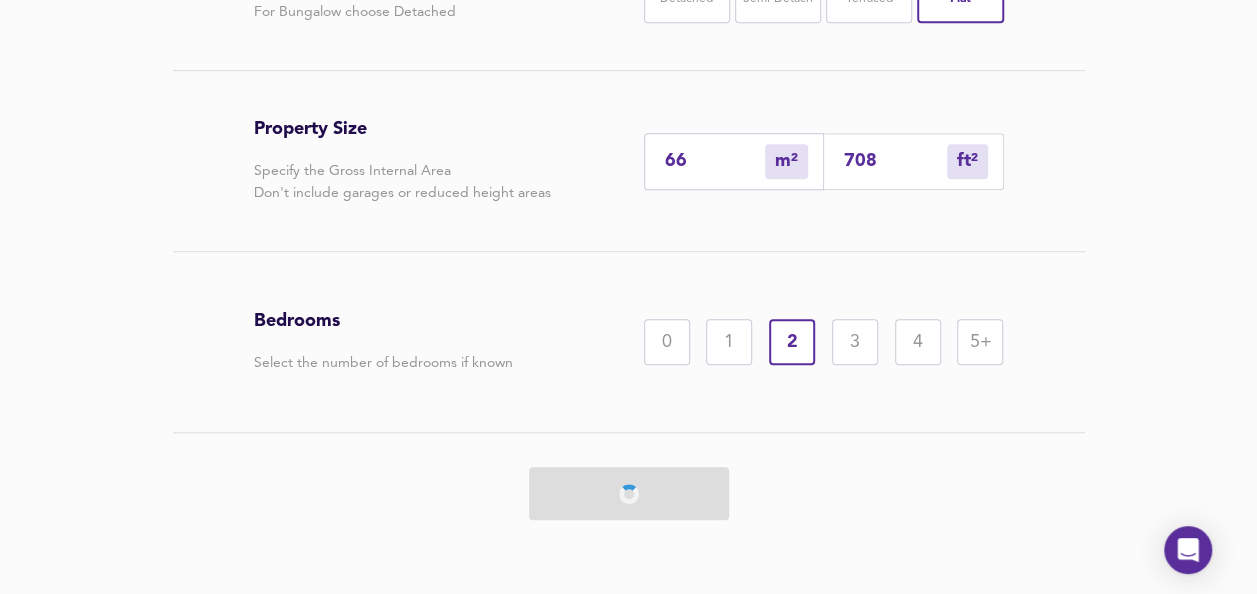 scroll, scrollTop: 0, scrollLeft: 0, axis: both 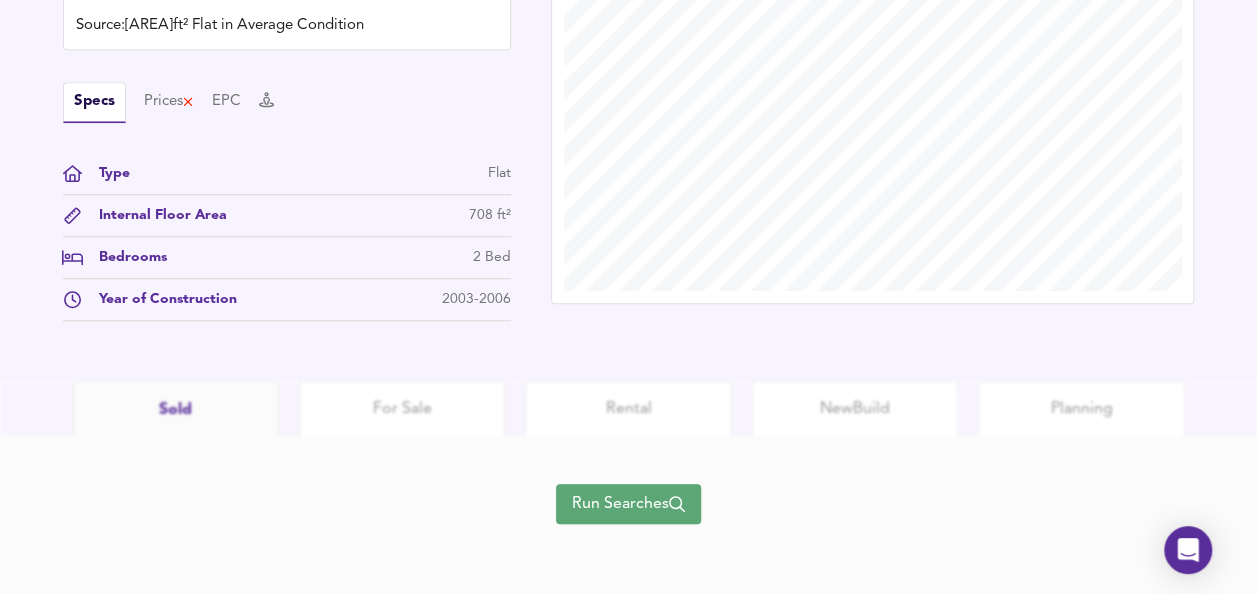 click on "Run Searches" at bounding box center (628, 504) 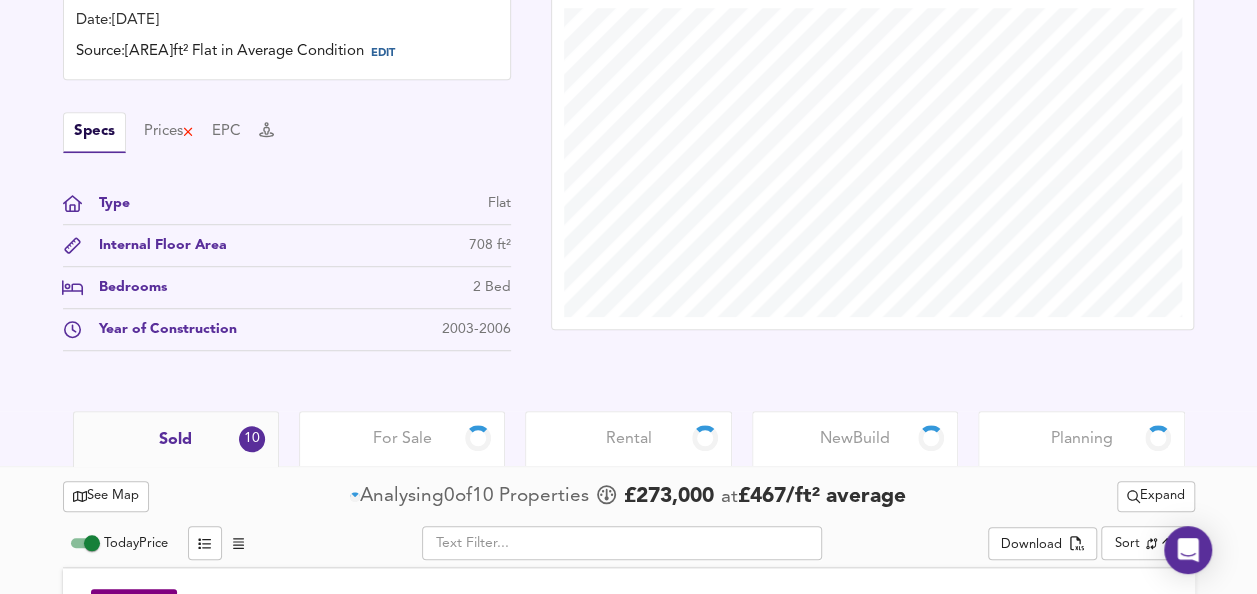 scroll, scrollTop: 603, scrollLeft: 0, axis: vertical 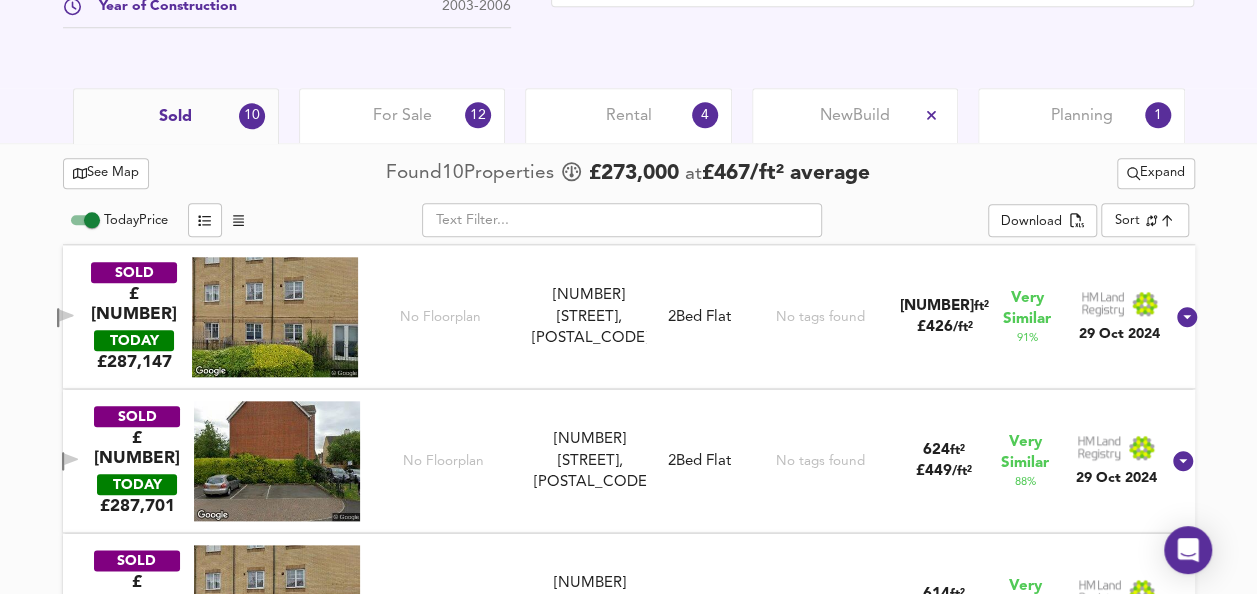 click on "Expand" at bounding box center [1156, 173] 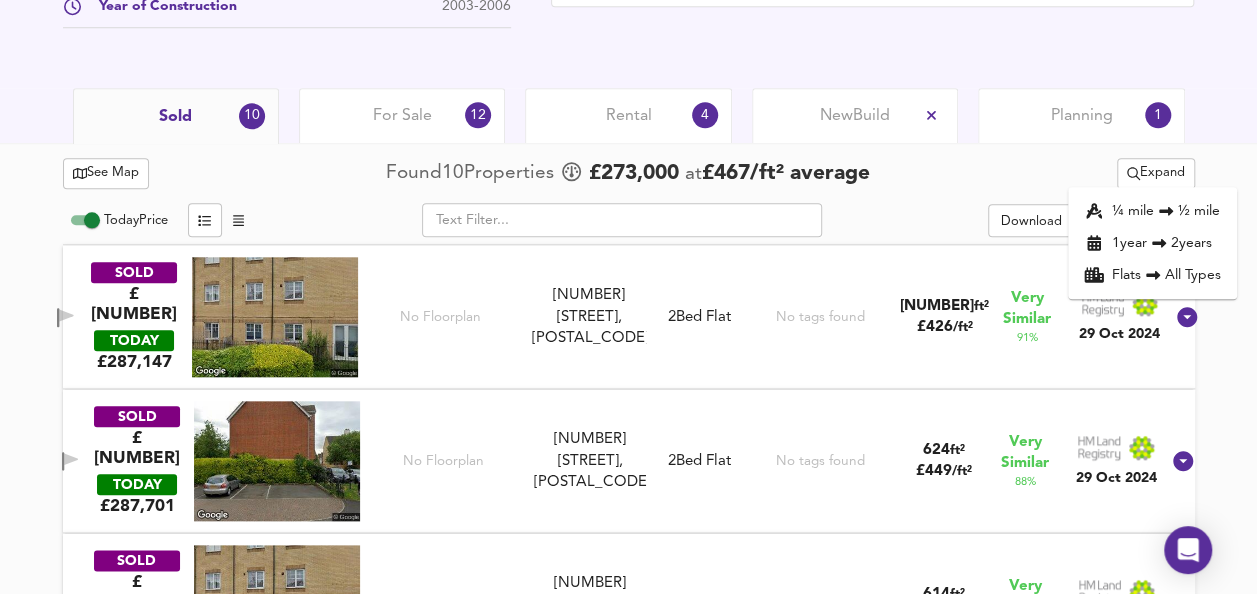 click on "​" at bounding box center [622, 220] 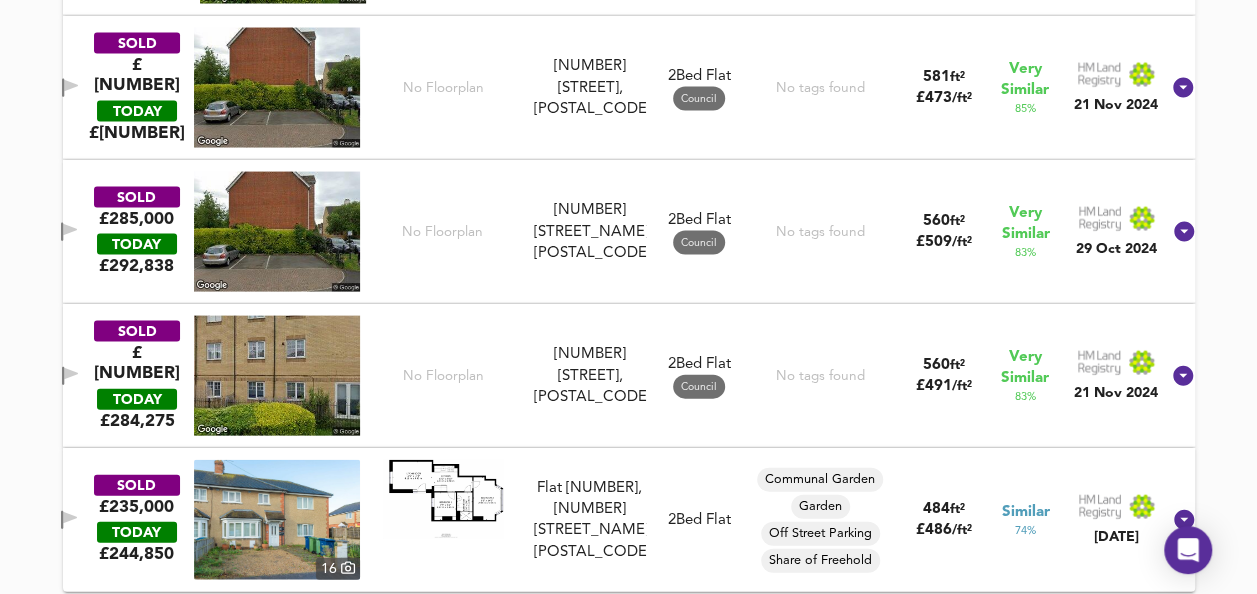 scroll, scrollTop: 1998, scrollLeft: 0, axis: vertical 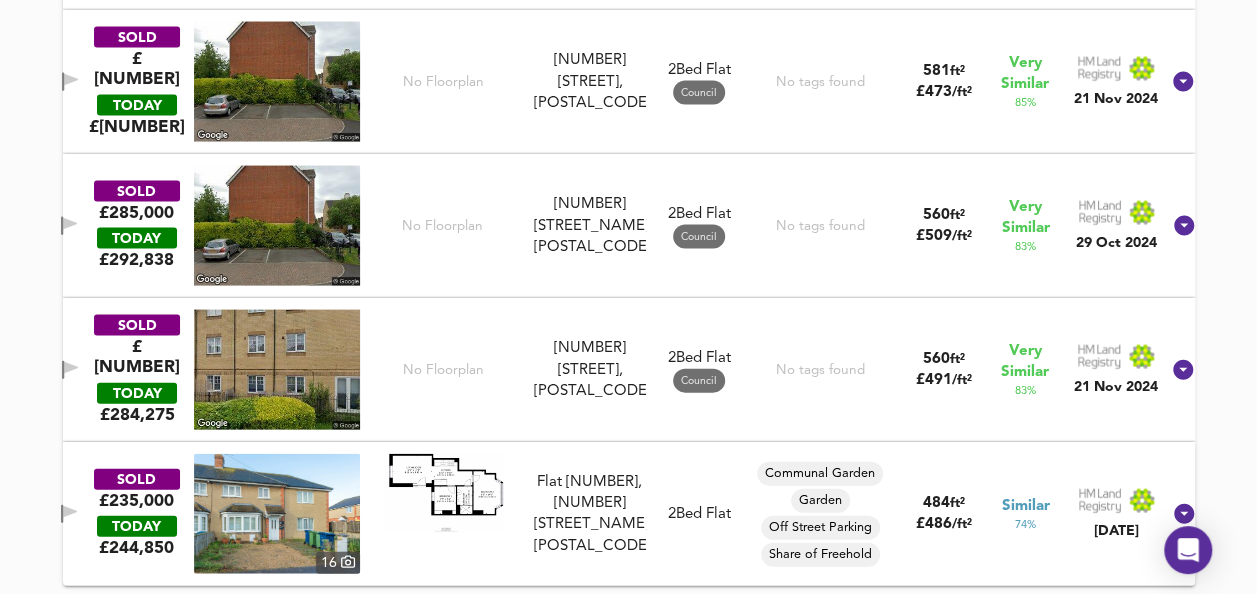 click at bounding box center [443, 493] 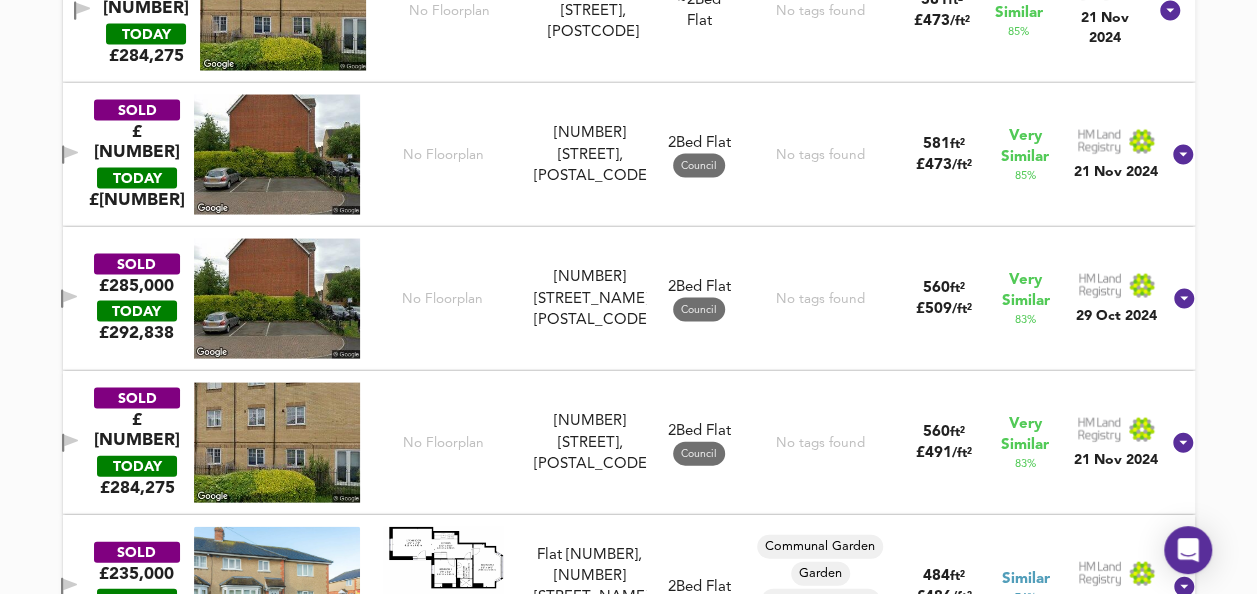 scroll, scrollTop: 1918, scrollLeft: 0, axis: vertical 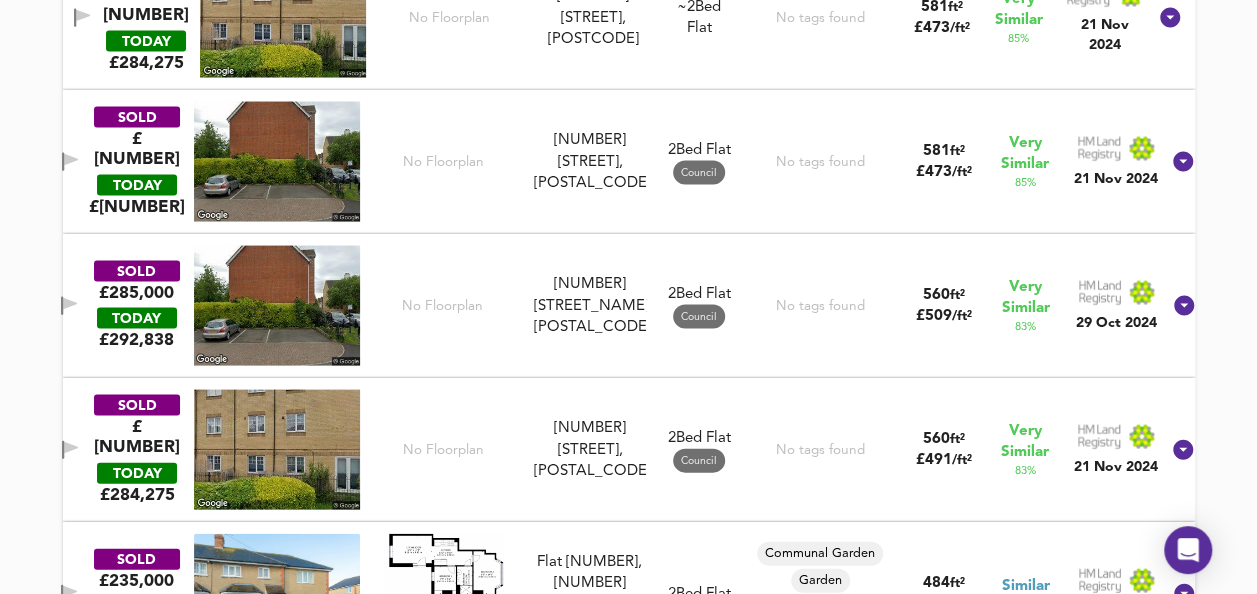 click at bounding box center (277, 450) 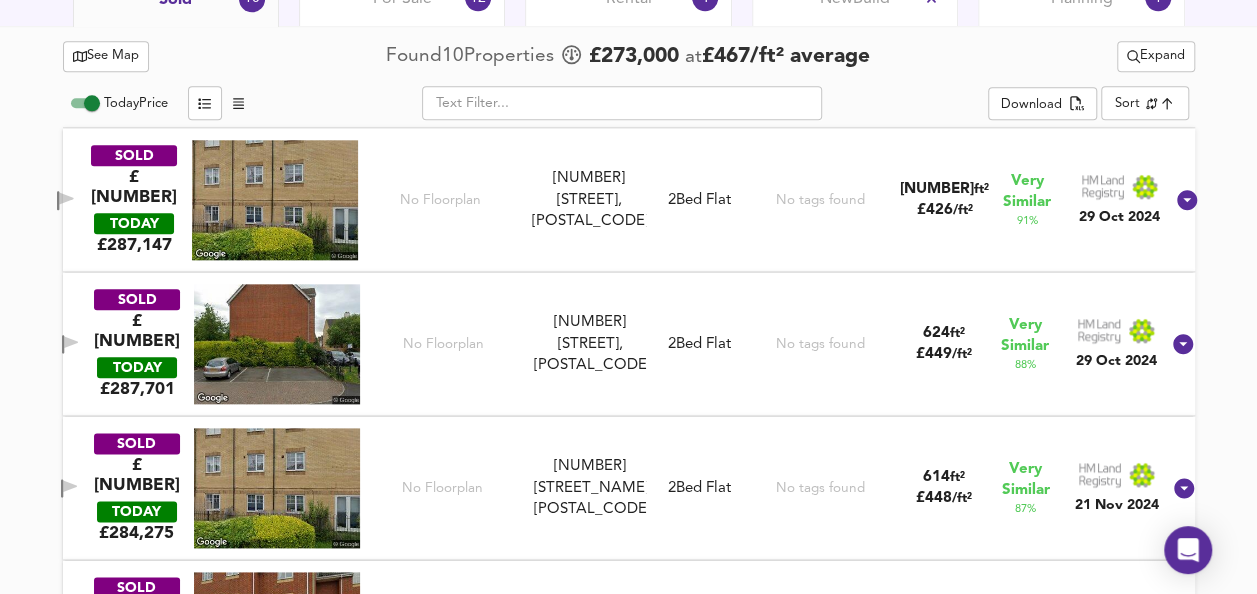 scroll, scrollTop: 978, scrollLeft: 0, axis: vertical 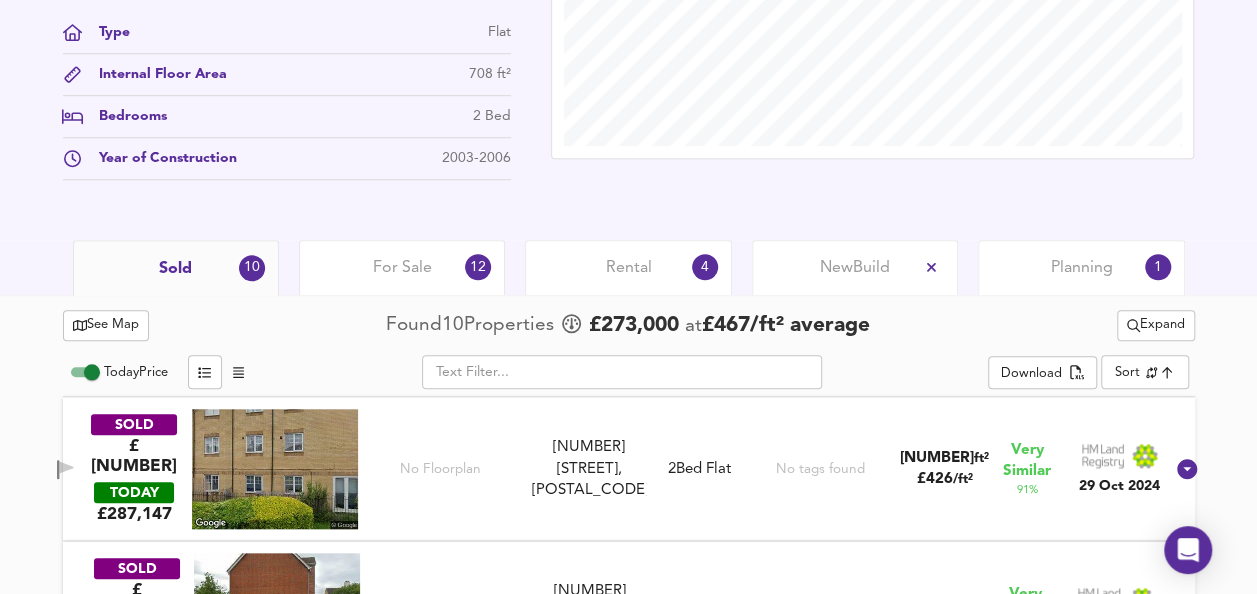 click on "Expand" at bounding box center [1156, 325] 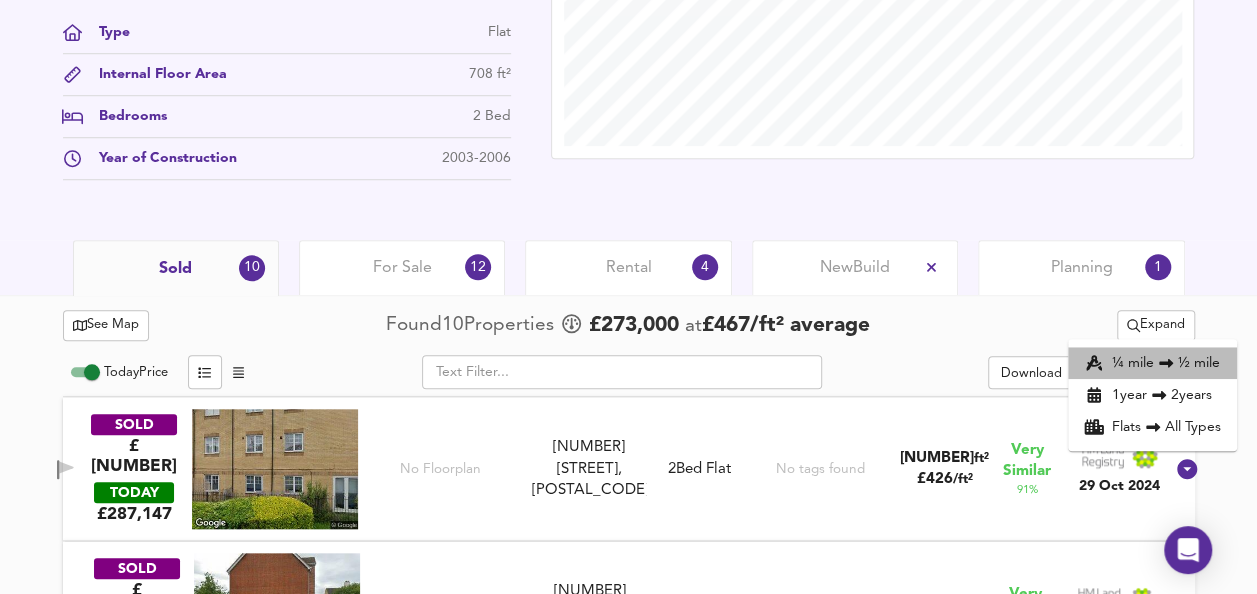 click on "¼ mile ½ mile" at bounding box center [1152, 363] 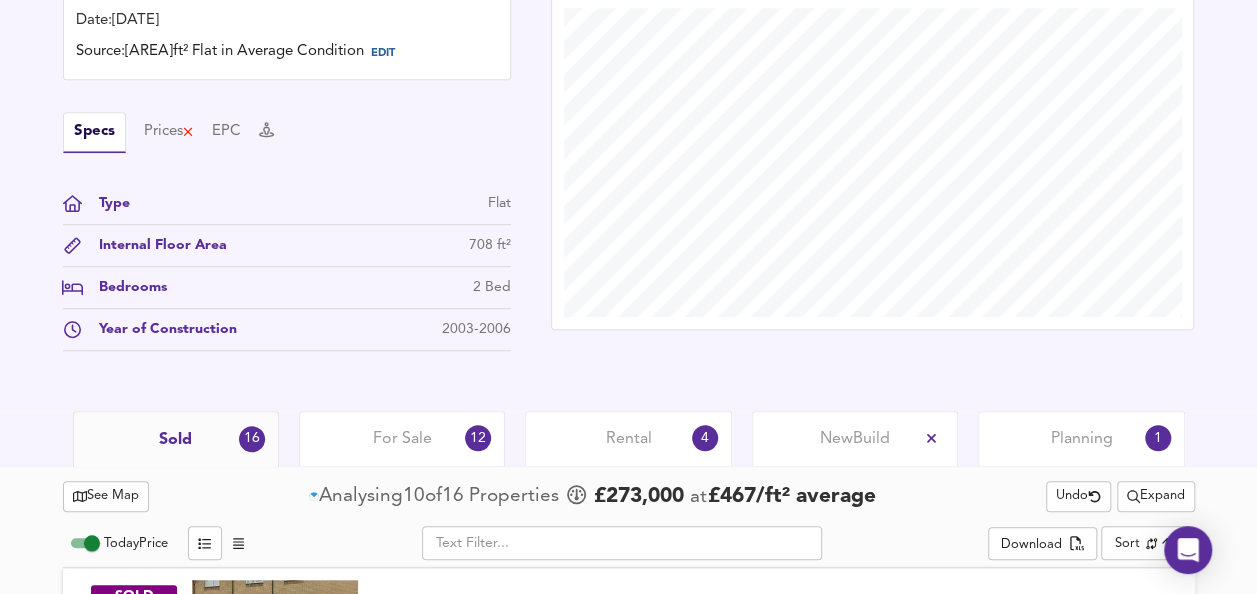 scroll, scrollTop: 747, scrollLeft: 0, axis: vertical 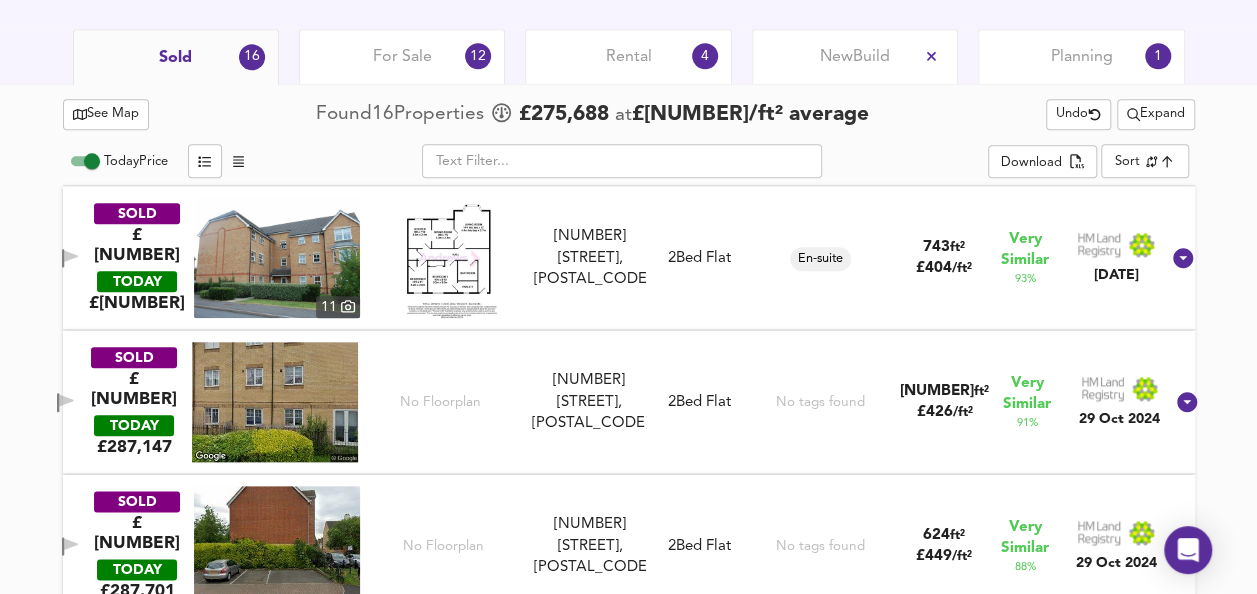 click at bounding box center [442, 258] 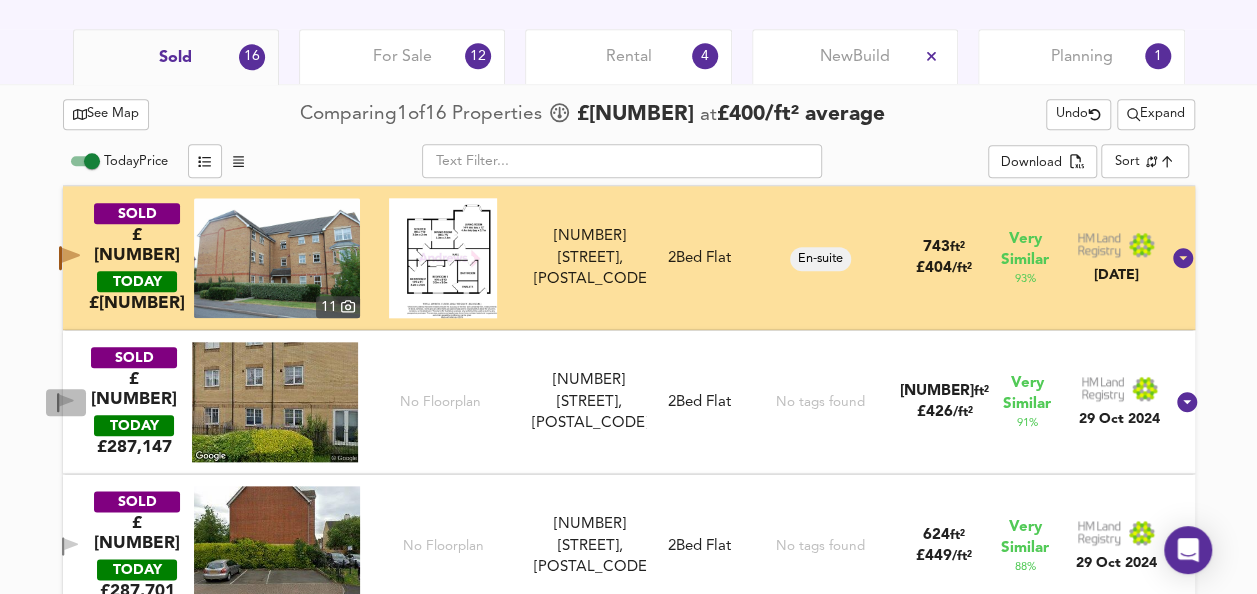 click 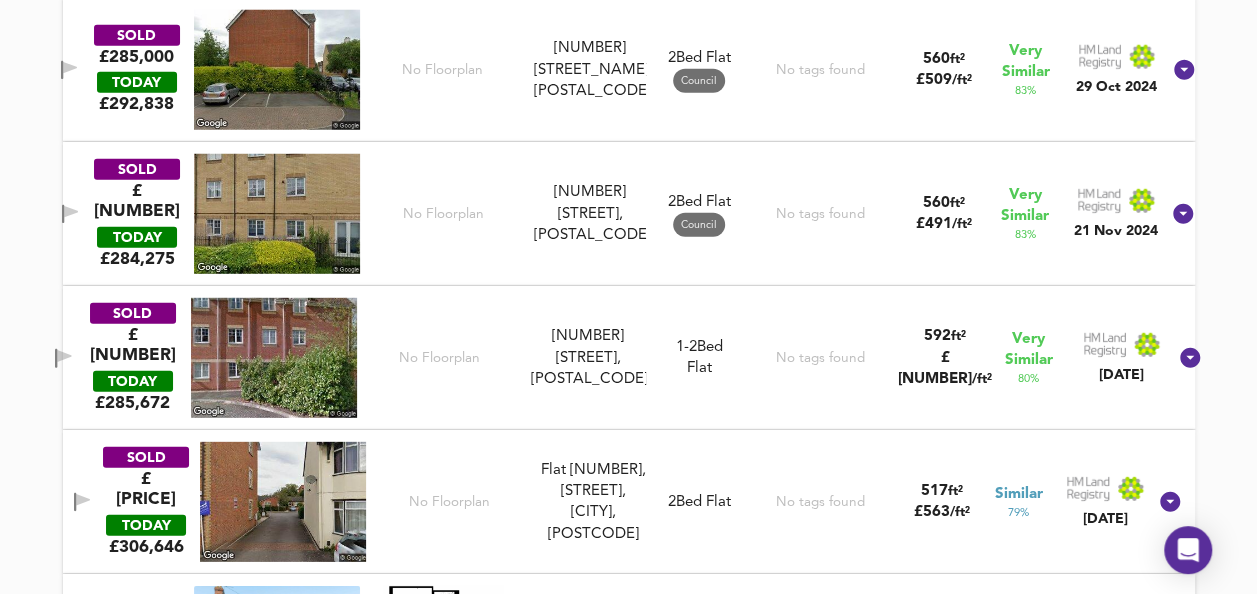 scroll, scrollTop: 2862, scrollLeft: 0, axis: vertical 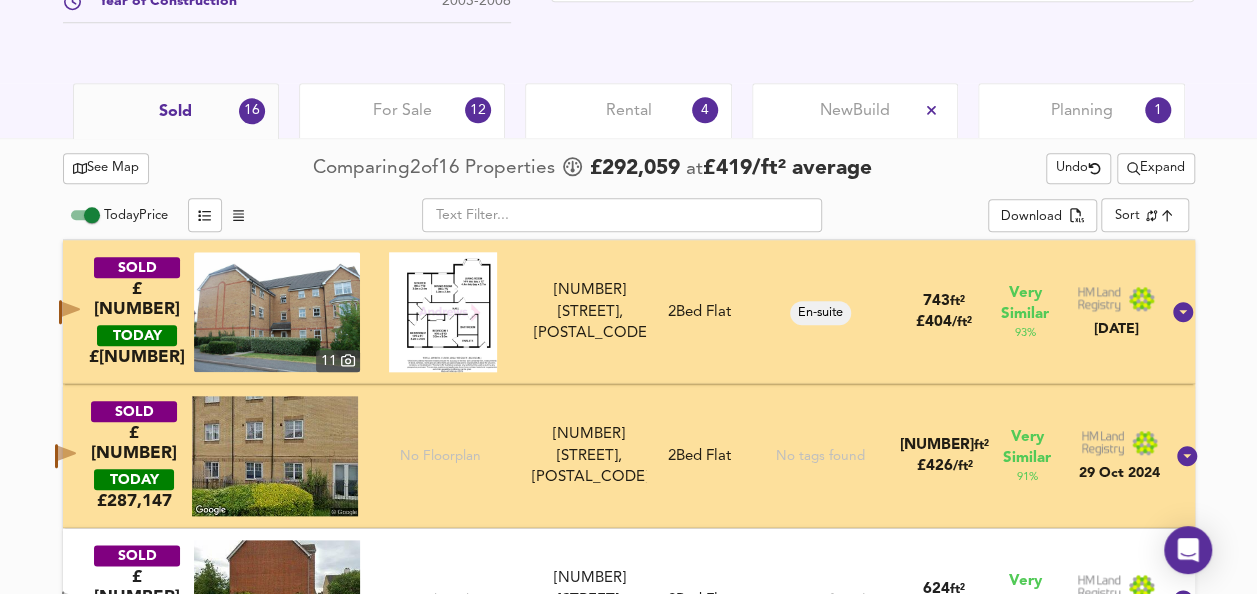 click on "See Map" at bounding box center [106, 168] 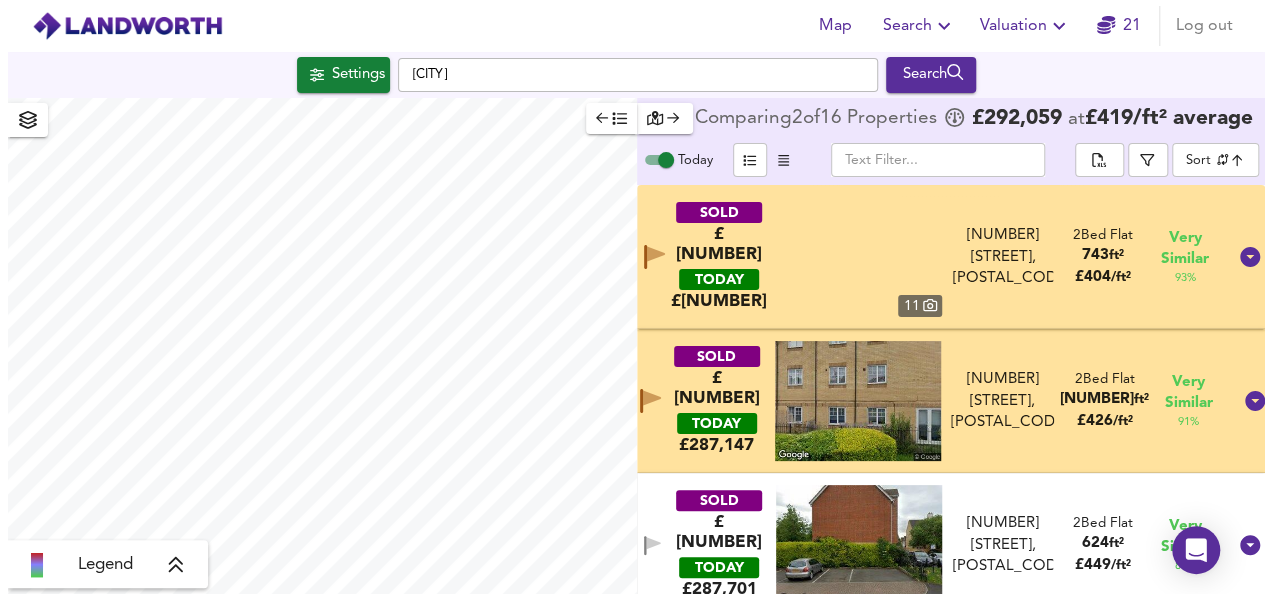 scroll, scrollTop: 0, scrollLeft: 0, axis: both 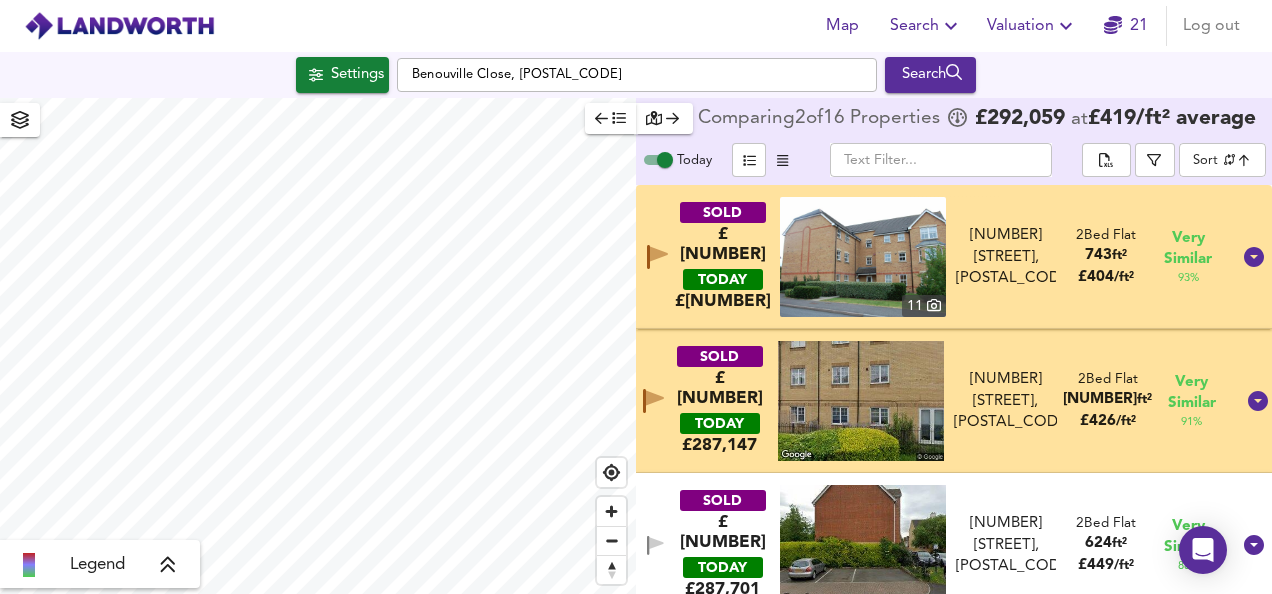 checkbox on "false" 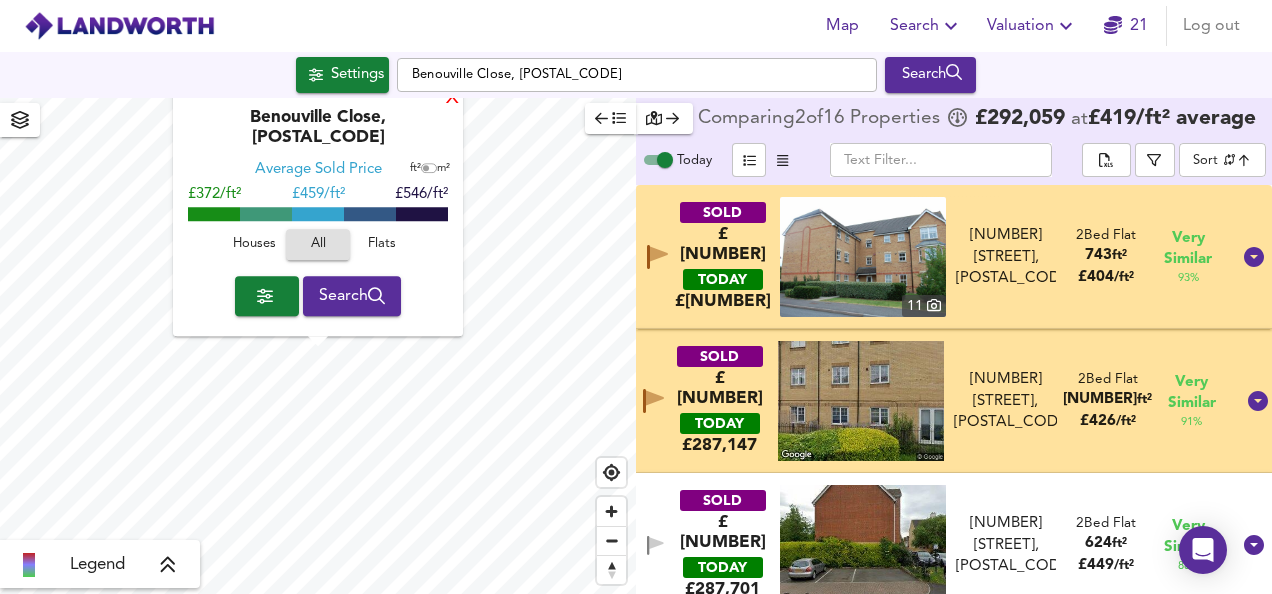 click on "X" at bounding box center (452, 99) 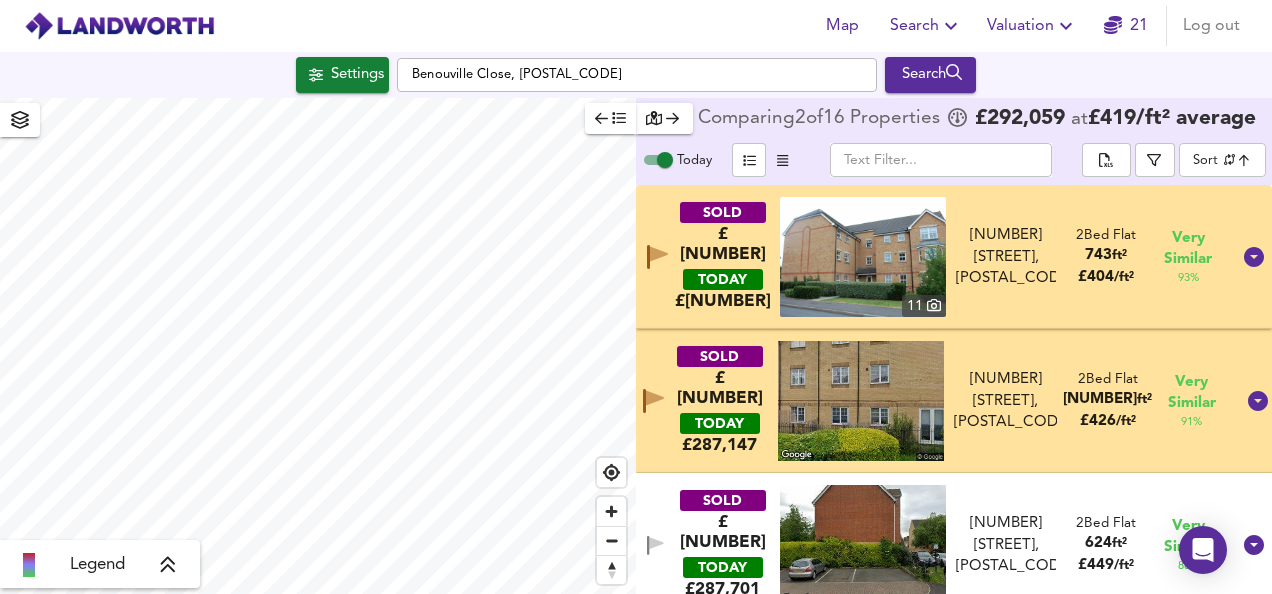 click on "SOLD £[NUMBER]   TODAY  £ [NUMBER]   [NUMBER]     [NUMBER] [STREET], [POSTAL_CODE] [NUMBER] [STREET], [POSTAL_CODE] [NUMBER]  Bed   Flat [NUMBER] ft² £ [NUMBER] / ft²   Very Similar [PERCENT] %" at bounding box center (930, 257) 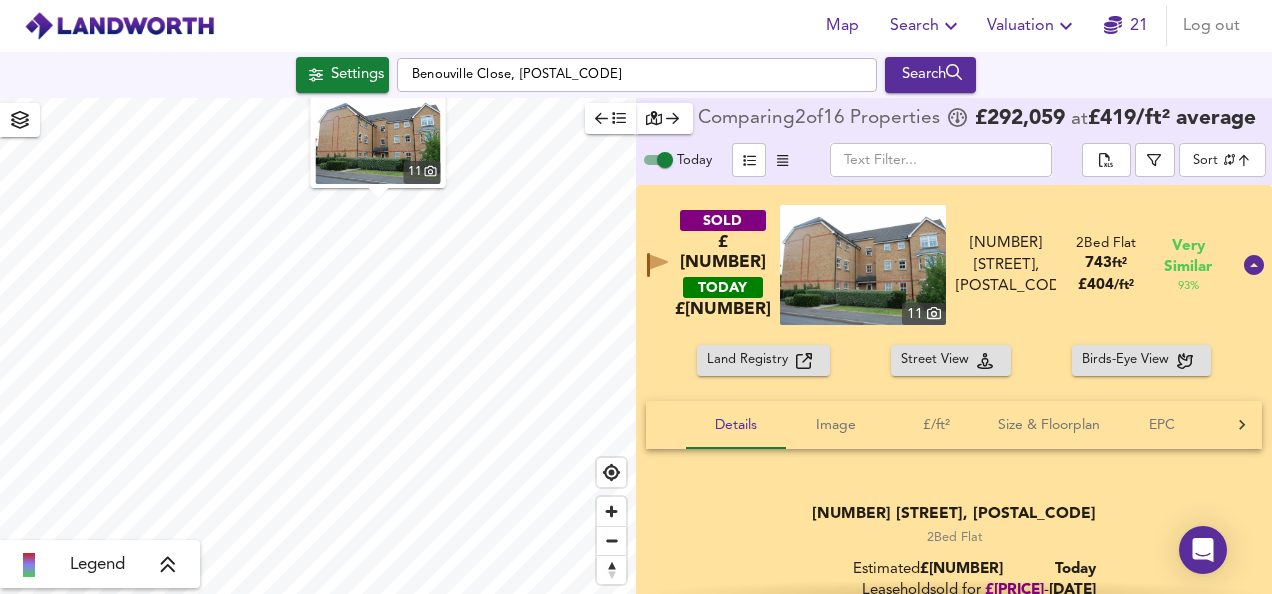 click on "SOLD £[NUMBER]   TODAY  £ [NUMBER]   [NUMBER]     [NUMBER] [STREET], [POSTAL_CODE] [NUMBER] [STREET], [POSTAL_CODE] [NUMBER]  Bed   Flat [NUMBER] ft² £ [NUMBER] / ft²   Very Similar [PERCENT] %" at bounding box center (954, 265) 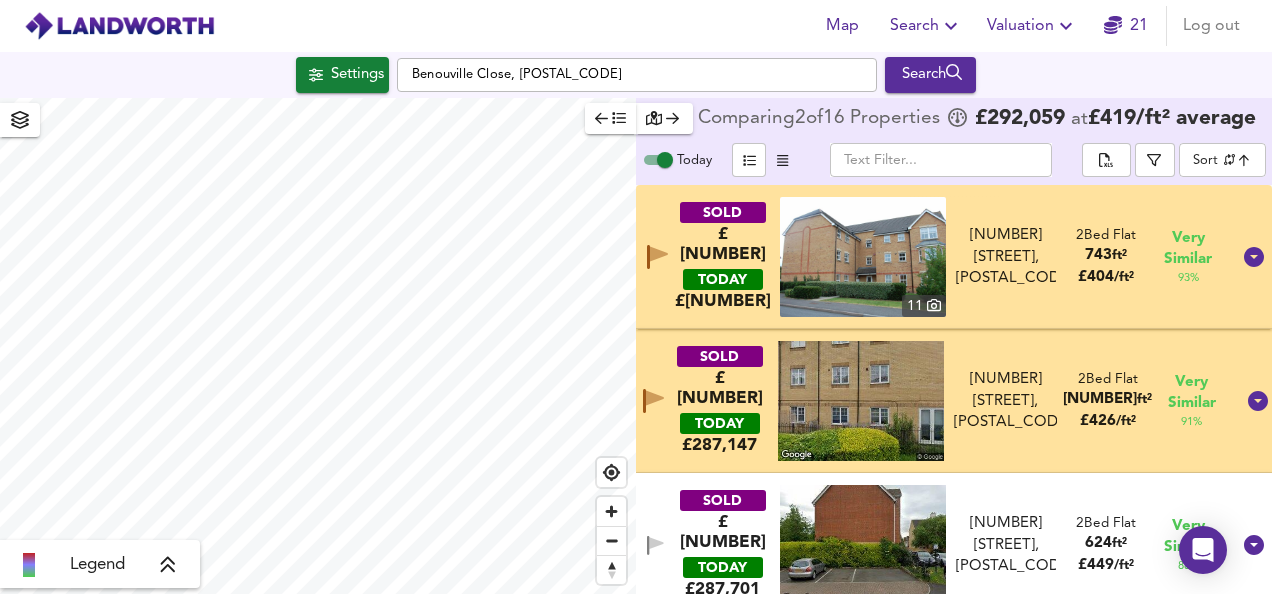 click on "SOLD £[PRICE]   TODAY  £ [PRICE] [NUMBER] [STREET], [POSTCODE] [NUMBER] [STREET], [POSTCODE] [NUMBER]  Bed   Flat [AREA] £ [PRICE] / ft²   Very Similar [PERCENTAGE] %" at bounding box center [930, 401] 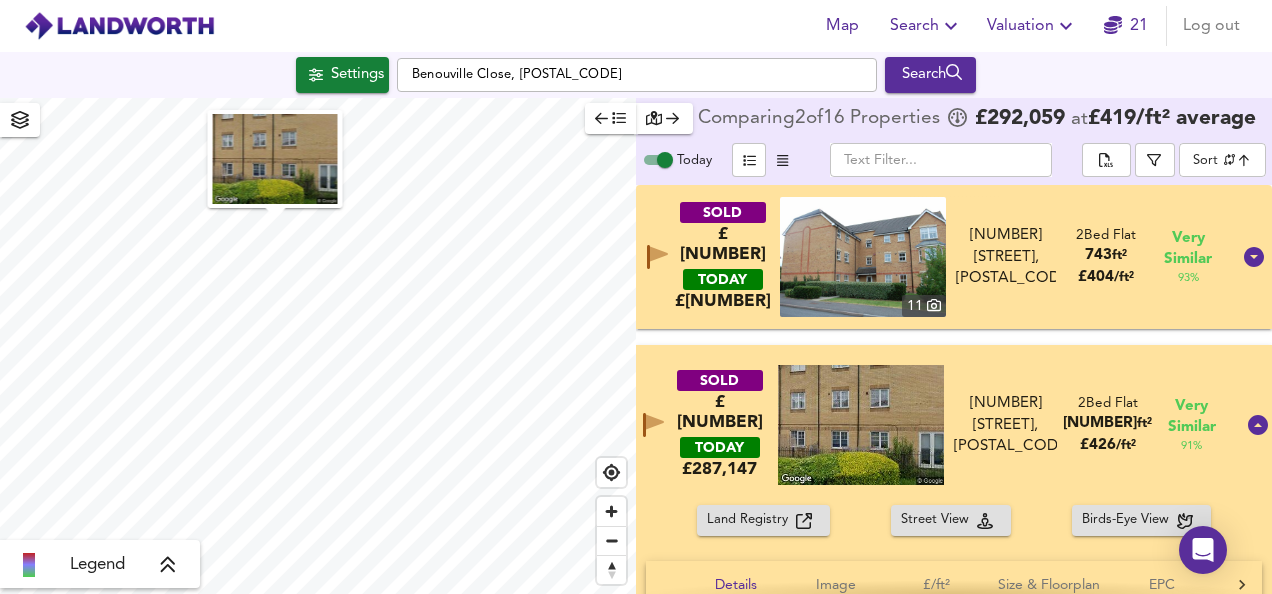 click on "SOLD £[PRICE]   TODAY  £ [PRICE]   [NUMBER]     [STREET_NAME], [STREET_NAME], [POSTAL_CODE] [STREET_NAME], [STREET_NAME], [POSTAL_CODE] [NUMBER]  Bed   Flat [NUMBER] ft² £ [PRICE] / ft²   Very Similar [NUMBER] %SOLD £[PRICE]   TODAY  £ [PRICE] [NUMBER] [STREET_NAME], [POSTAL_CODE] [STREET_NAME], [POSTAL_CODE] [NUMBER]  Bed   Flat [NUMBER] ft² £ [PRICE] / ft²   Very Similar [NUMBER] % Land Registry       Street View       Birds-Eye View       Details Image £/ft² Size & Floorplan EPC Tags Rental [NUMBER] [STREET_NAME], [POSTAL_CODE]   [NUMBER]  Bed [NUMBER]  Bed   Flat Estimated   £ [PRICE]               Today Leasehold  sold for   £ [PRICE]  -  [DATE] No Rightmove History Found     Zoopla History     [NUMBER]  Bed [NUMBER]  Bed   Flat Comparing to   [NUMBER]   nearby sales   Average Flat Sold Price on [DATE] [PERCENTAGE] £ [PRICE]/ft² [PERCENTAGE] Market Average [PERCENTAGE] £[PRICE]/ft² Comparing to   [NUMBER]   recent nearby sales   Average Flat Sold Price on [DATE] £[PRICE]/ft² £ [PRICE]/ft² £[PRICE]/ft² EPC Size: [NUMBER]m² = [NUMBER]ft² No Floorplan Check Certificates in  [POSTAL_CODE]   Size: [NUMBER] m² = [NUMBER] ft² [NUMBER]  Heated Rooms [RATING] [NUMBER]   [RATING] . [RATING]" at bounding box center [954, 389] 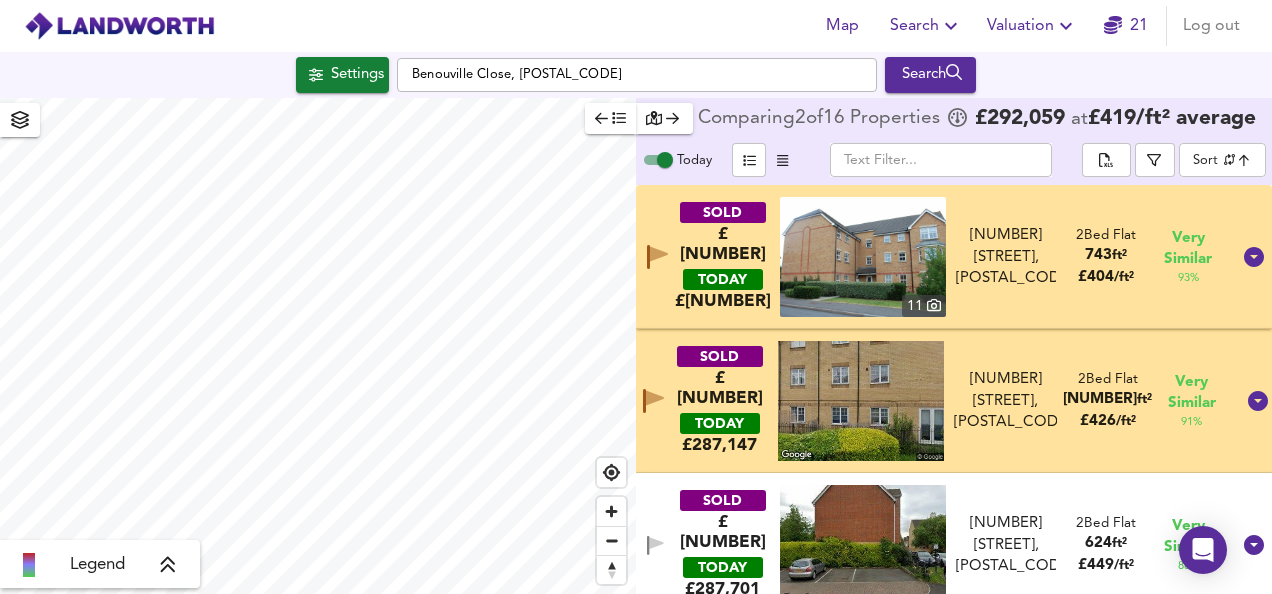 click at bounding box center [863, 257] 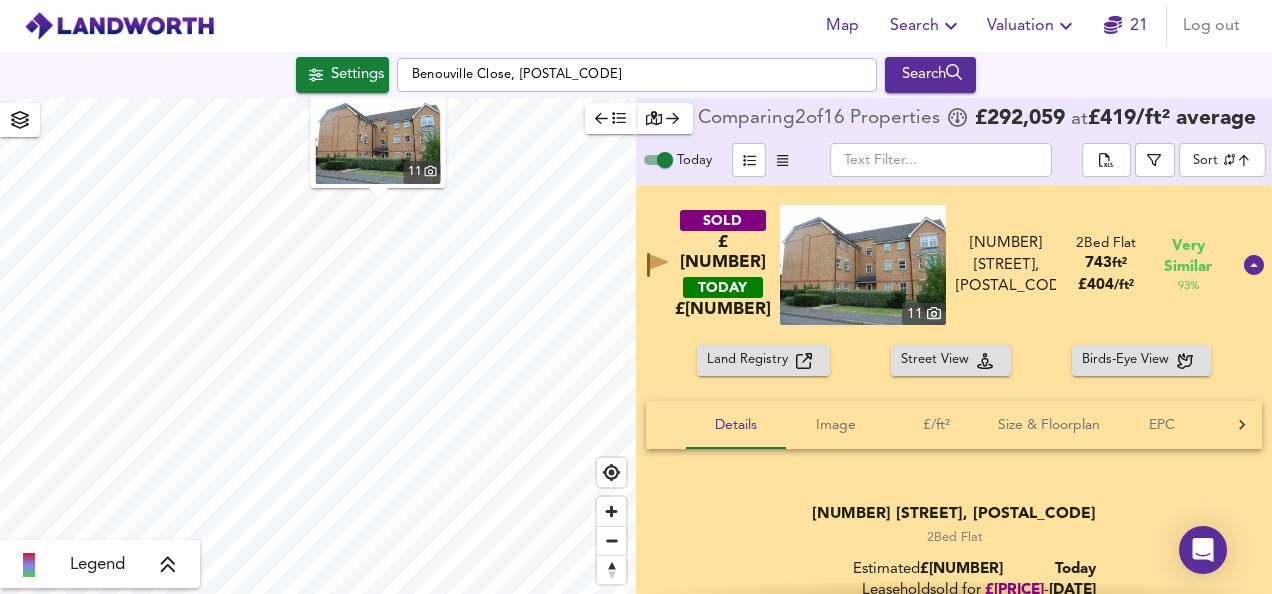 click at bounding box center (863, 265) 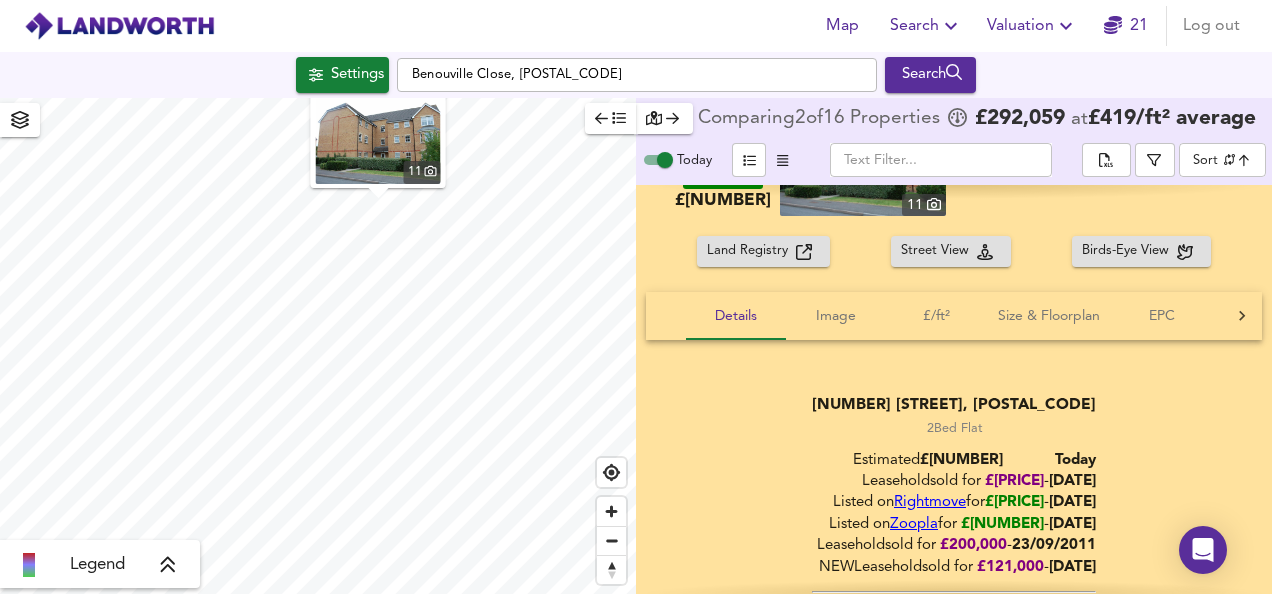 scroll, scrollTop: 152, scrollLeft: 0, axis: vertical 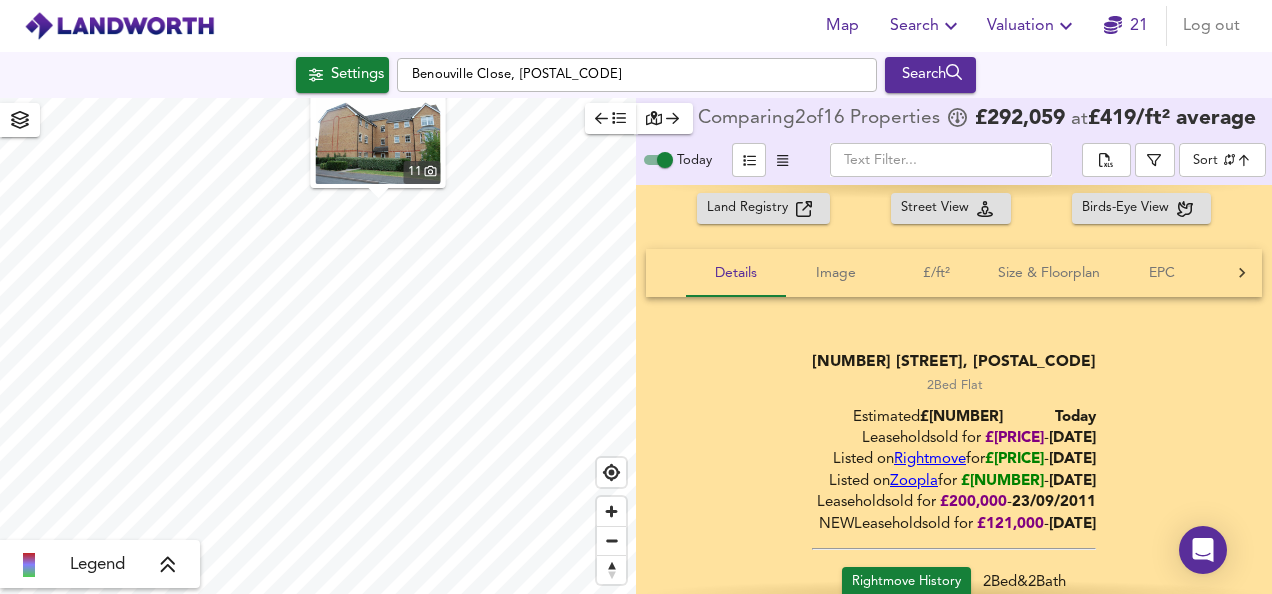 click on "Land Registry       Street View       Birds-Eye View" at bounding box center [954, 208] 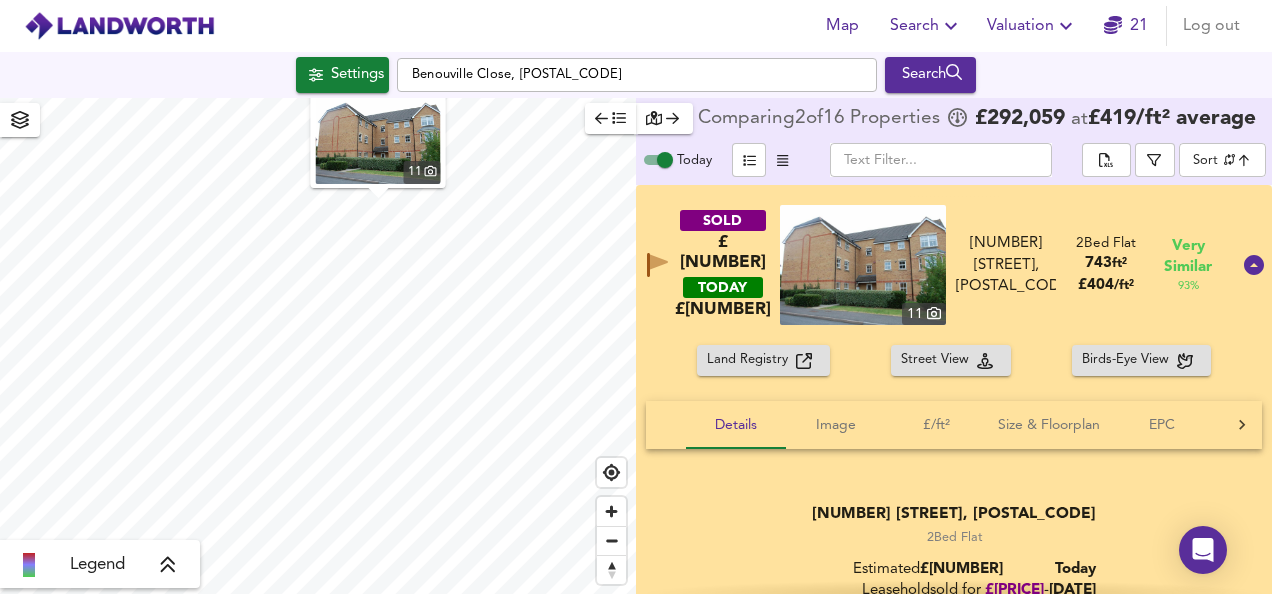 click on "SOLD £[NUMBER]   TODAY  £ [NUMBER]   [NUMBER]     [NUMBER] [STREET], [POSTAL_CODE] [NUMBER] [STREET], [POSTAL_CODE] [NUMBER]  Bed   Flat [NUMBER] ft² £ [NUMBER] / ft²   Very Similar [PERCENT] %" at bounding box center [954, 265] 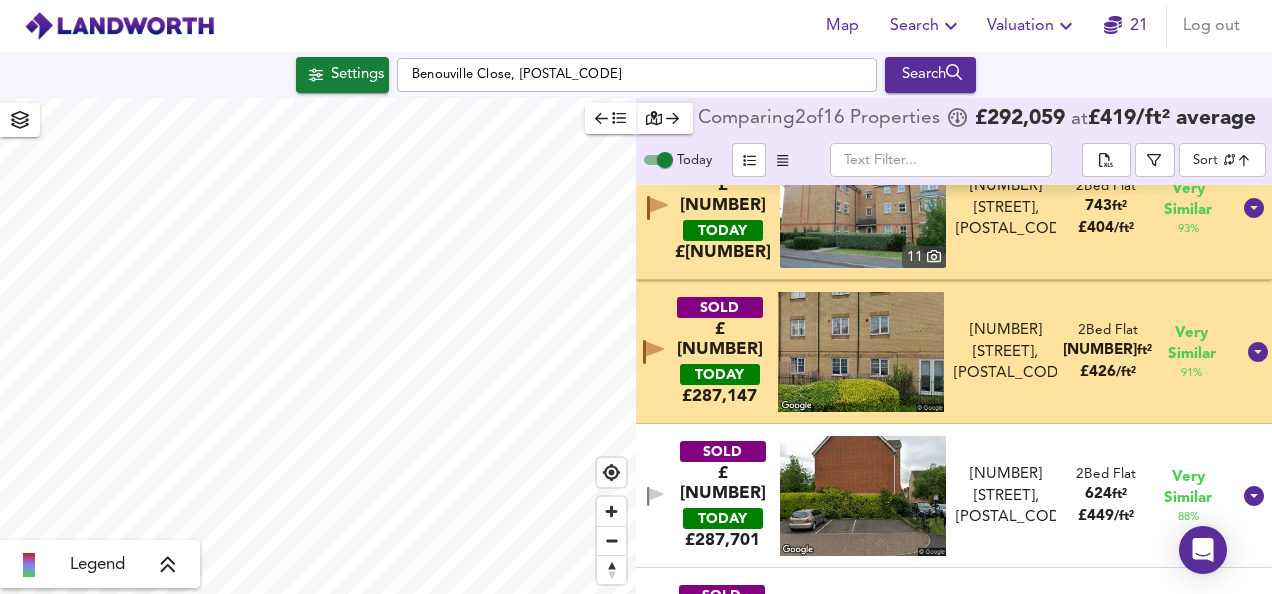 scroll, scrollTop: 76, scrollLeft: 0, axis: vertical 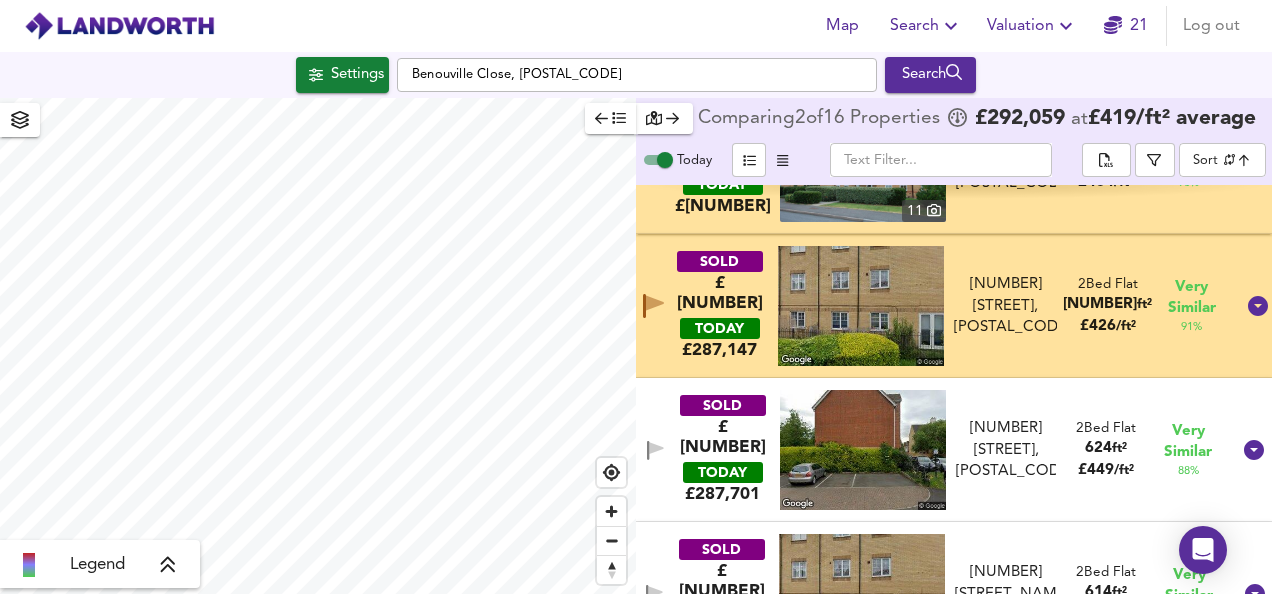 click 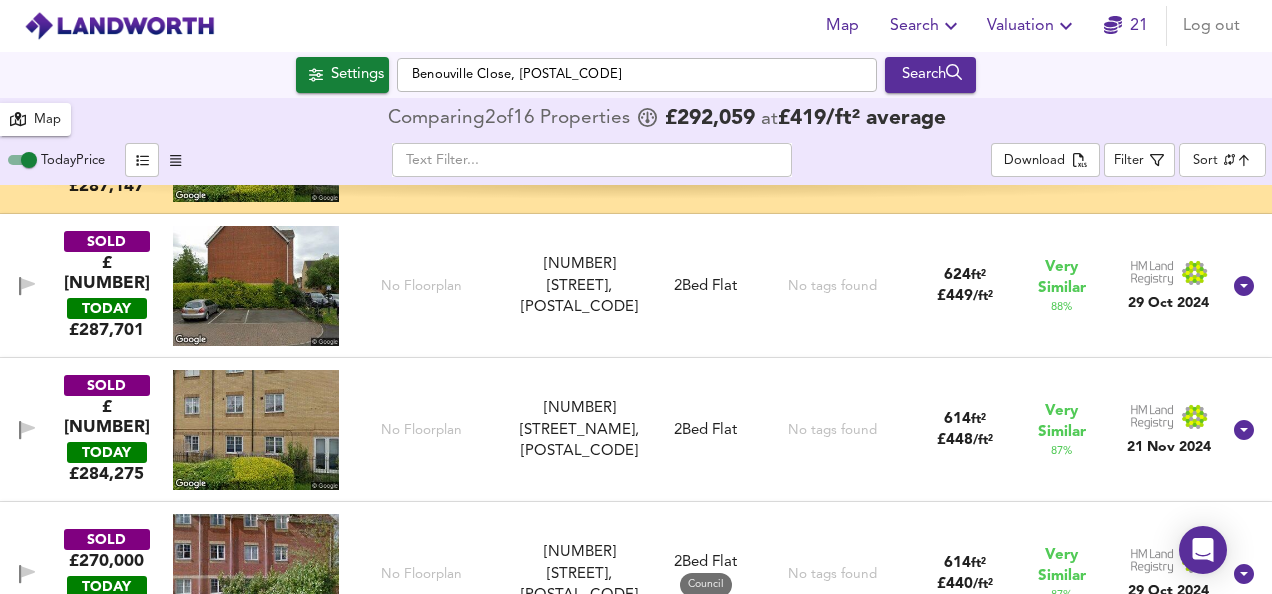 scroll, scrollTop: 0, scrollLeft: 0, axis: both 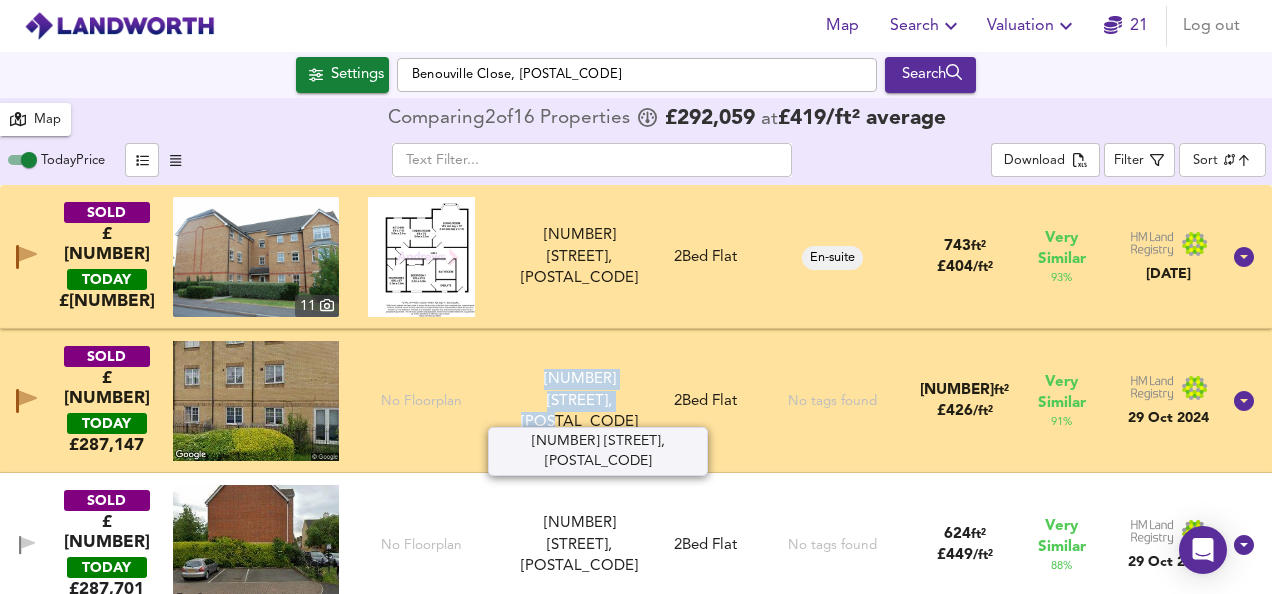 drag, startPoint x: 614, startPoint y: 408, endPoint x: 504, endPoint y: 382, distance: 113.03097 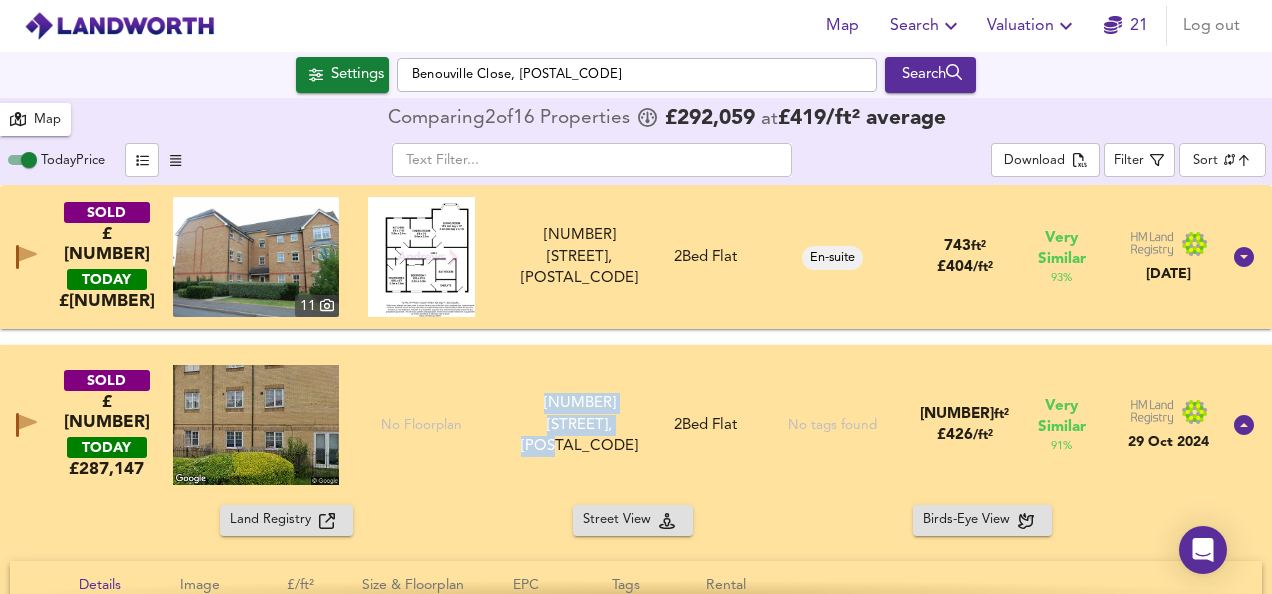 copy on "[NUMBER] [STREET], [POSTAL_CODE]" 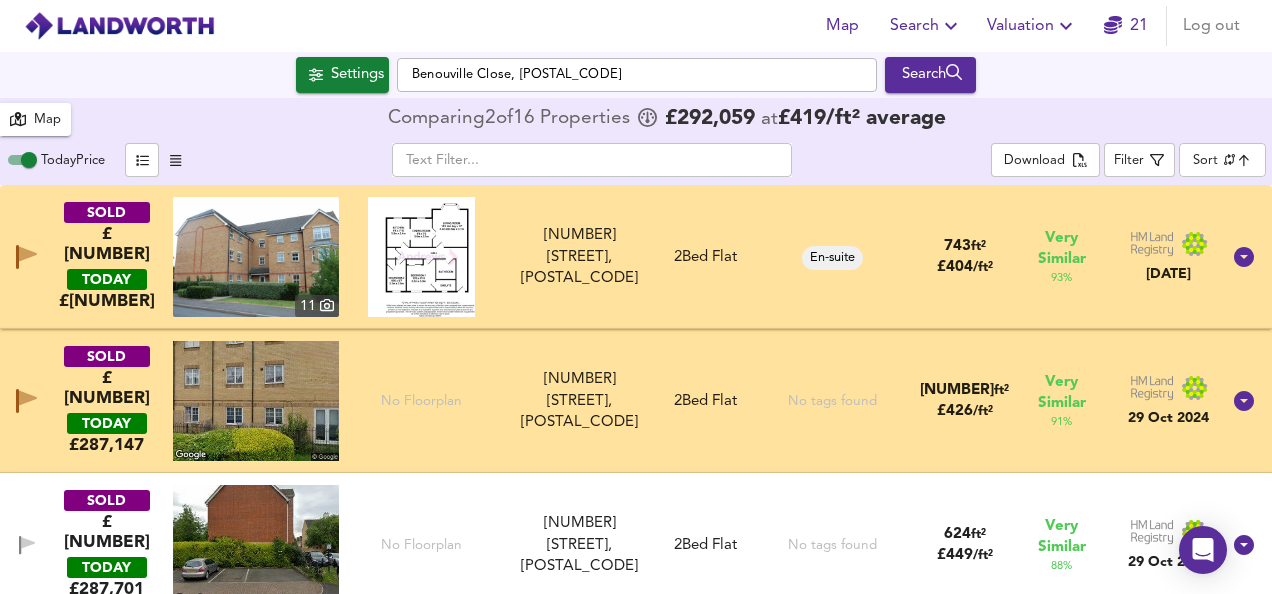 click on "Map Search Valuation    [NUMBER] Log  out" at bounding box center [636, 26] 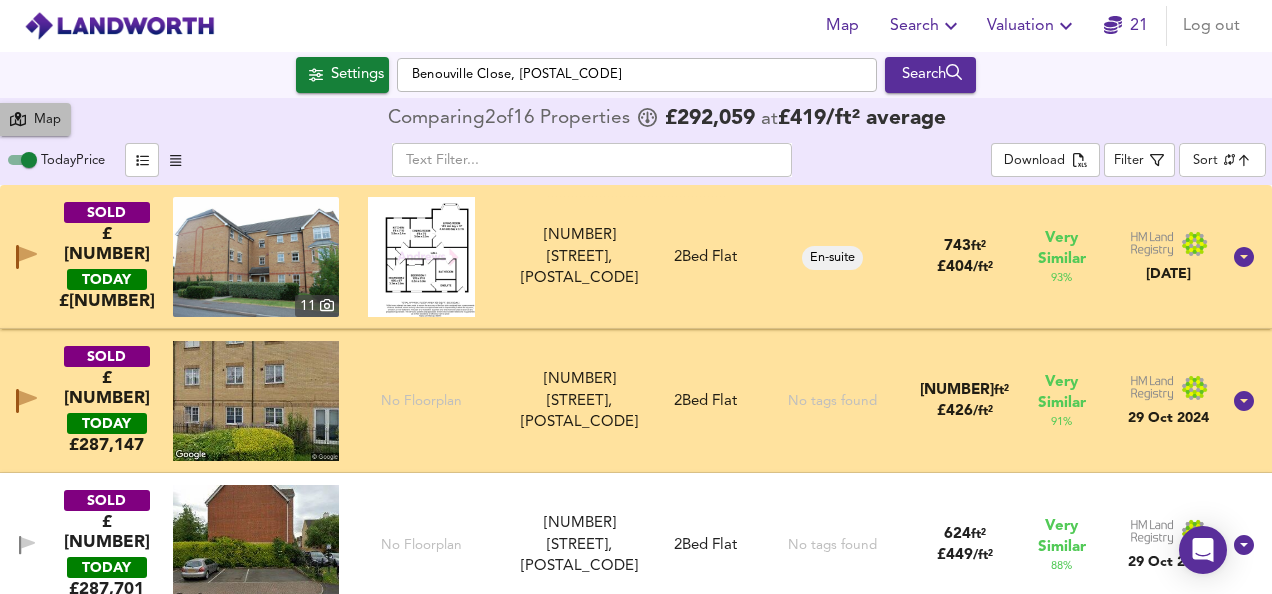 click on "Map" at bounding box center (47, 120) 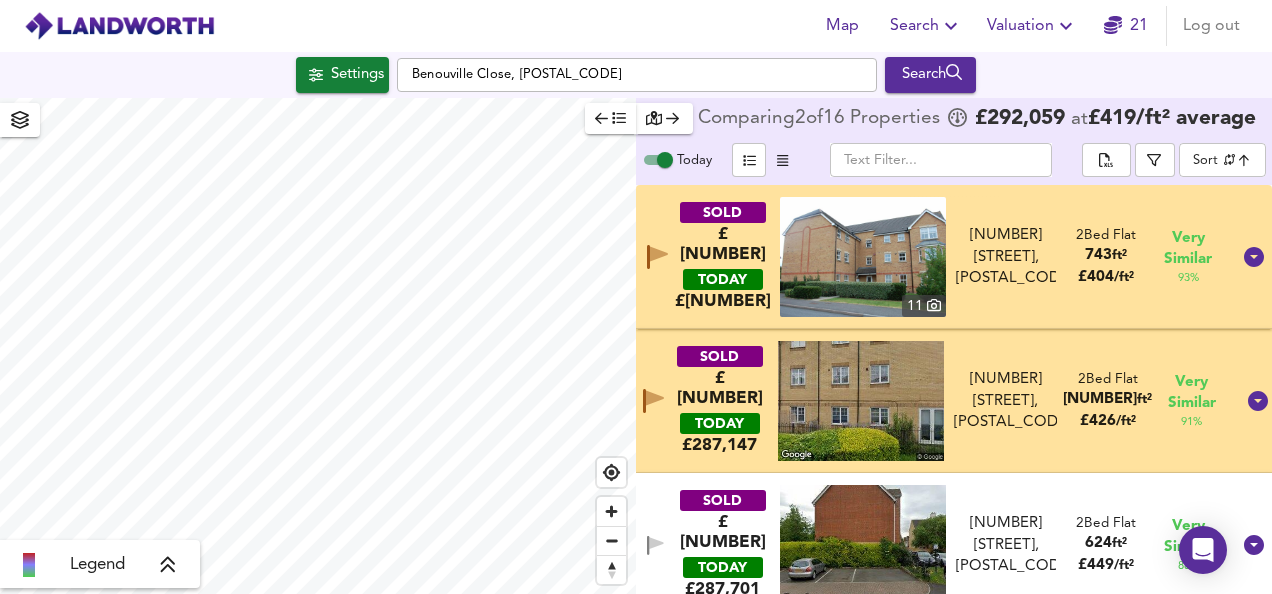 click on "SOLD £[PRICE]   TODAY  £ [PRICE] [NUMBER] [STREET], [POSTCODE] [NUMBER] [STREET], [POSTCODE] [NUMBER]  Bed   Flat [AREA] £ [PRICE] / ft²   Very Similar [PERCENTAGE] %" at bounding box center [930, 401] 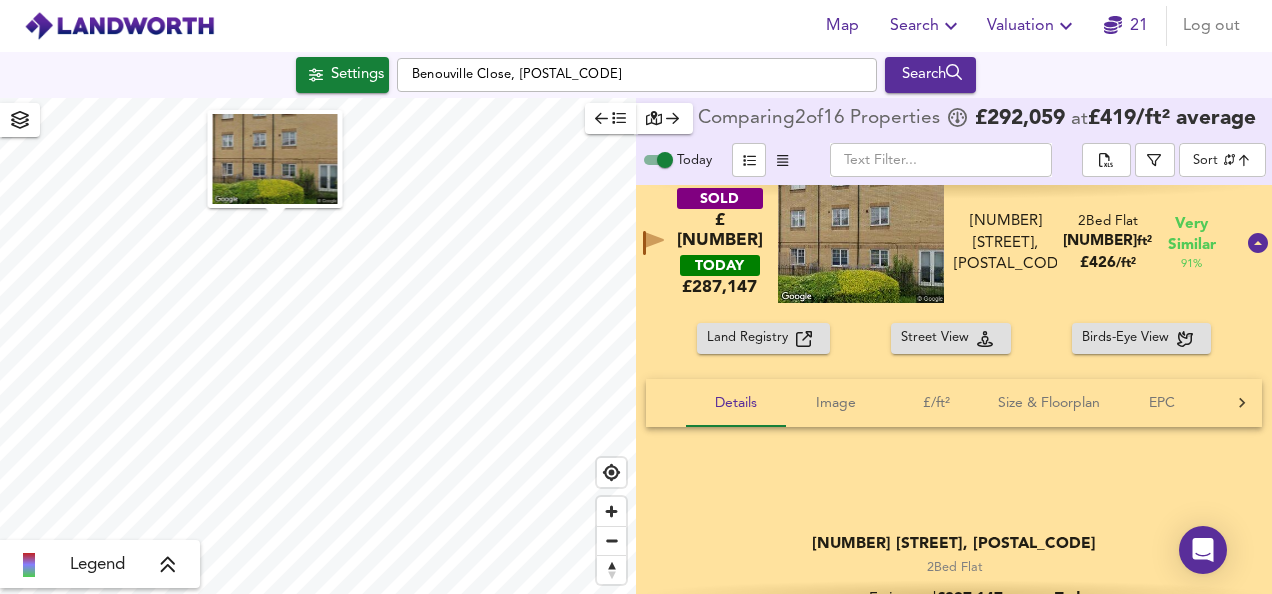 scroll, scrollTop: 42, scrollLeft: 0, axis: vertical 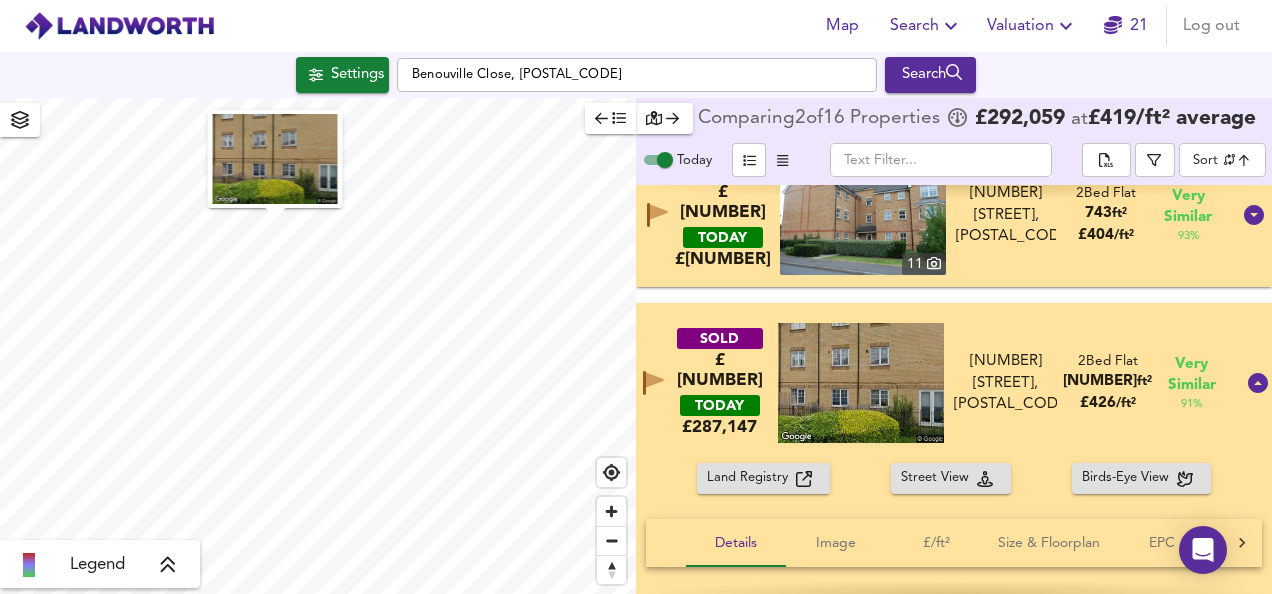 click on "SOLD £[PRICE]   TODAY  £ [PRICE] [NUMBER] [STREET], [POSTCODE] [NUMBER] [STREET], [POSTCODE] [NUMBER]  Bed   Flat [AREA] £ [PRICE] / ft²   Very Similar [PERCENTAGE] %" at bounding box center (930, 383) 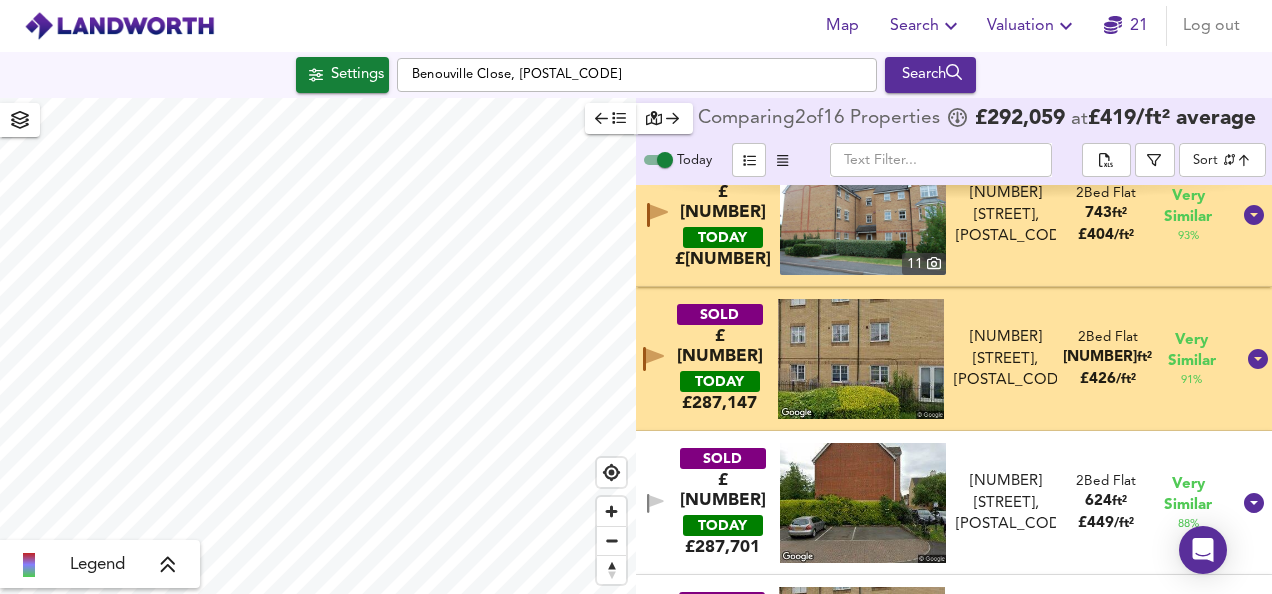 scroll, scrollTop: 88, scrollLeft: 0, axis: vertical 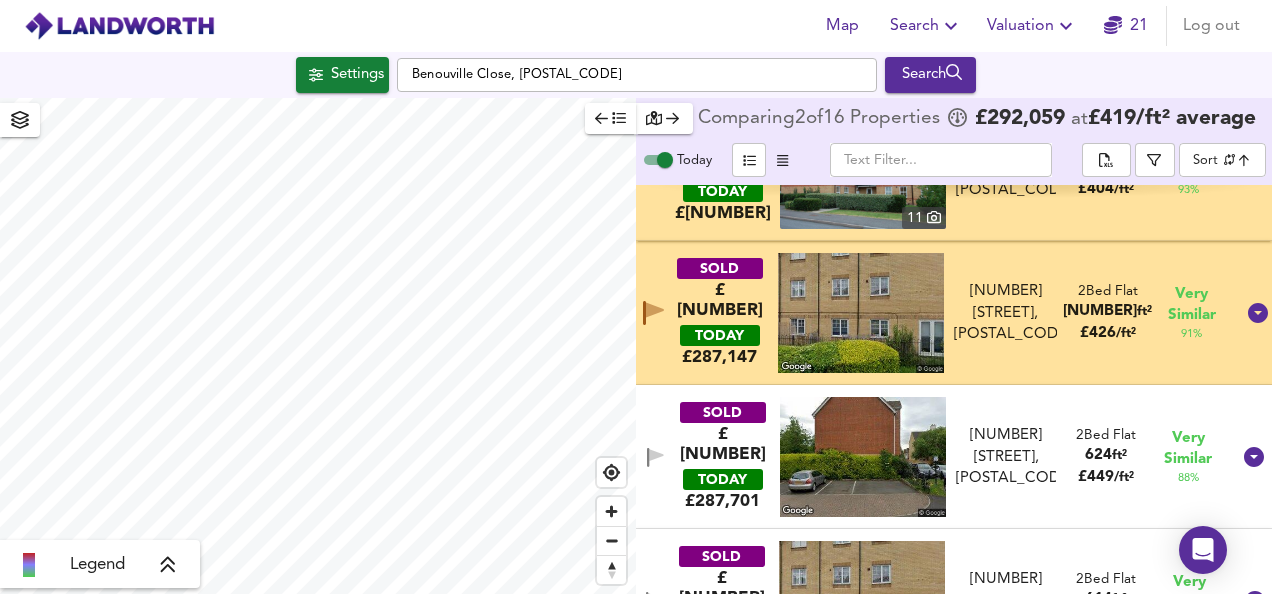 click at bounding box center [610, 118] 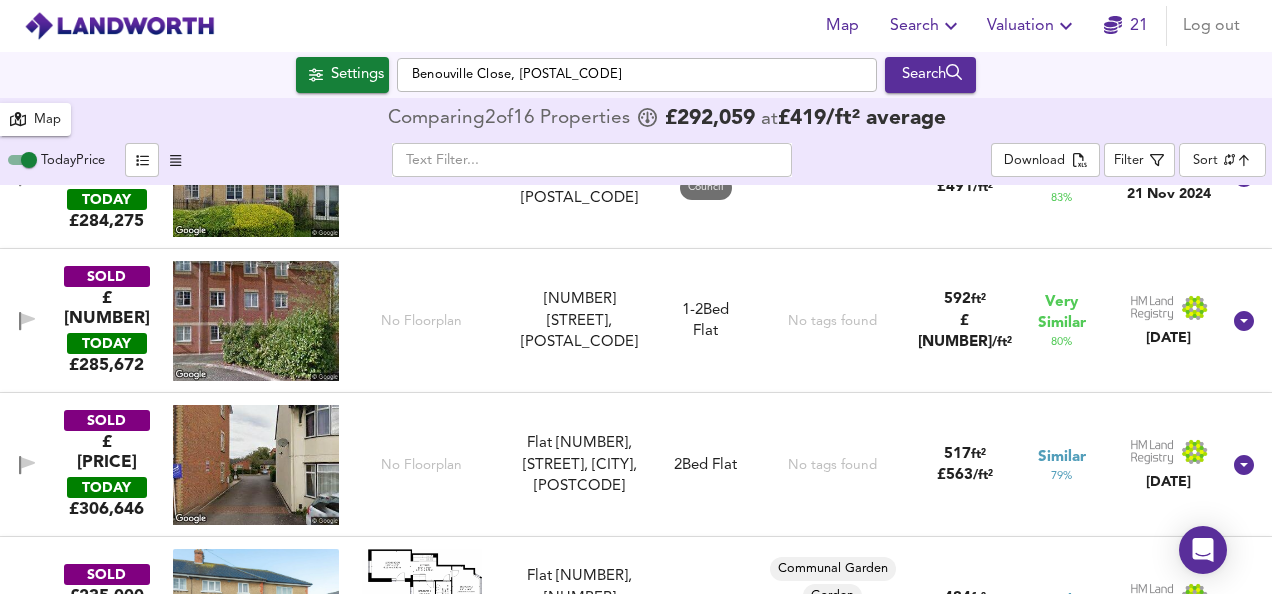 scroll, scrollTop: 1835, scrollLeft: 0, axis: vertical 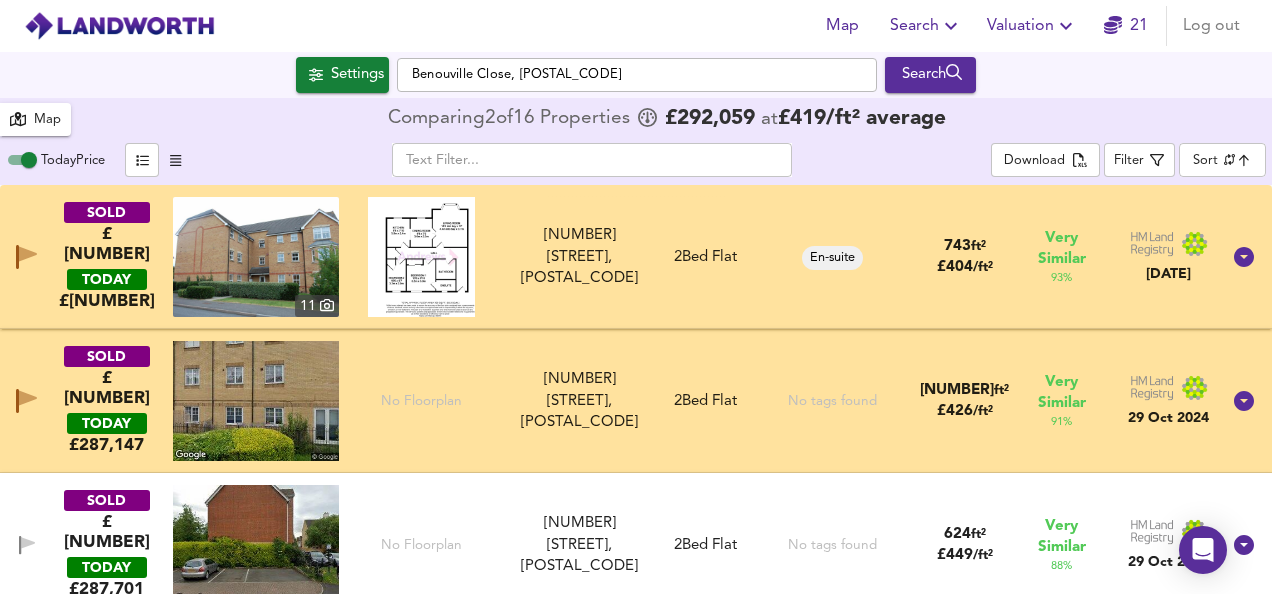 click on "SOLD £[NUMBER]   TODAY  £ [NUMBER] [NUMBER] Floorplan [NUMBER] [STREET], [POSTAL_CODE] [NUMBER] [STREET], [POSTAL_CODE] [NUMBER]  Bed   Flat No tags found [NUMBER] ft² £ [NUMBER] / ft²   Very Similar [PERCENT] % [DATE]" at bounding box center (612, 401) 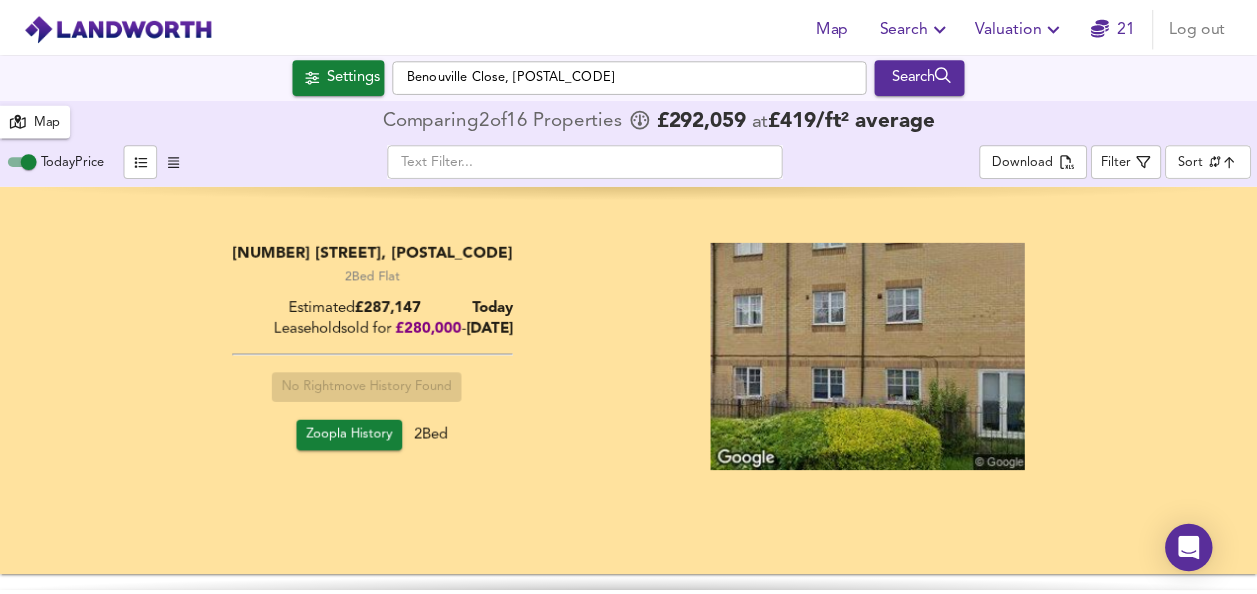 scroll, scrollTop: 472, scrollLeft: 0, axis: vertical 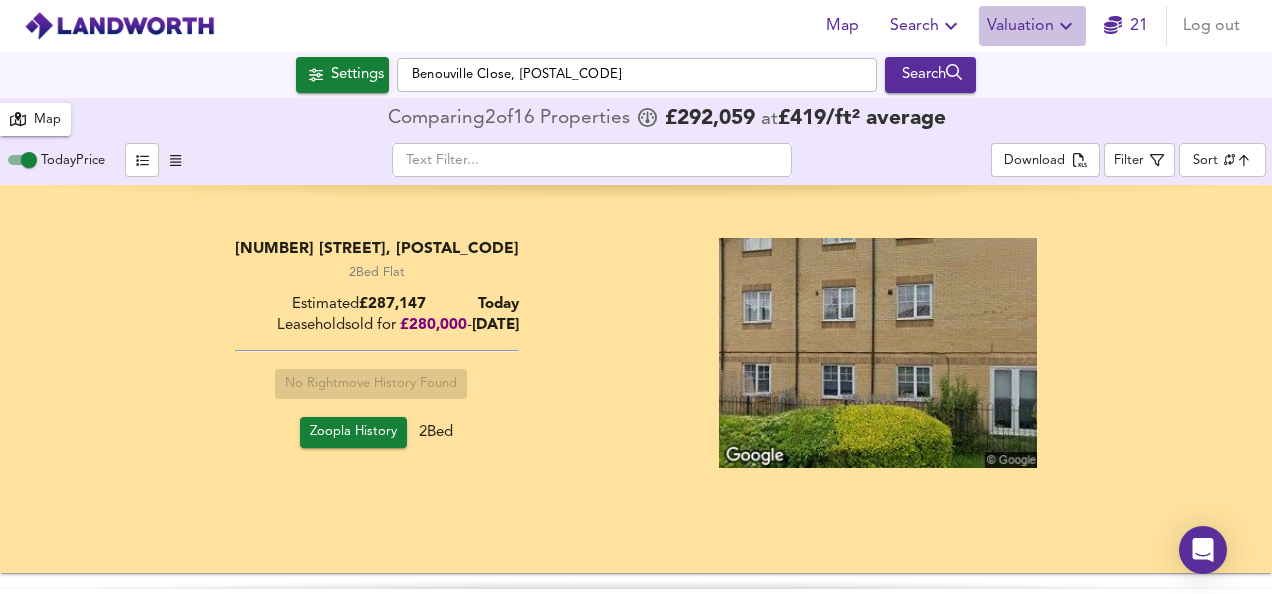 click on "Valuation" at bounding box center [1032, 26] 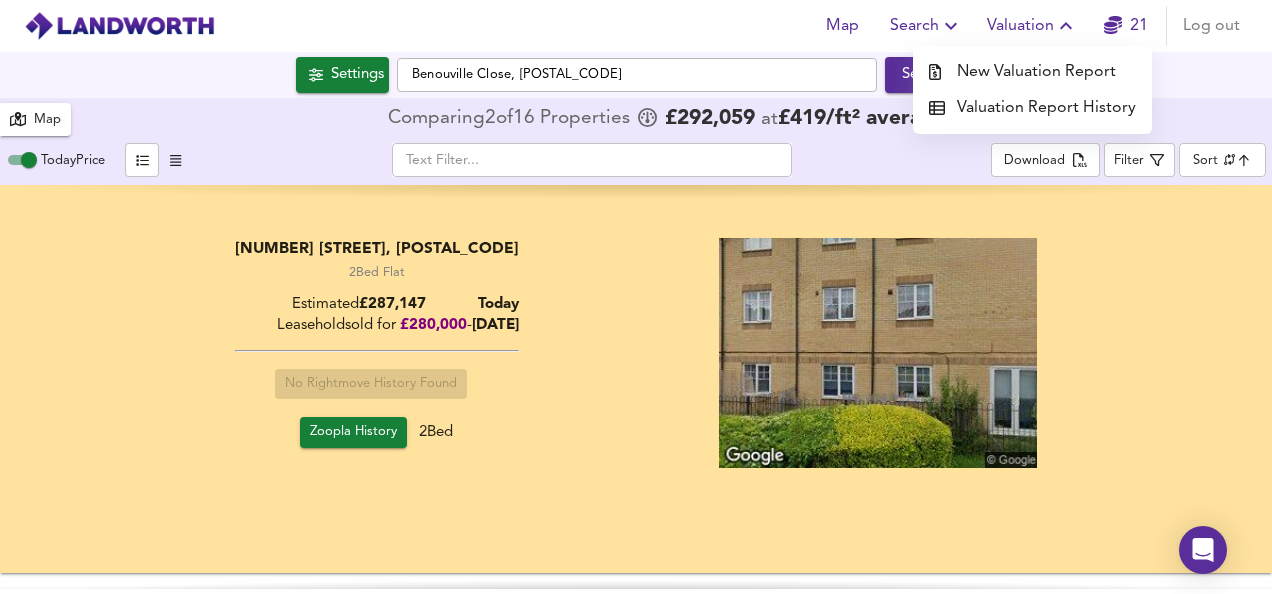 click on "New Valuation Report" at bounding box center [1032, 72] 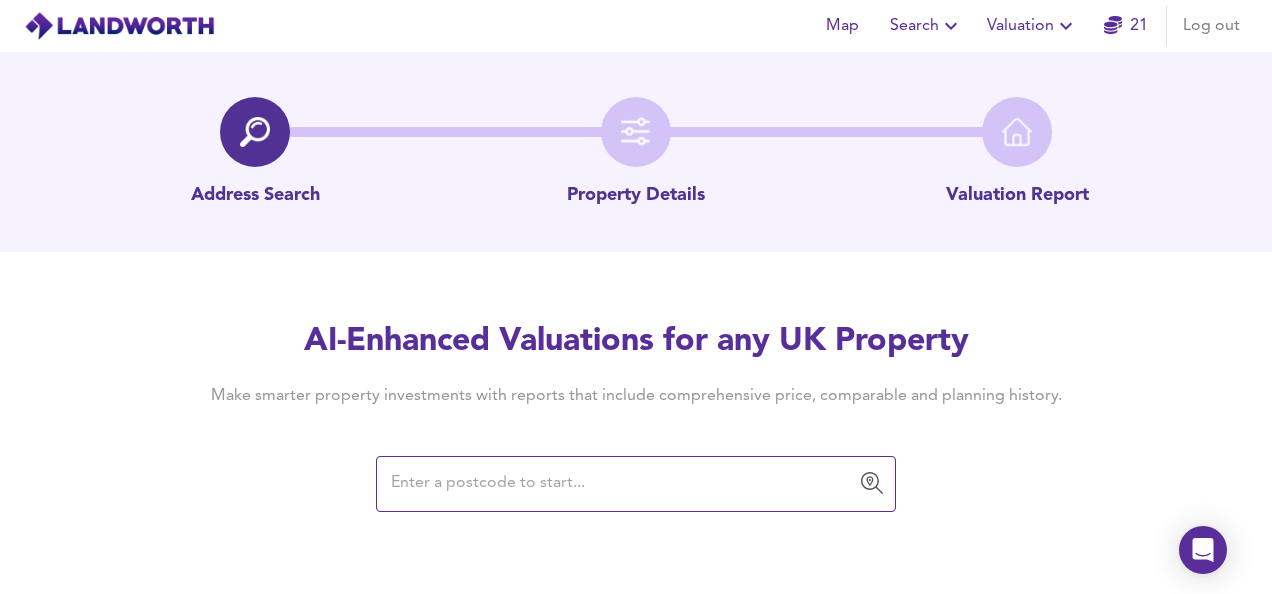 click at bounding box center [621, 484] 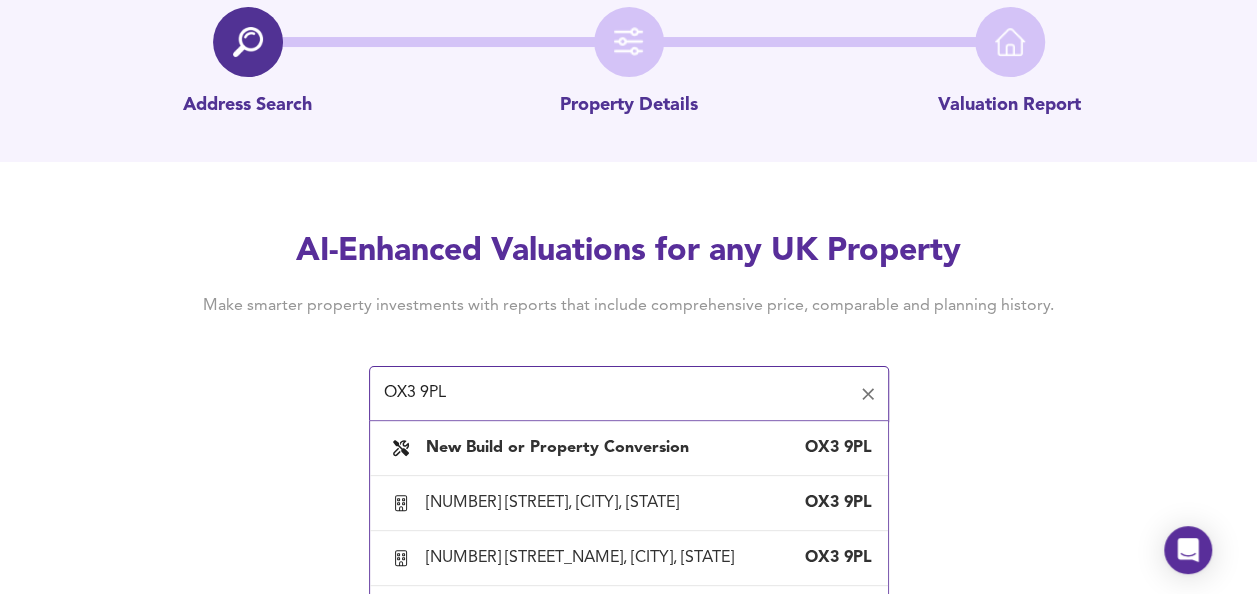 scroll, scrollTop: 154, scrollLeft: 0, axis: vertical 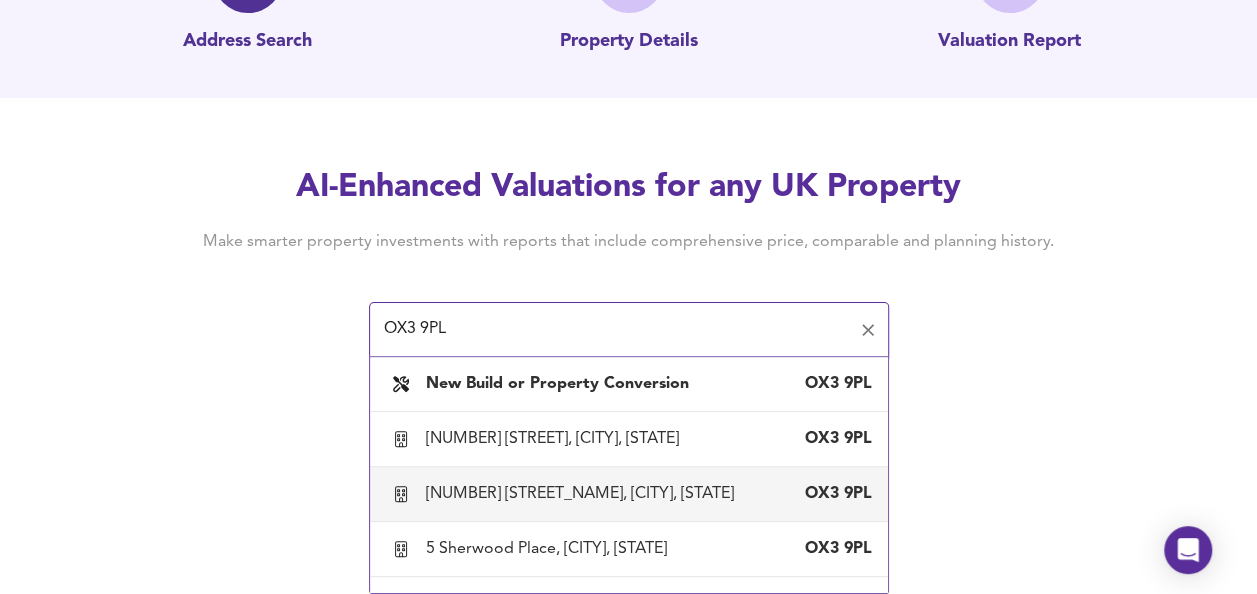 click on "[NUMBER] [STREET_NAME], [CITY], [STATE]" at bounding box center (584, 494) 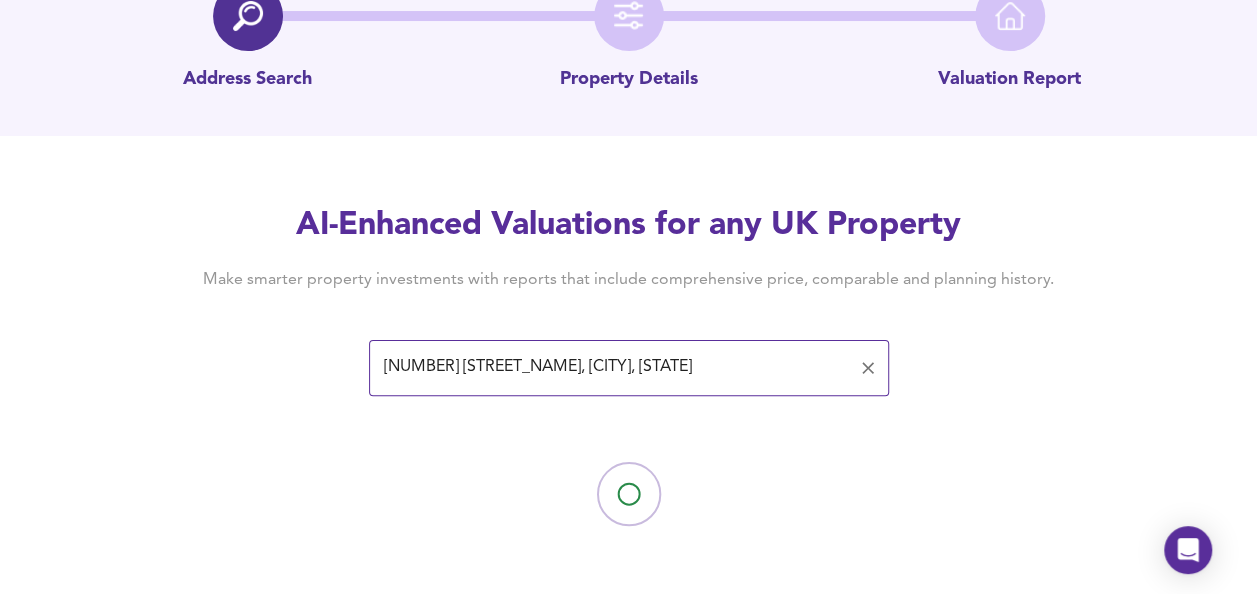 scroll, scrollTop: 0, scrollLeft: 0, axis: both 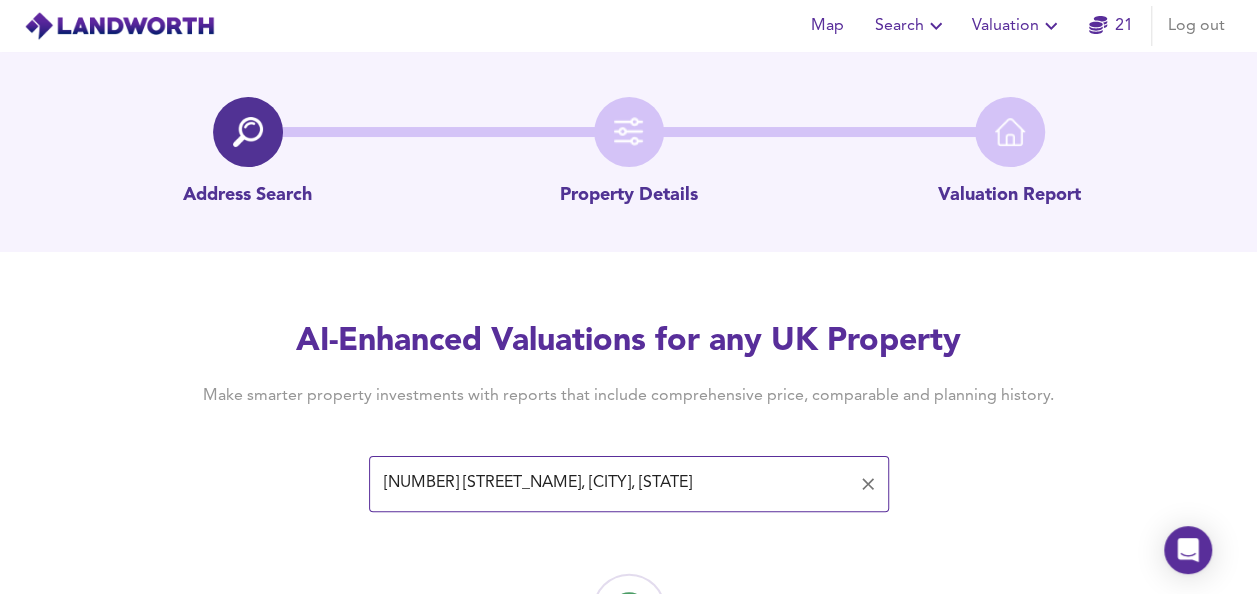 type on "[NUMBER] [STREET_NAME], [CITY], [STATE]" 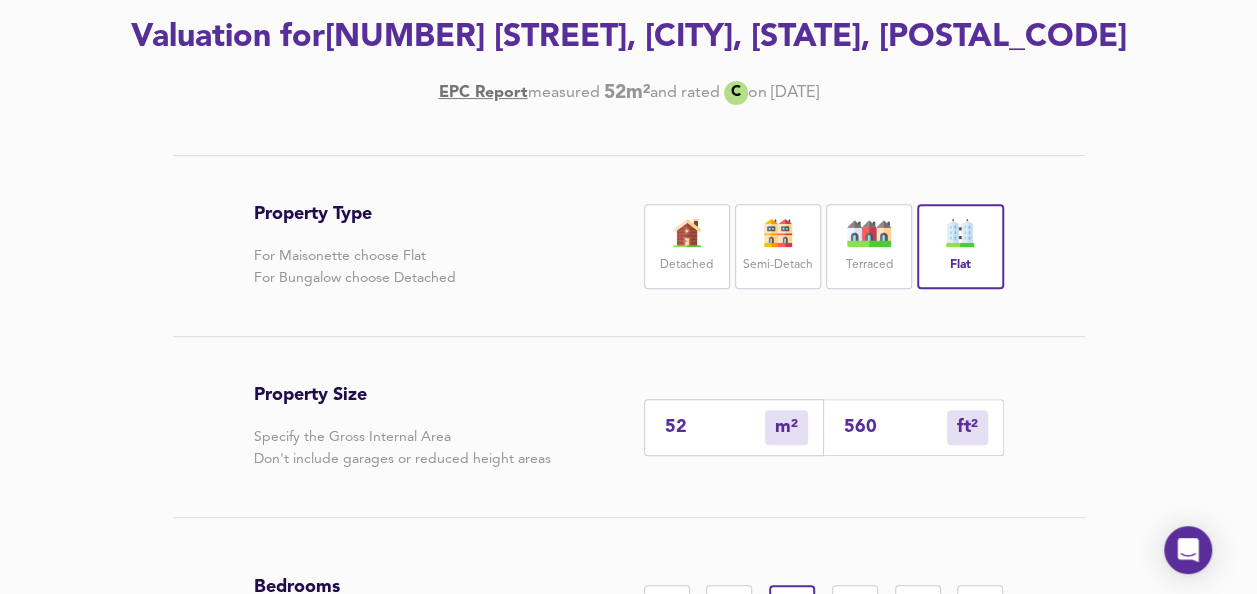 scroll, scrollTop: 311, scrollLeft: 0, axis: vertical 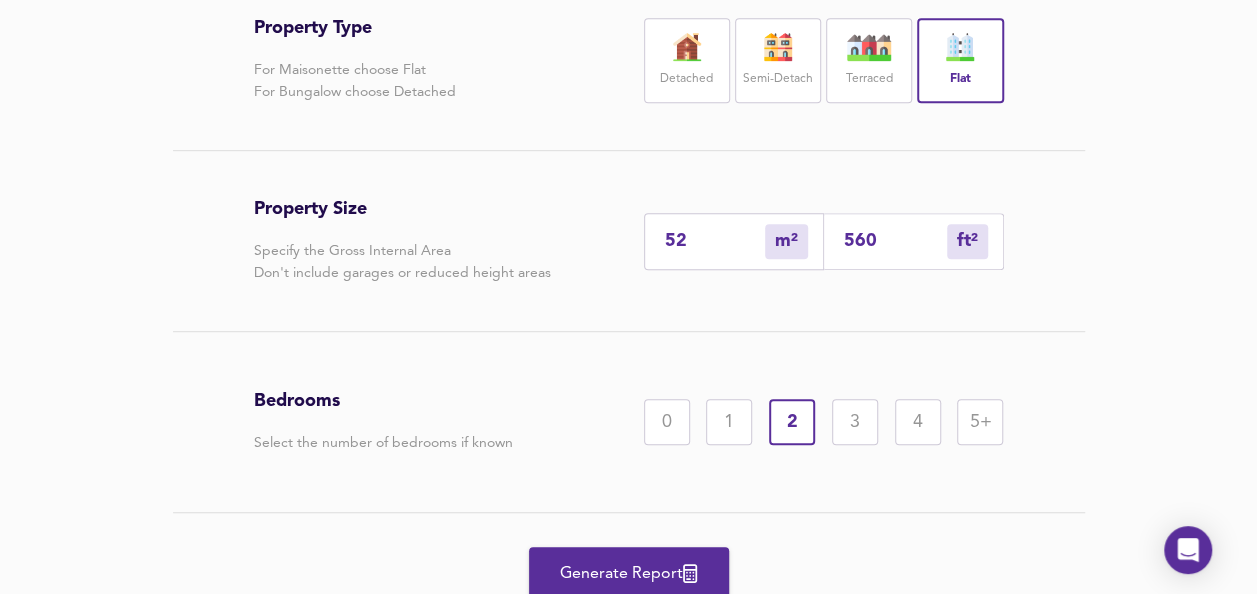 drag, startPoint x: 905, startPoint y: 223, endPoint x: 888, endPoint y: 231, distance: 18.788294 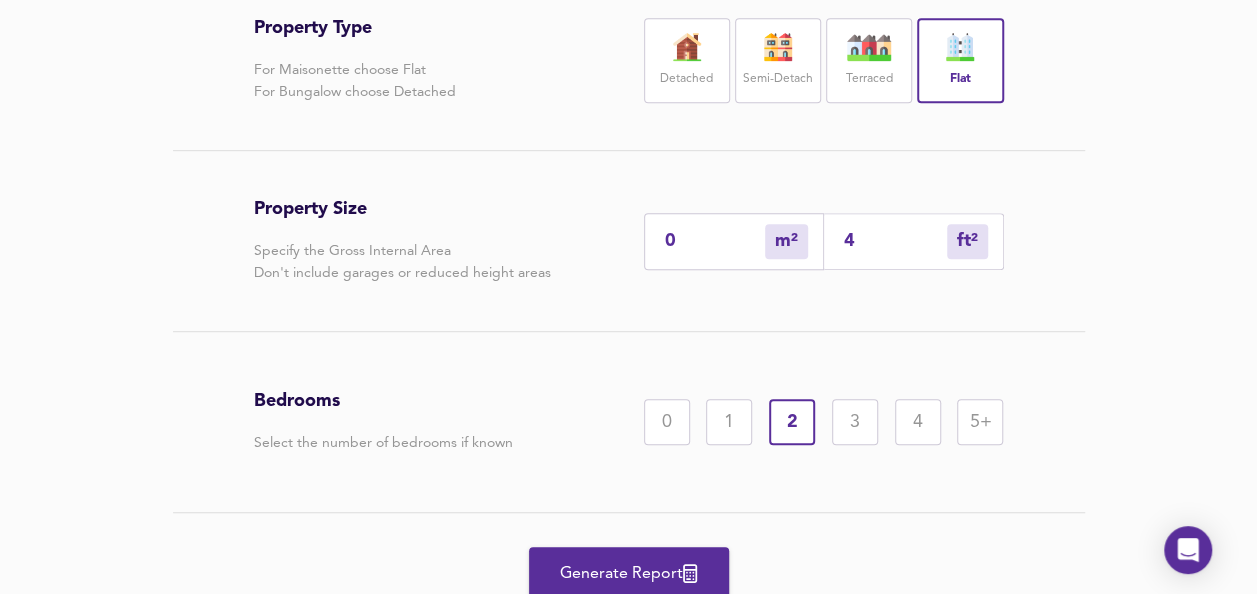 type on "4" 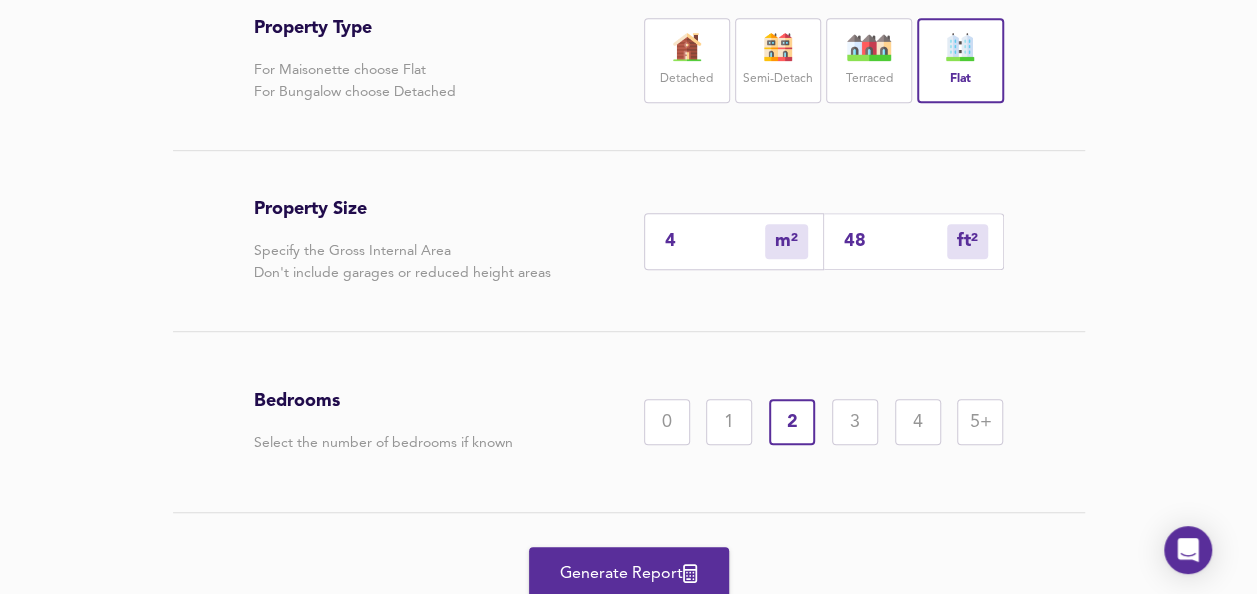 type on "45" 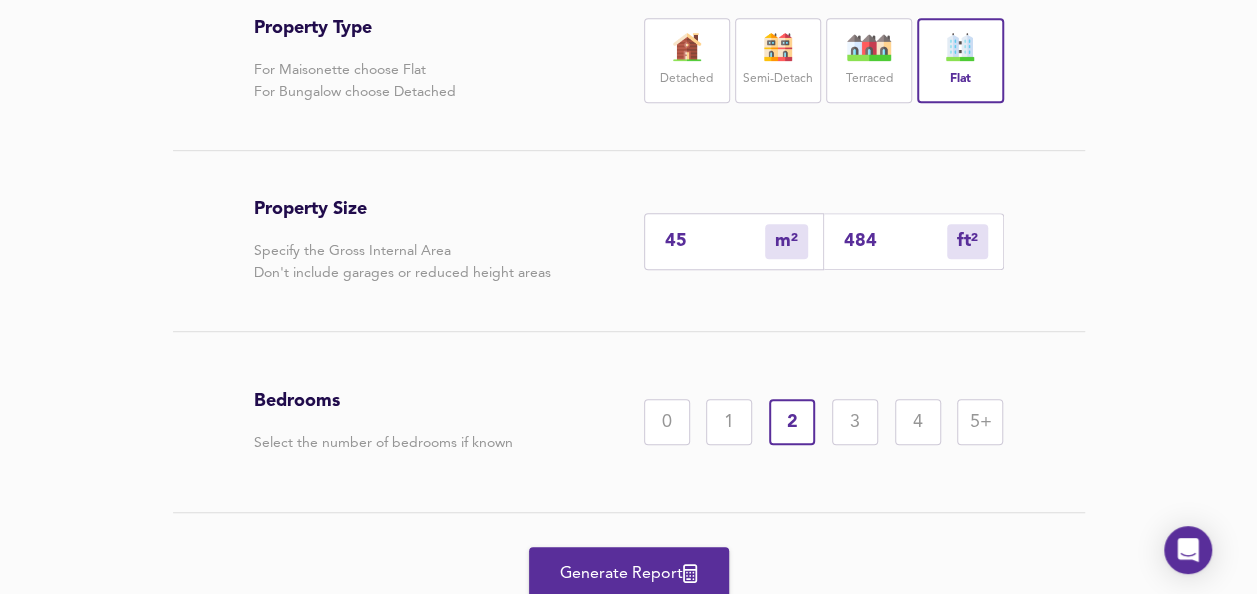 scroll, scrollTop: 552, scrollLeft: 0, axis: vertical 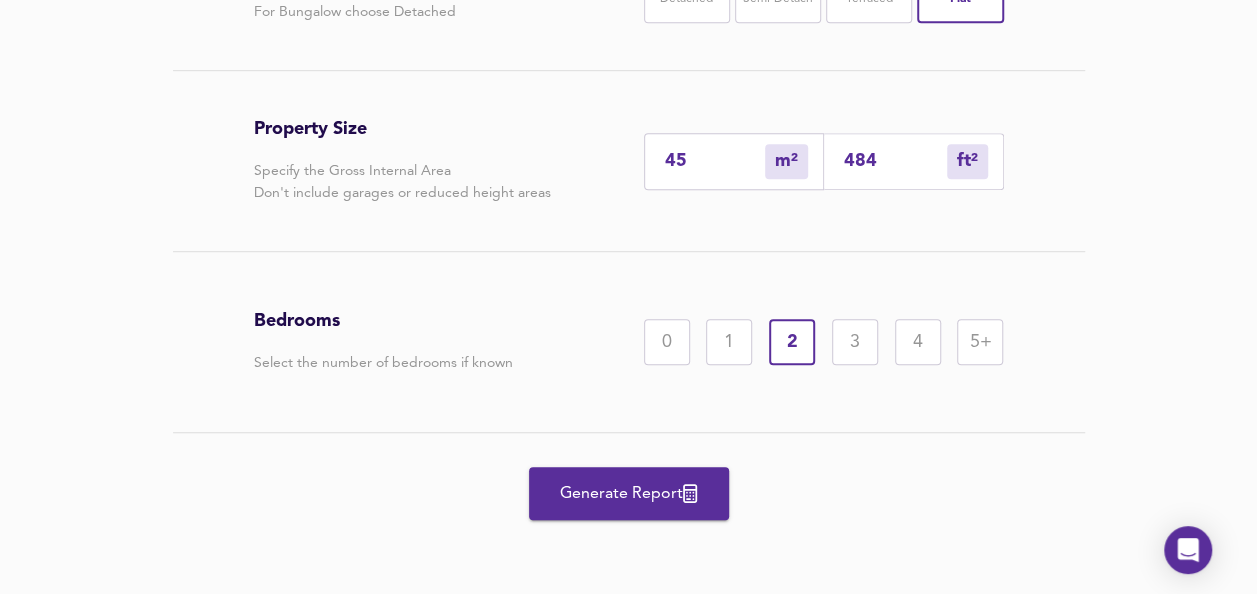 type on "484" 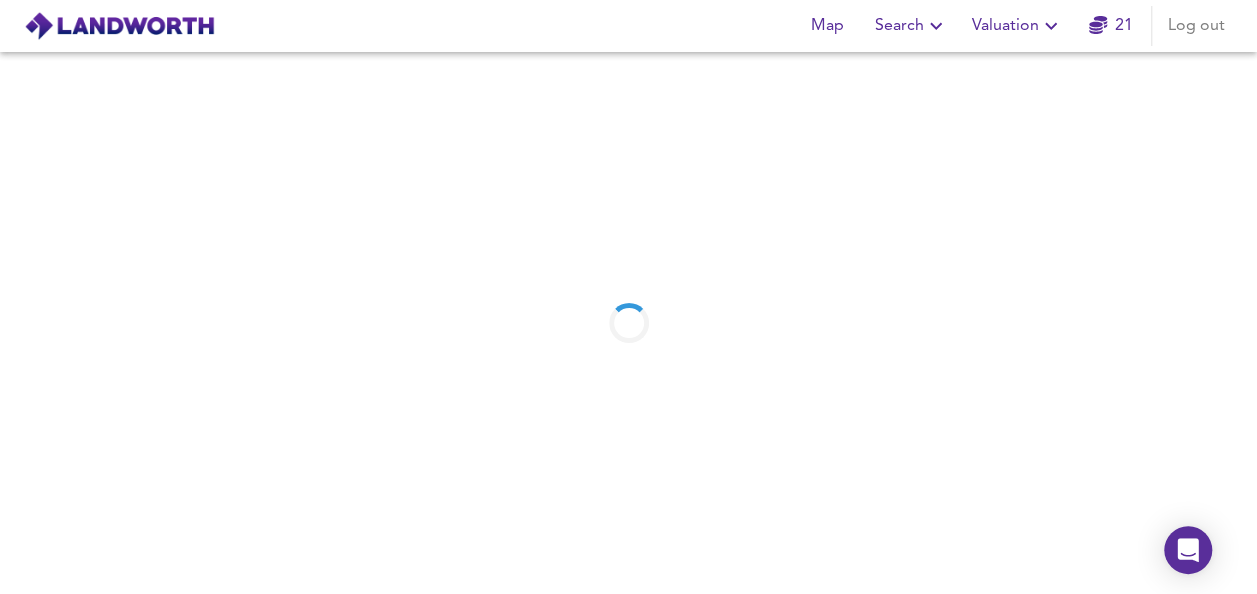 scroll, scrollTop: 0, scrollLeft: 0, axis: both 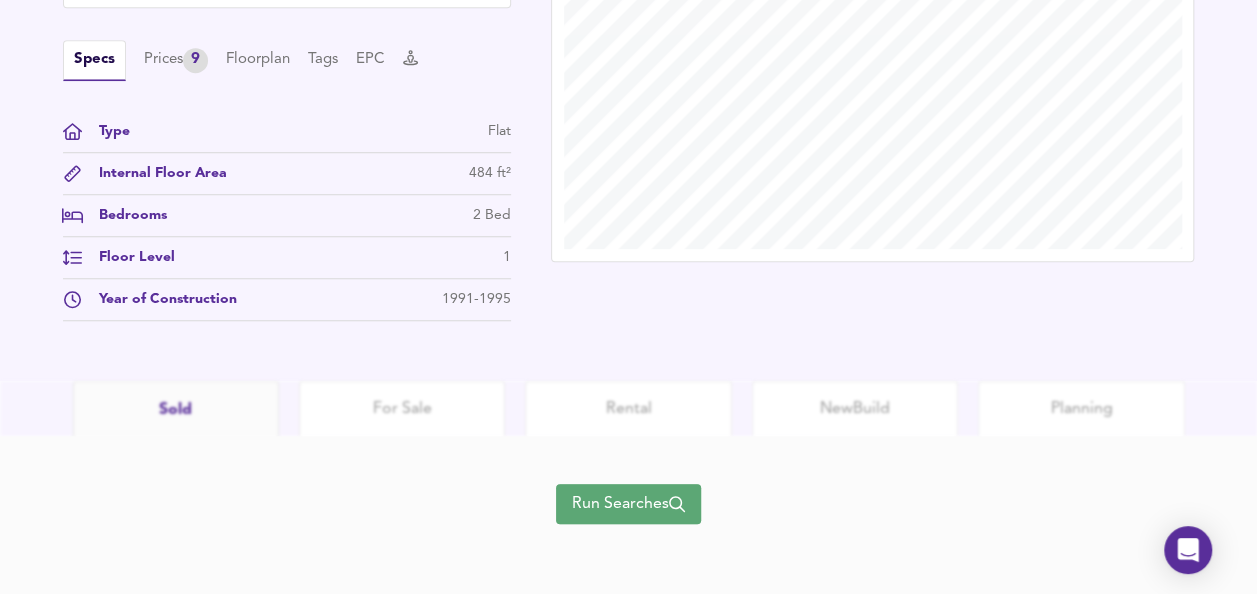 click on "Run Searches" at bounding box center (628, 504) 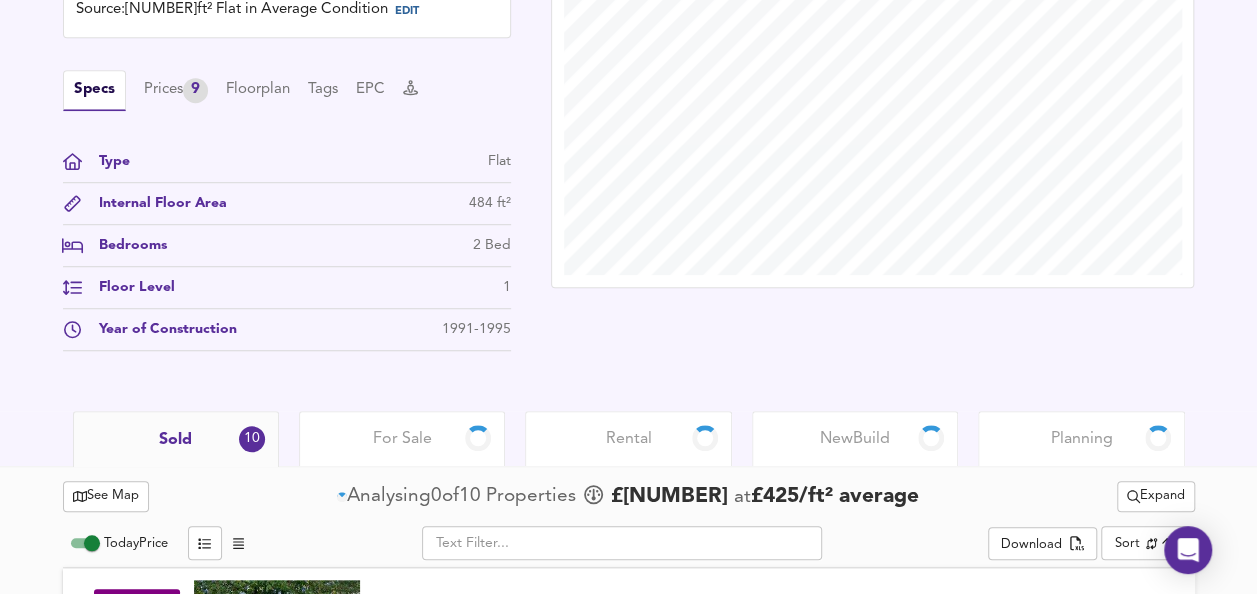 scroll, scrollTop: 645, scrollLeft: 0, axis: vertical 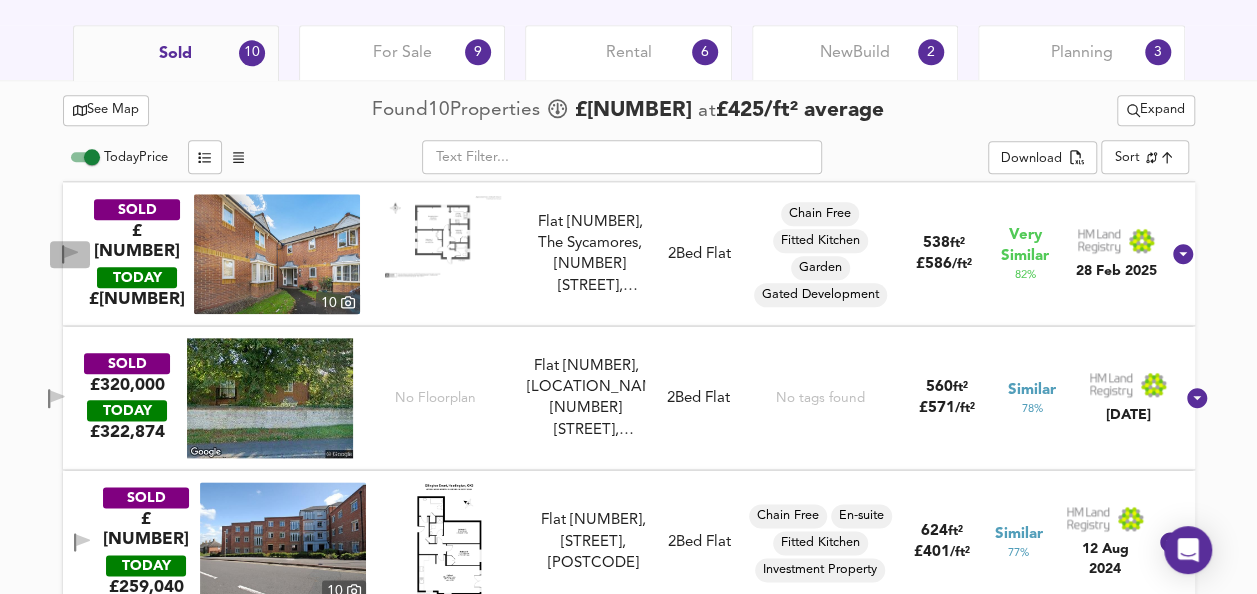 click 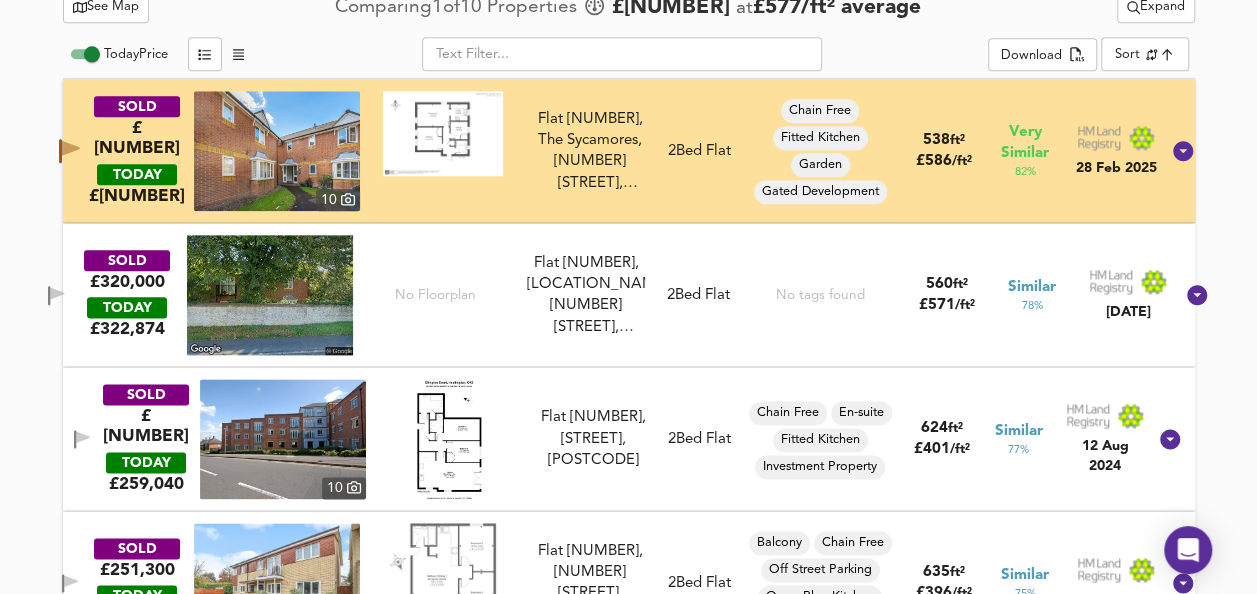 scroll, scrollTop: 1110, scrollLeft: 0, axis: vertical 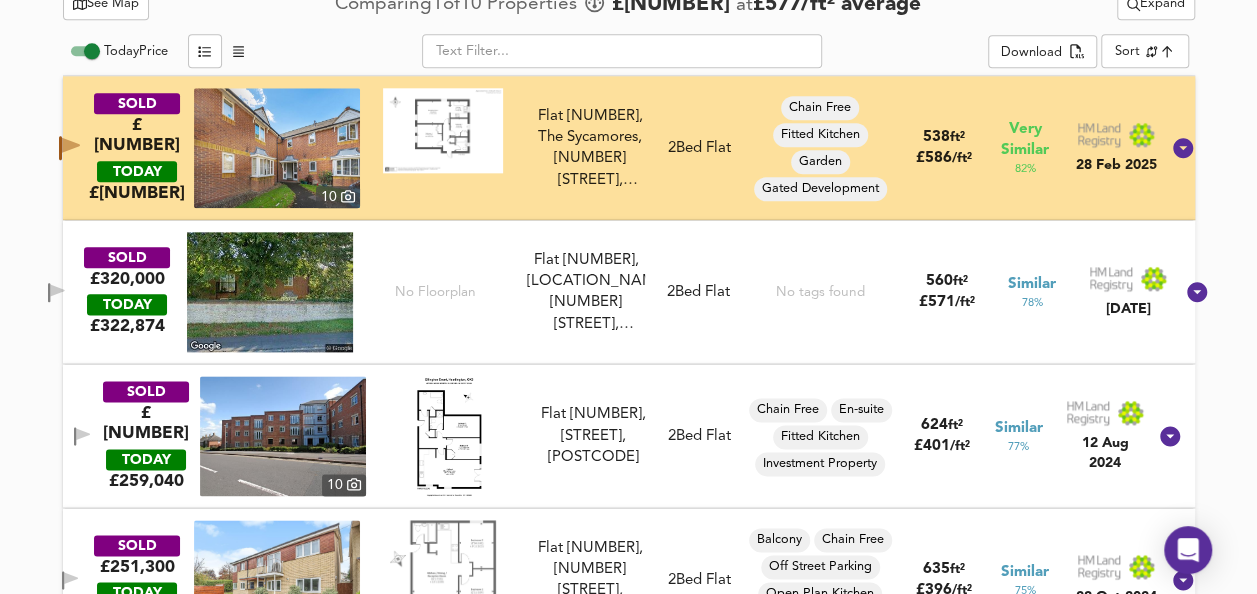click at bounding box center [449, 436] 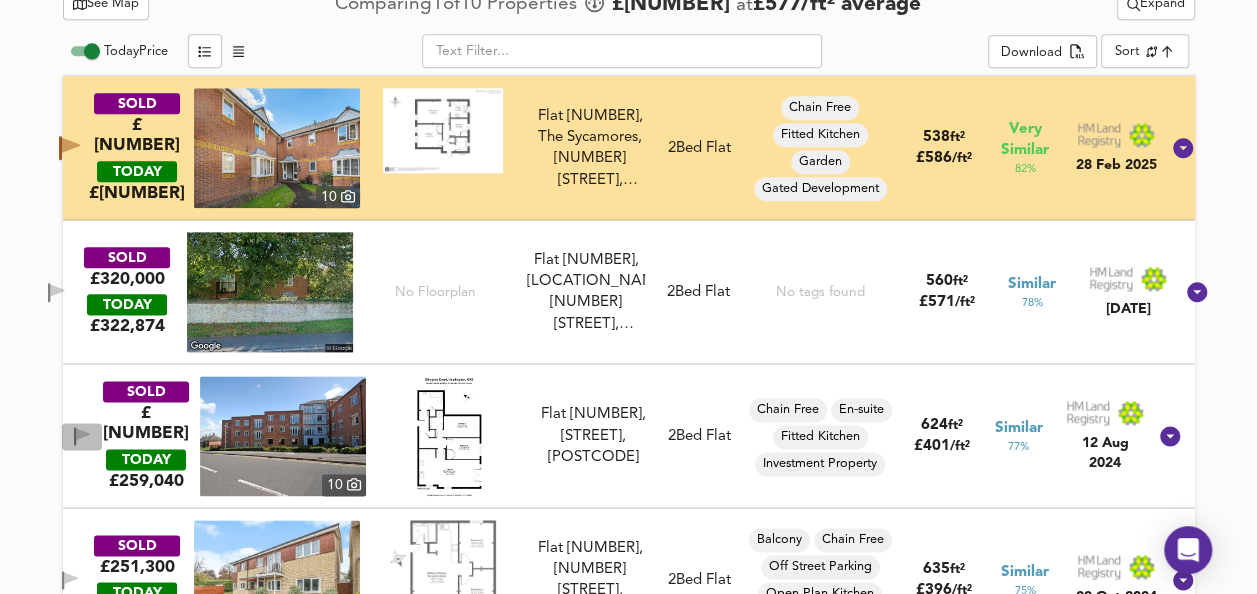 click 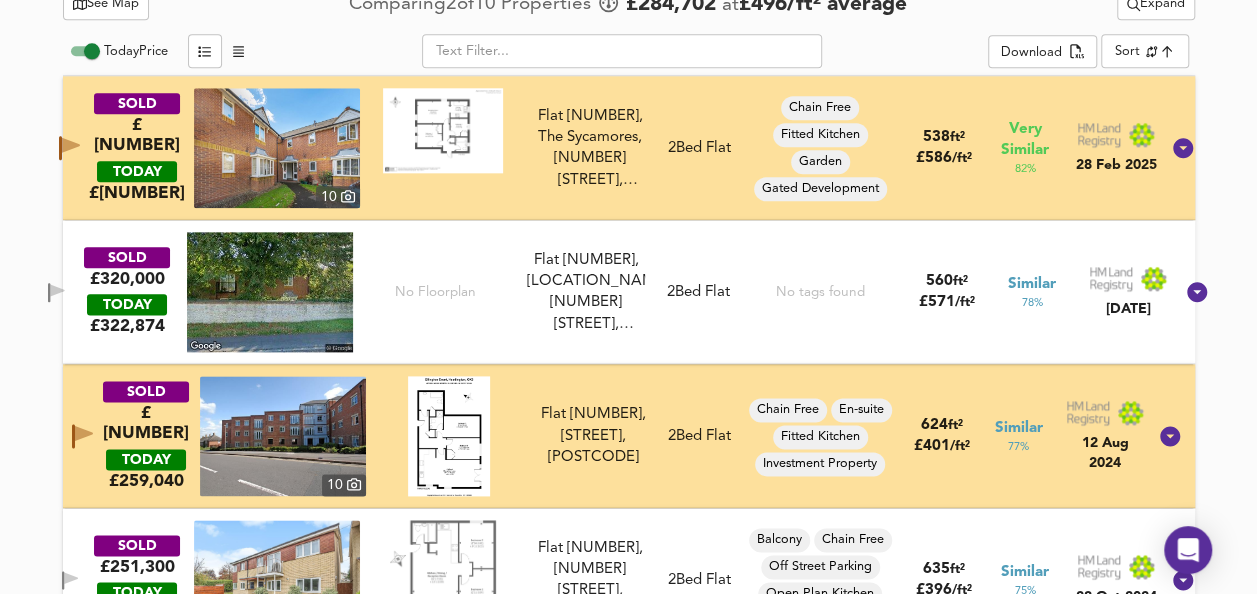 type 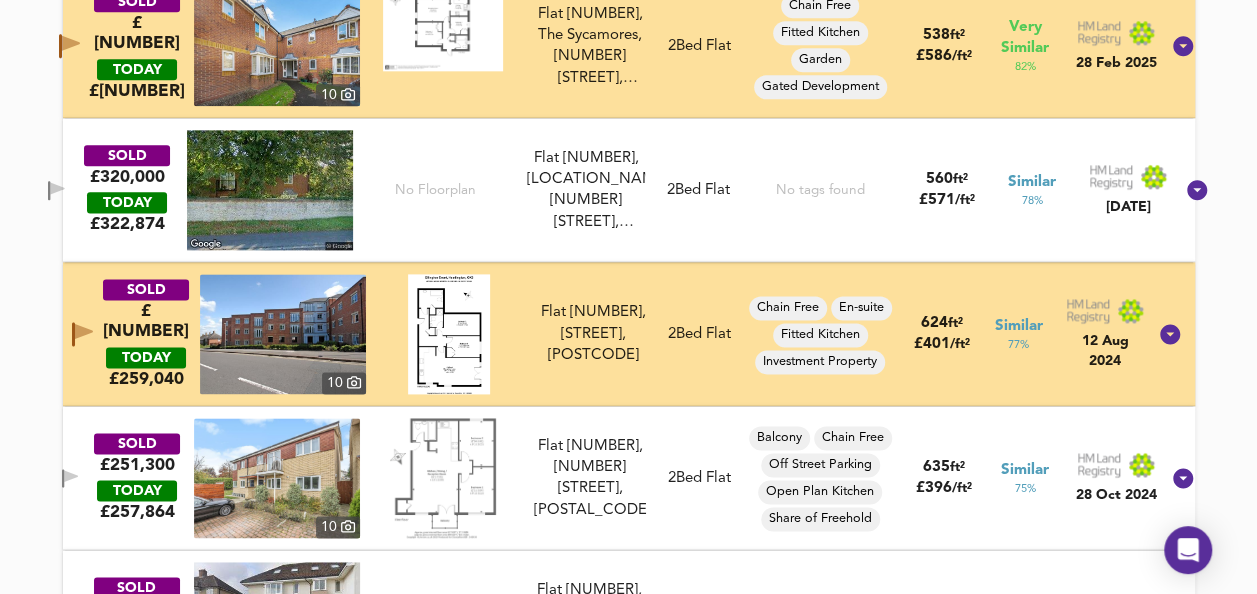scroll, scrollTop: 1230, scrollLeft: 0, axis: vertical 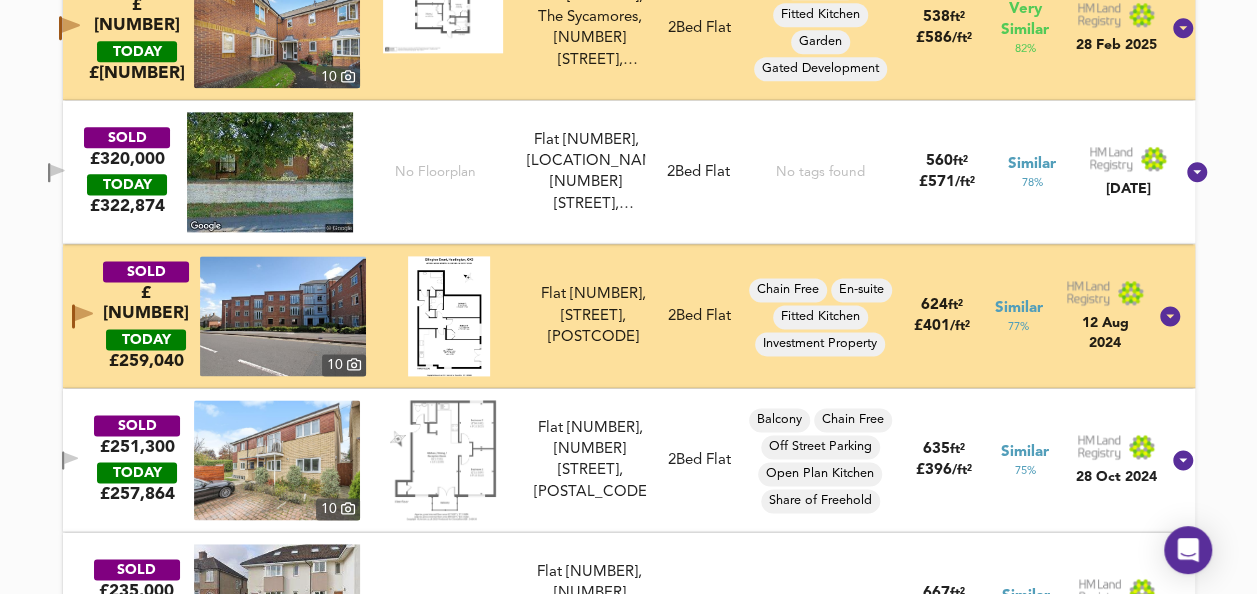 click at bounding box center (443, 460) 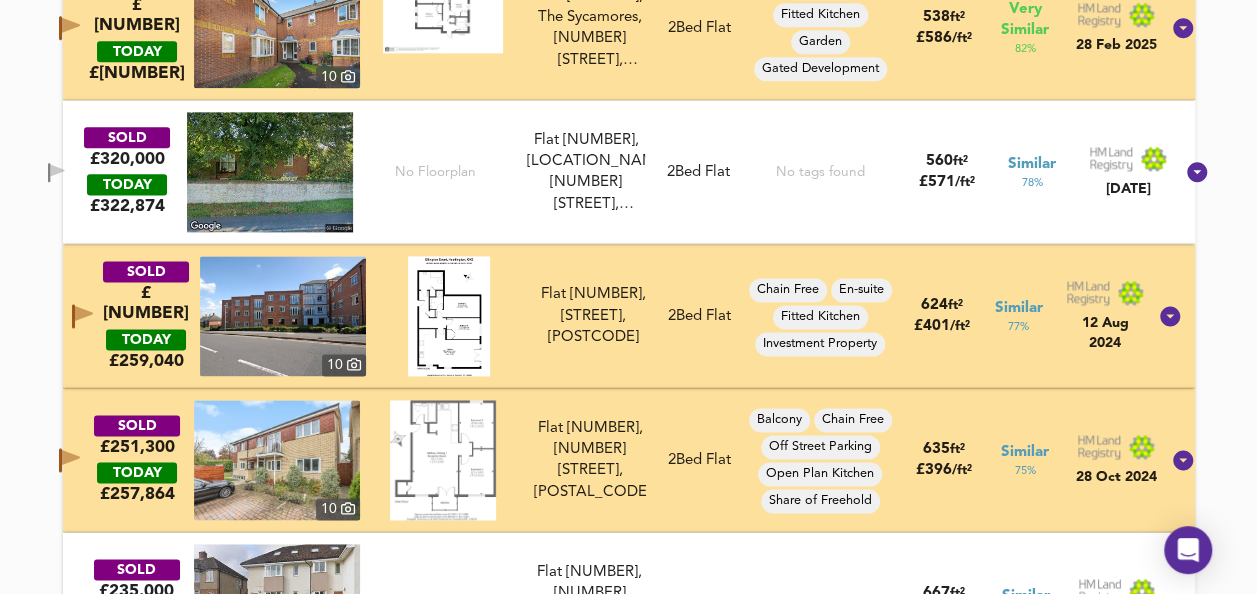 type 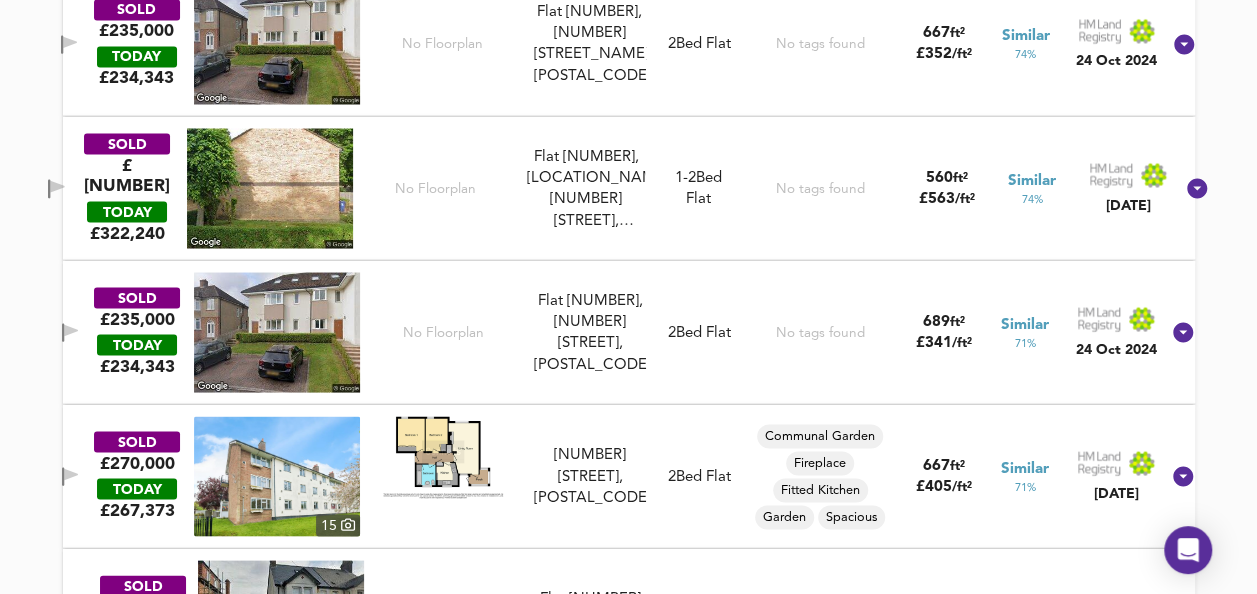 scroll, scrollTop: 1830, scrollLeft: 0, axis: vertical 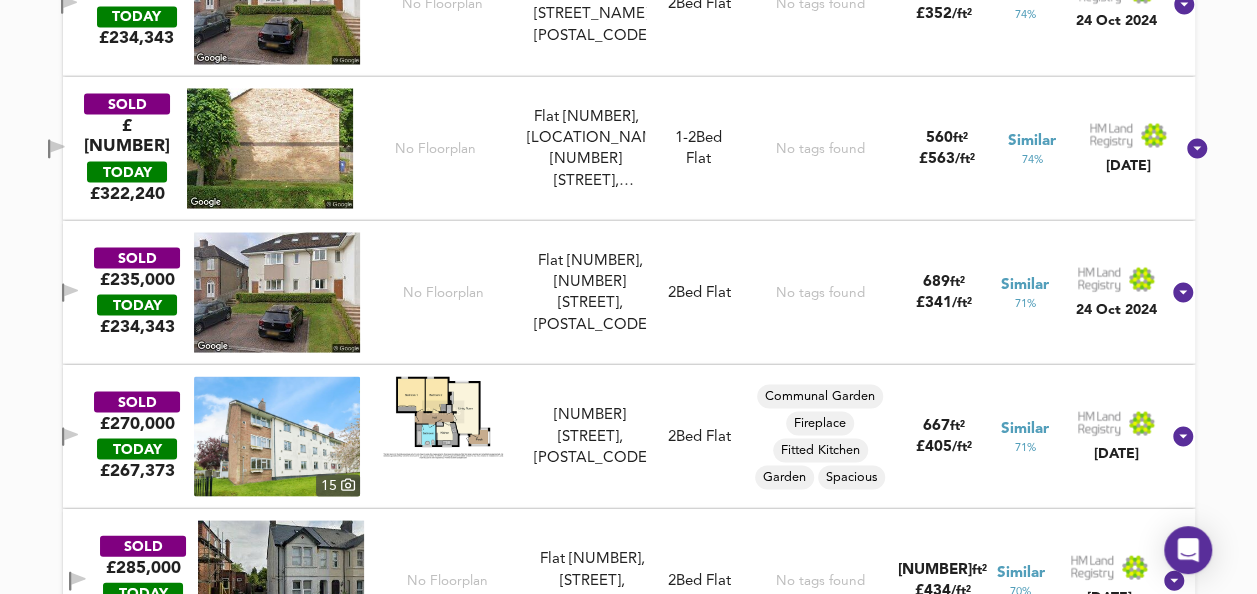 click at bounding box center [443, 417] 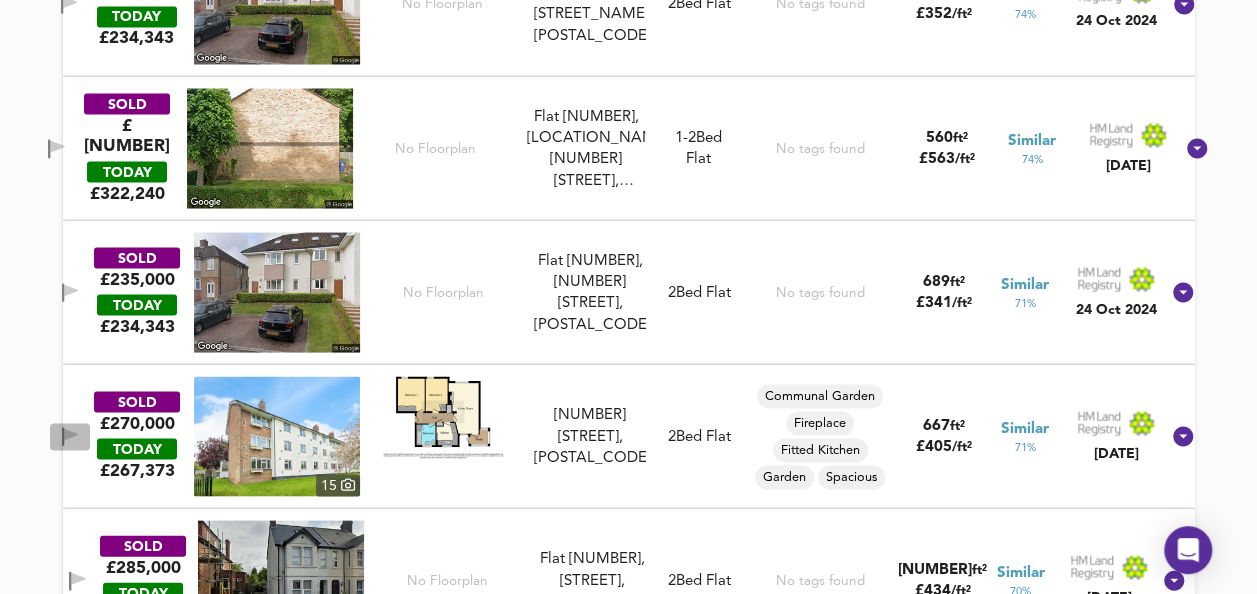 click 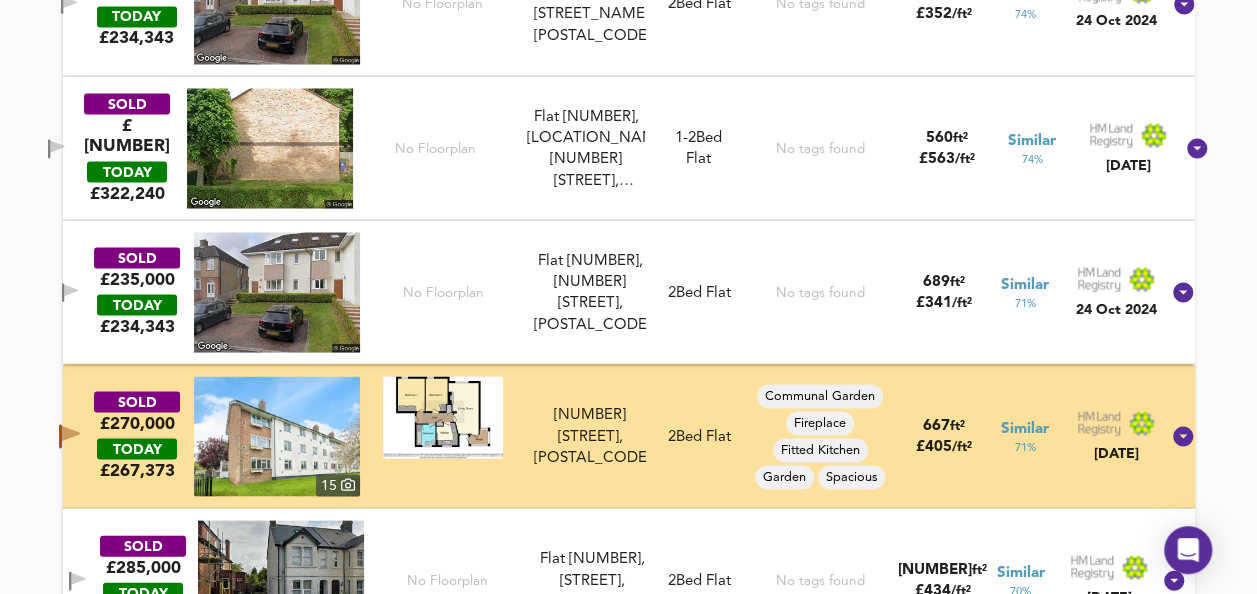 type 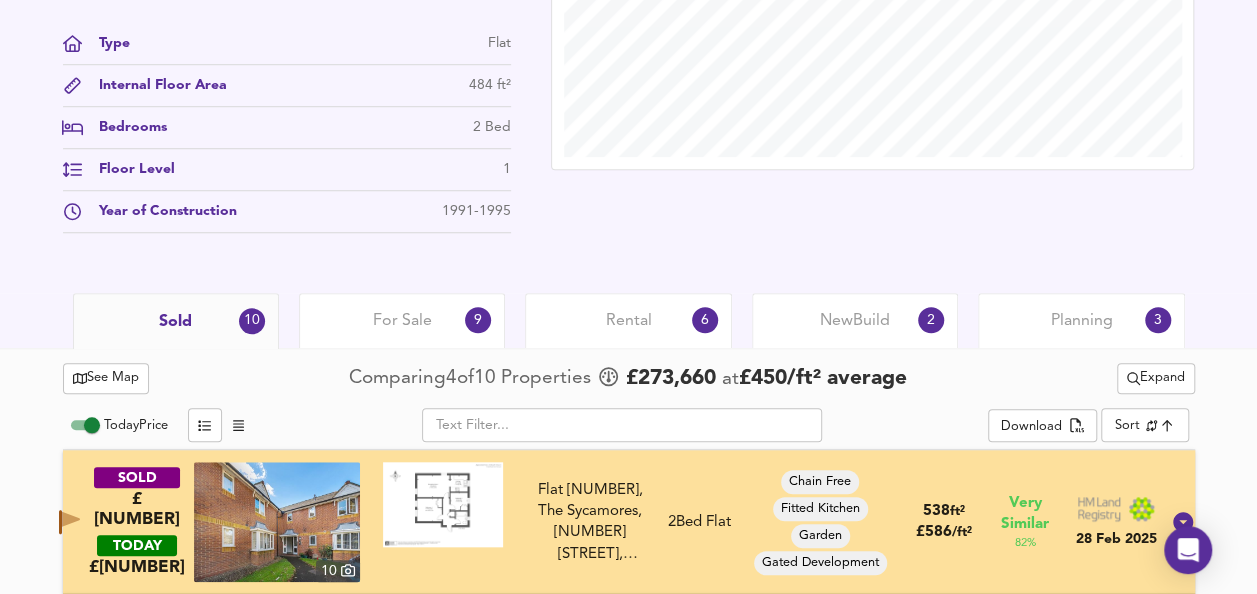 scroll, scrollTop: 720, scrollLeft: 0, axis: vertical 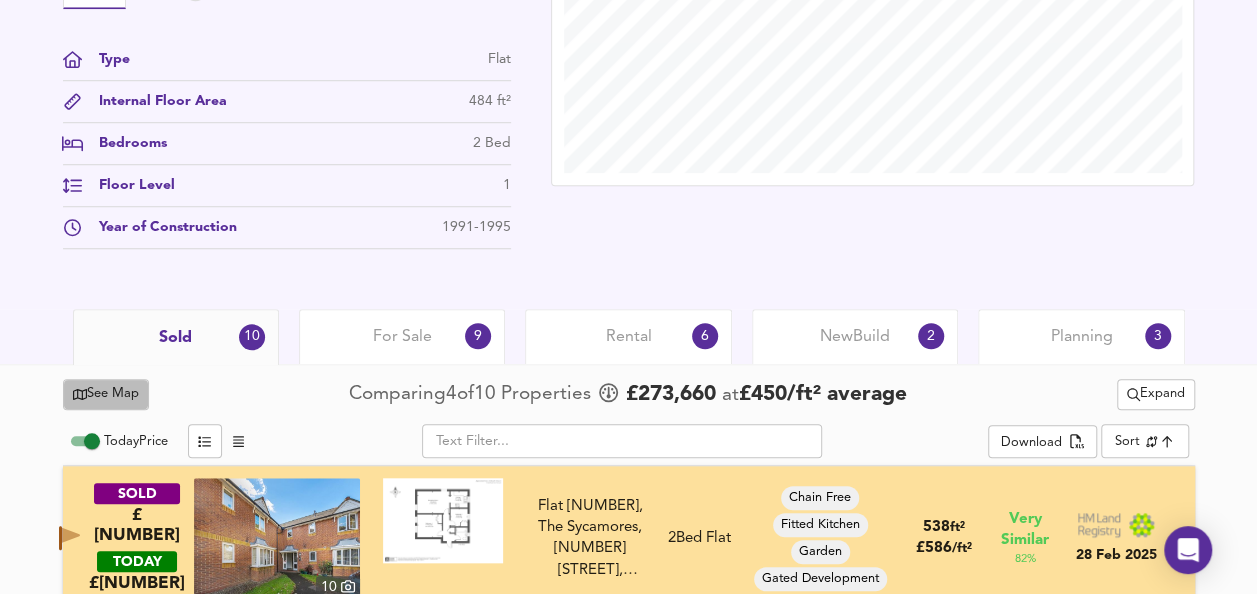 click on "See Map" at bounding box center [106, 394] 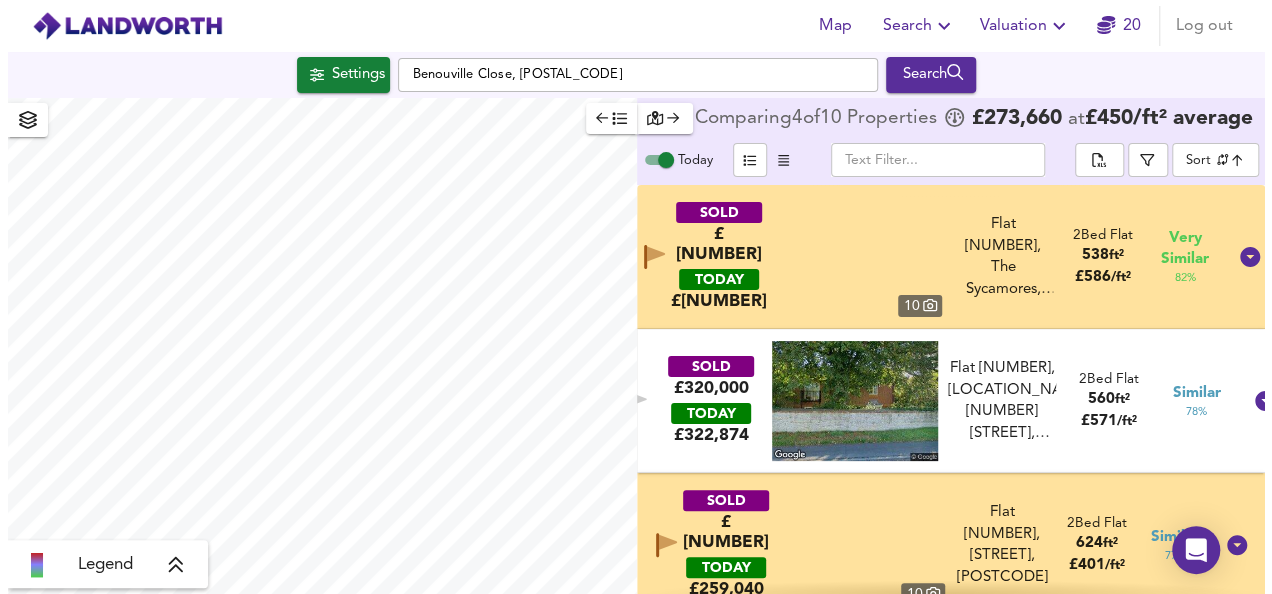 scroll, scrollTop: 0, scrollLeft: 0, axis: both 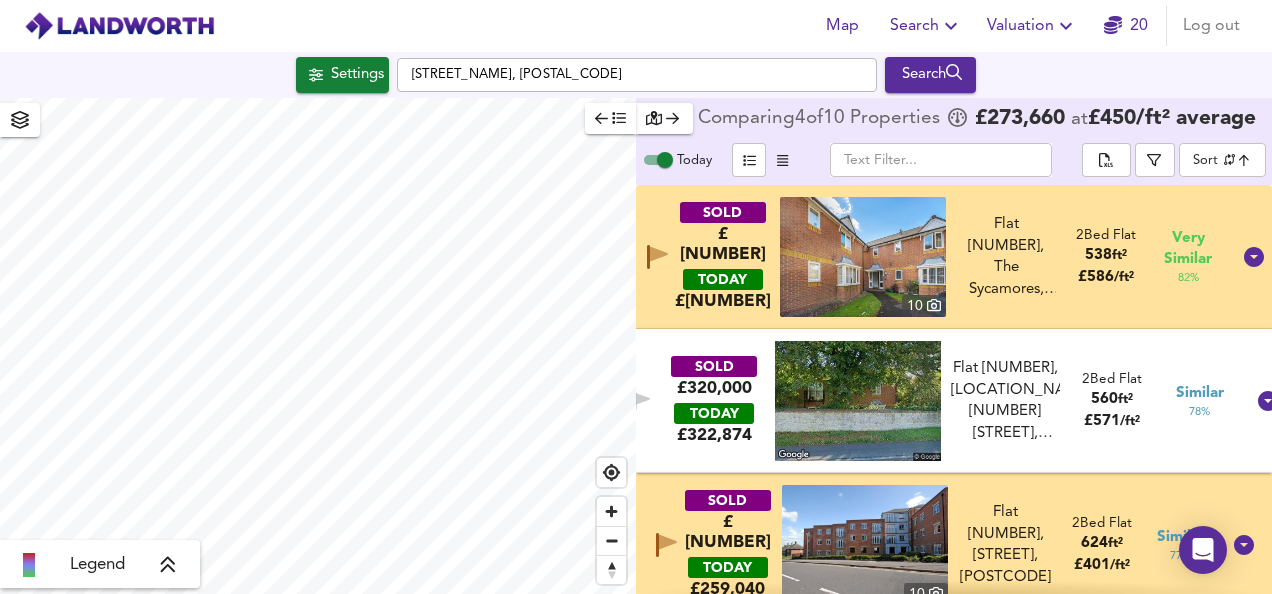 checkbox on "false" 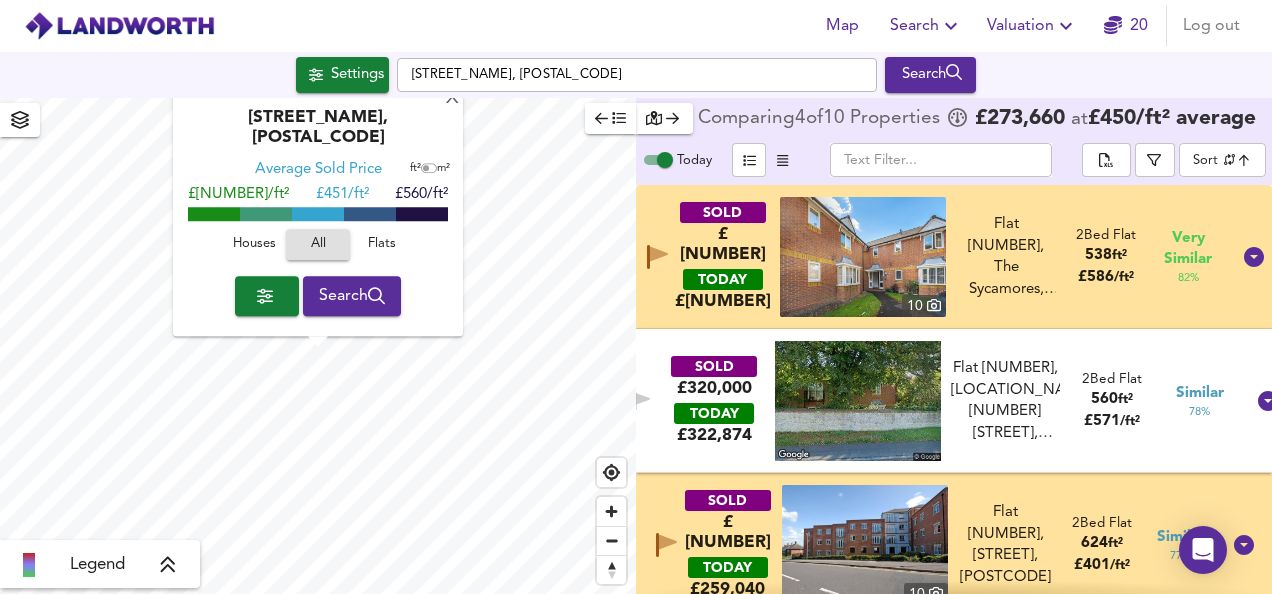 click at bounding box center [863, 257] 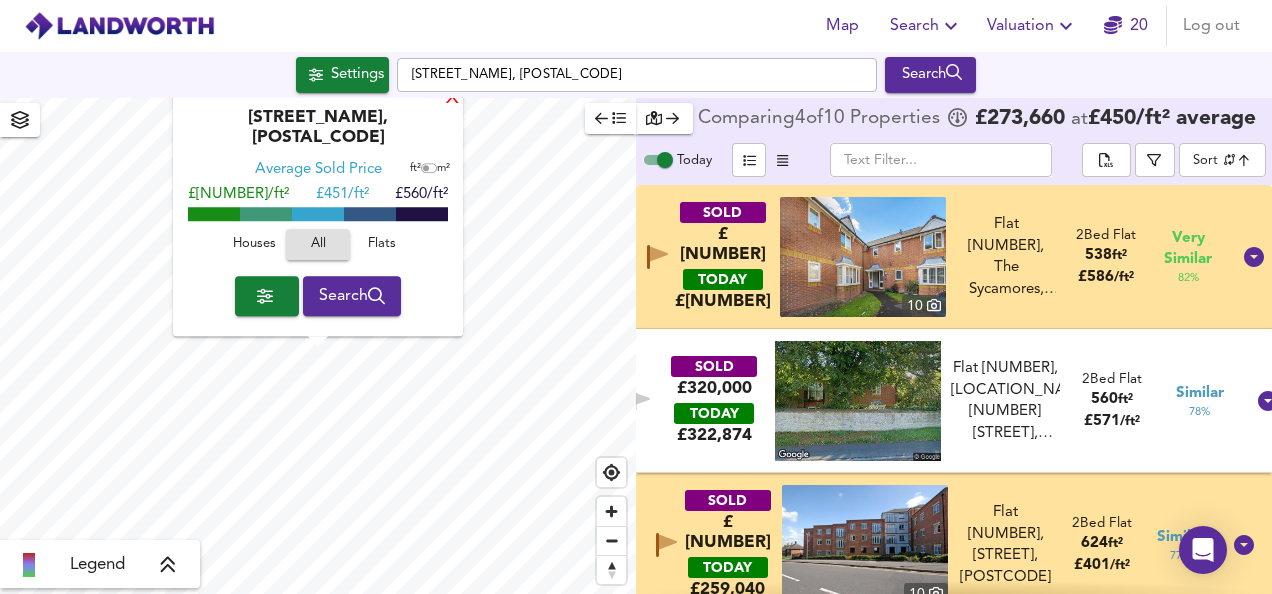 click on "X" at bounding box center (452, 99) 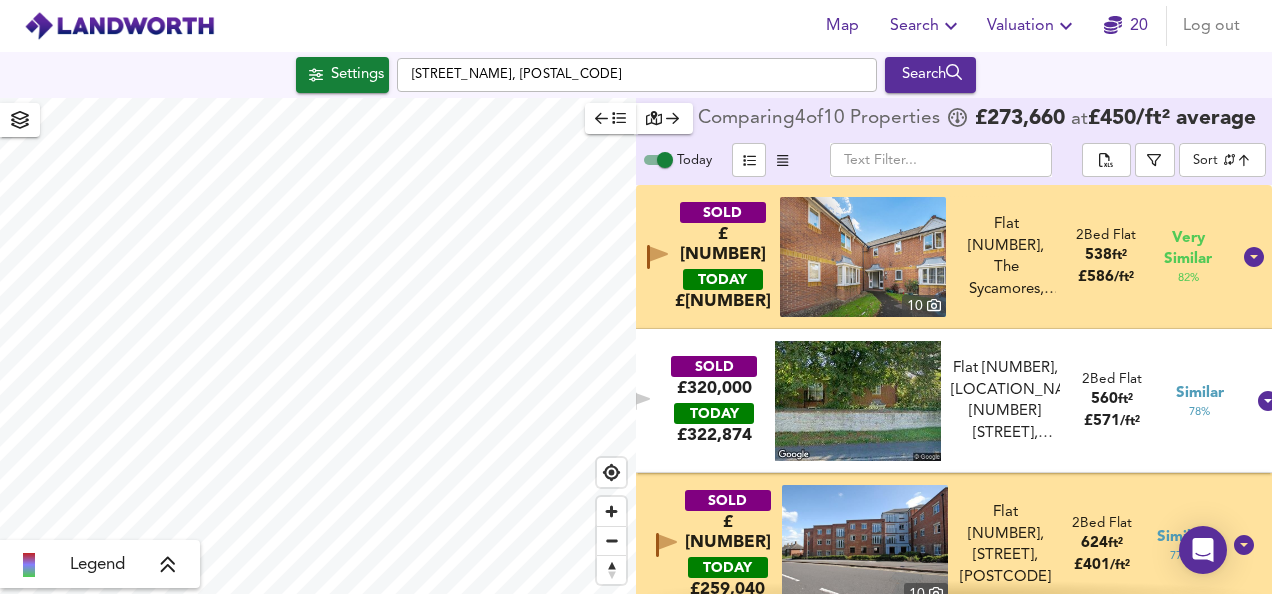 click on "SOLD £315,000   TODAY  £ 310,363   10    Flat [NUMBER], The Sycamores, [NUMBER] [STREET], [POSTAL_CODE] Flat [NUMBER], The Sycamores, [NUMBER] [STREET], [POSTAL_CODE] 2  Bed   Flat 538 ft² £ 586 / ft²   Very Similar 82 %" at bounding box center (930, 257) 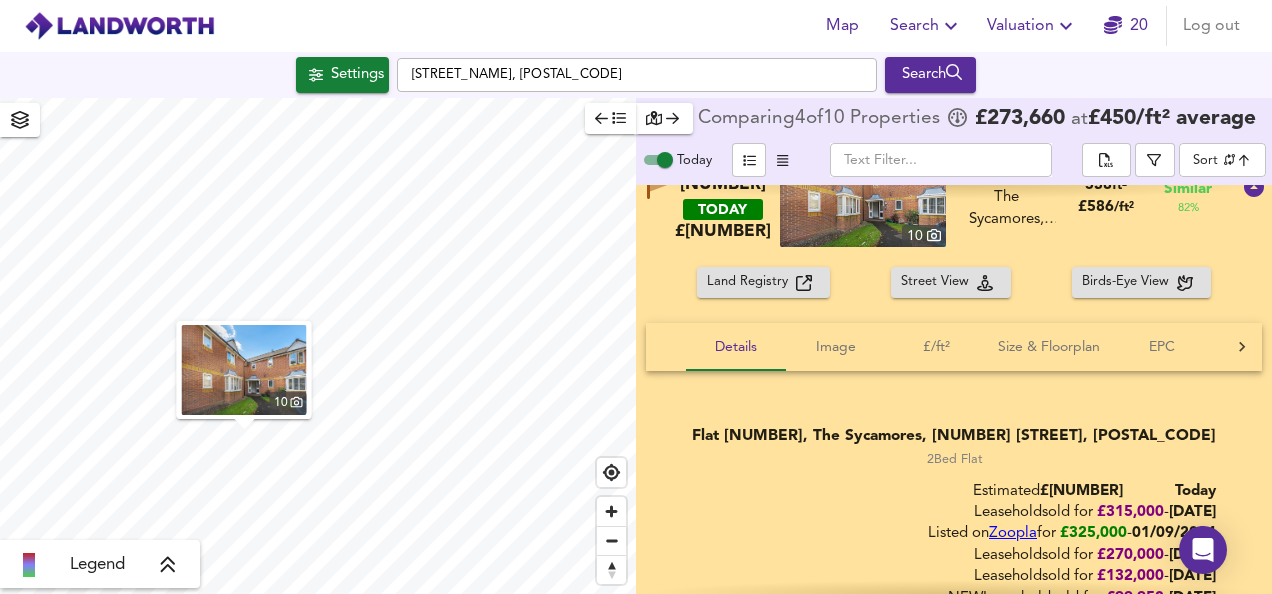 scroll, scrollTop: 80, scrollLeft: 0, axis: vertical 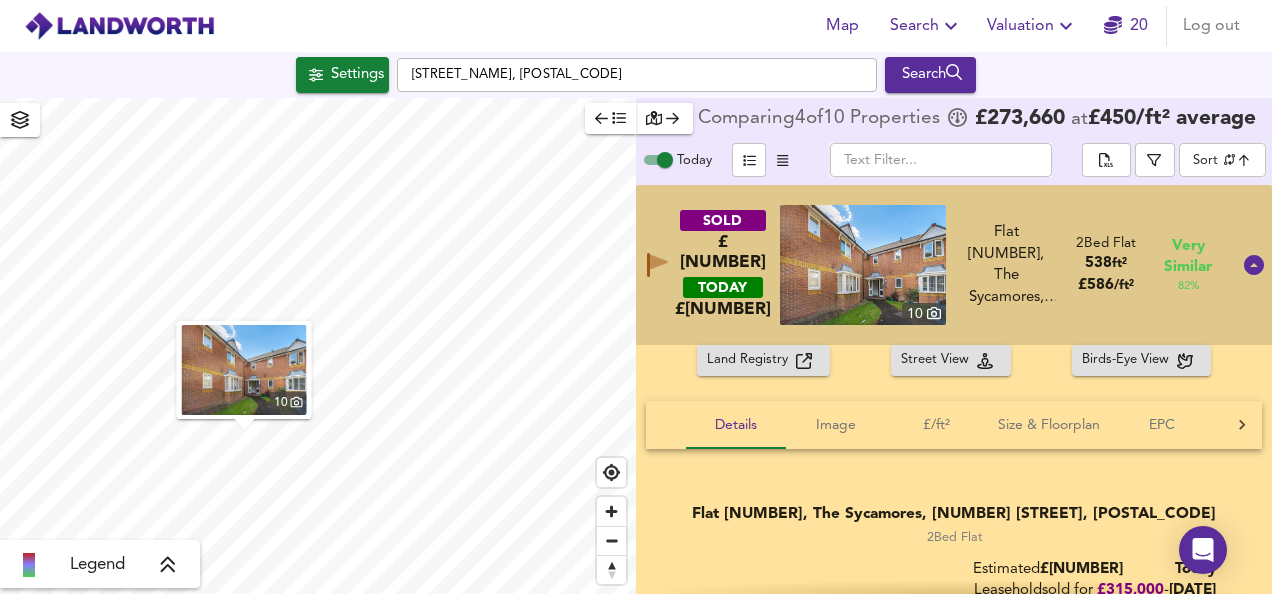click on "SOLD £315,000   TODAY  £ 310,363   10    Flat [NUMBER], The Sycamores, [NUMBER] [STREET], [POSTAL_CODE] Flat [NUMBER], The Sycamores, [NUMBER] [STREET], [POSTAL_CODE] 2  Bed   Flat 538 ft² £ 586 / ft²   Very Similar 82 %" at bounding box center [930, 265] 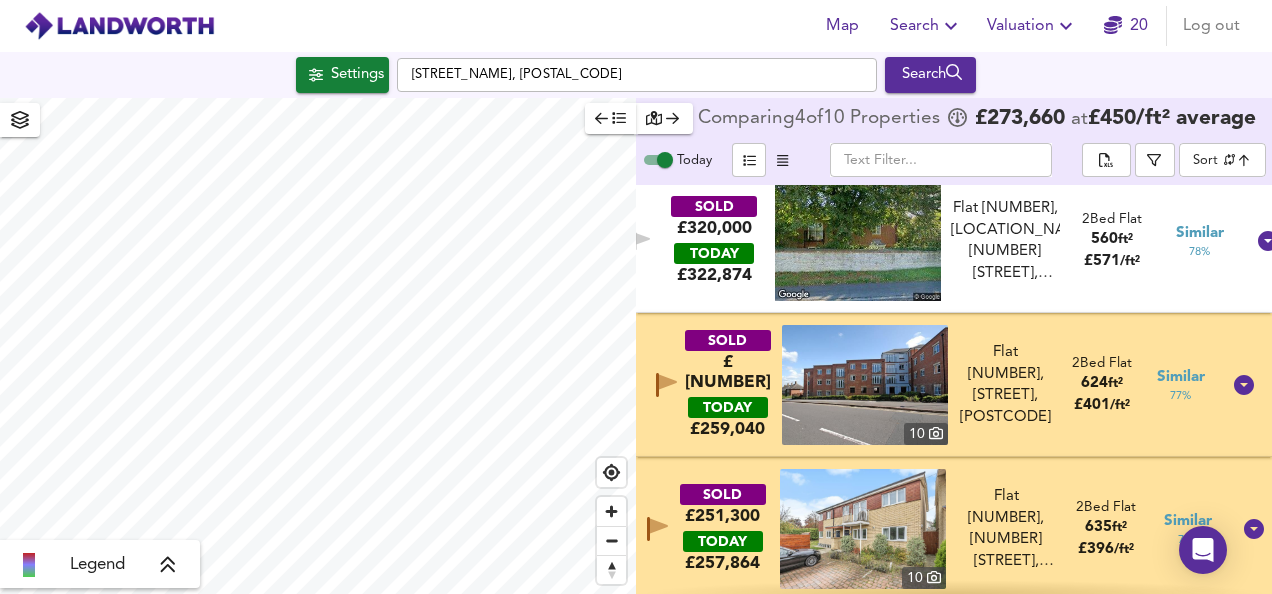 scroll, scrollTop: 200, scrollLeft: 0, axis: vertical 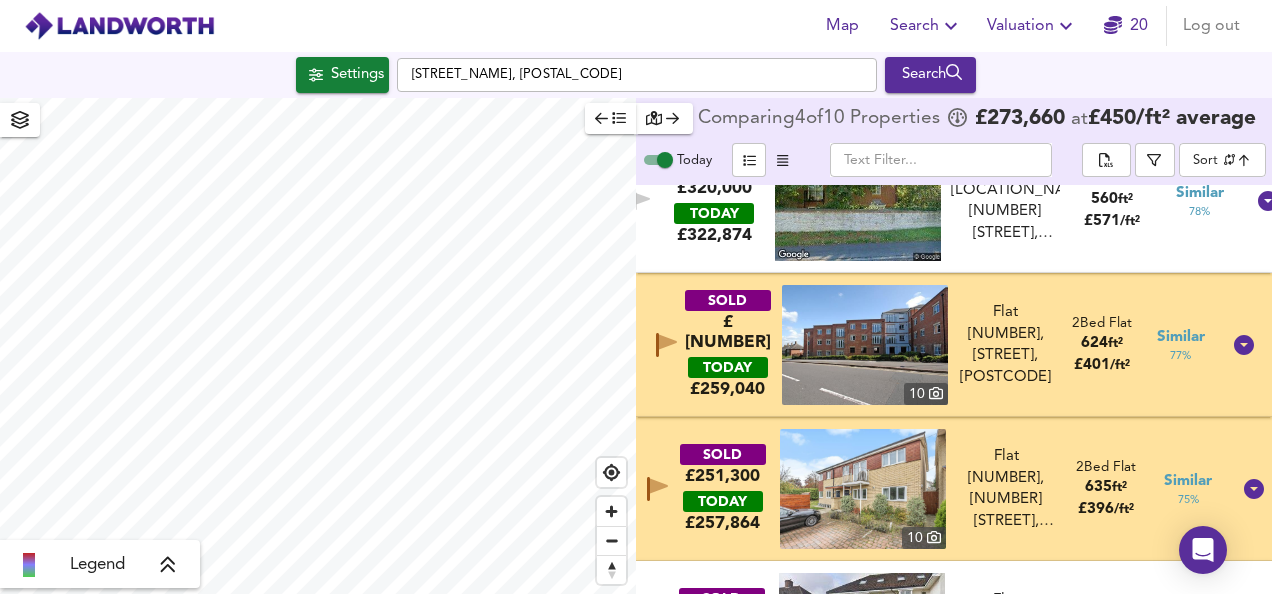 click on "SOLD £[PRICE]   TODAY  £ [PRICE]   [NUMBER]     Flat [NUMBER], [STREET_NAME], [STREET_NAME], [POSTAL_CODE] Flat [NUMBER], [STREET_NAME], [STREET_NAME], [POSTAL_CODE] [NUMBER]  Bed   Flat [NUMBER] ft² £ [PRICE] / ft²   Similar [NUMBER] %" at bounding box center (930, 345) 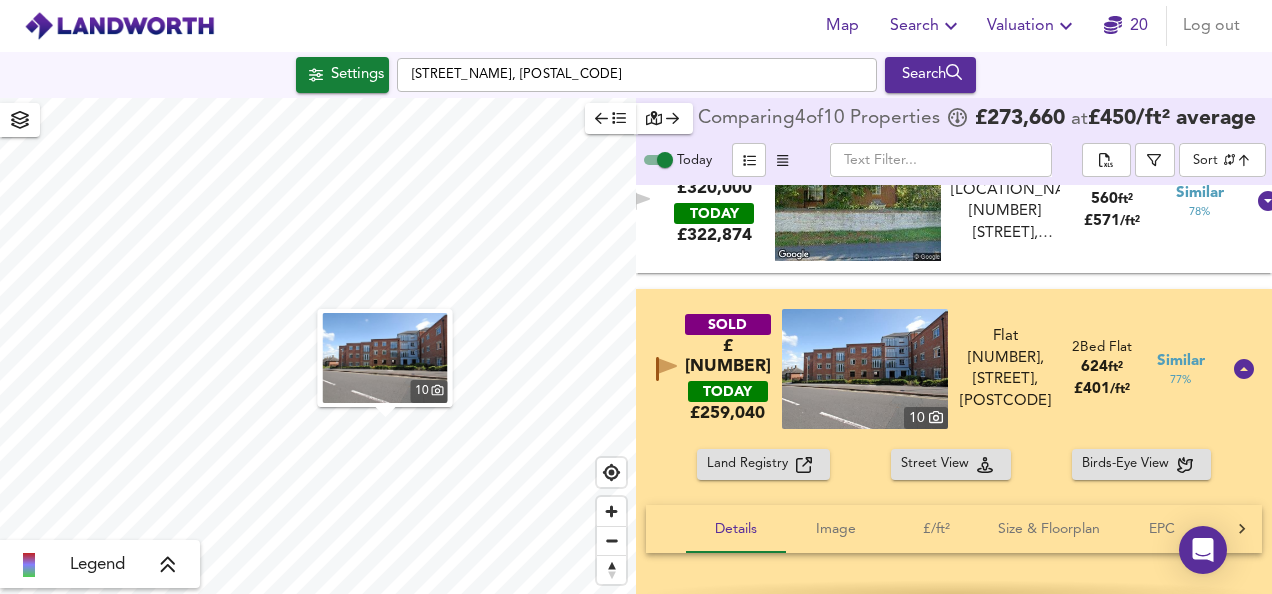 click at bounding box center [865, 369] 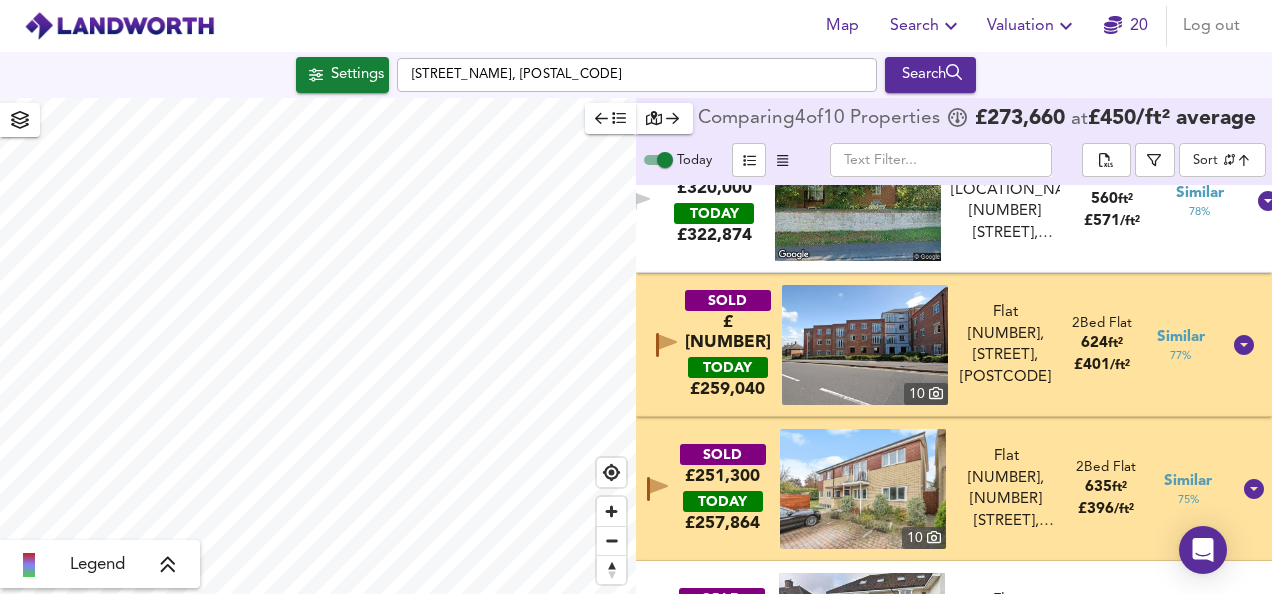 click on "SOLD £[PRICE]   TODAY  £ [PRICE]" at bounding box center (727, 345) 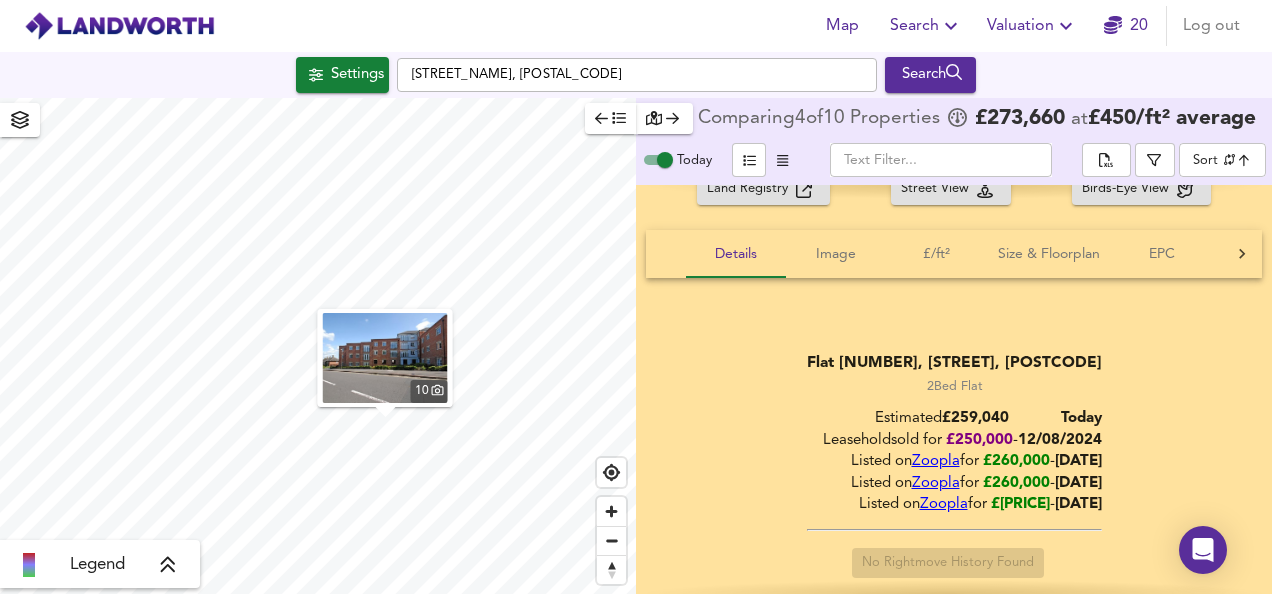 scroll, scrollTop: 481, scrollLeft: 0, axis: vertical 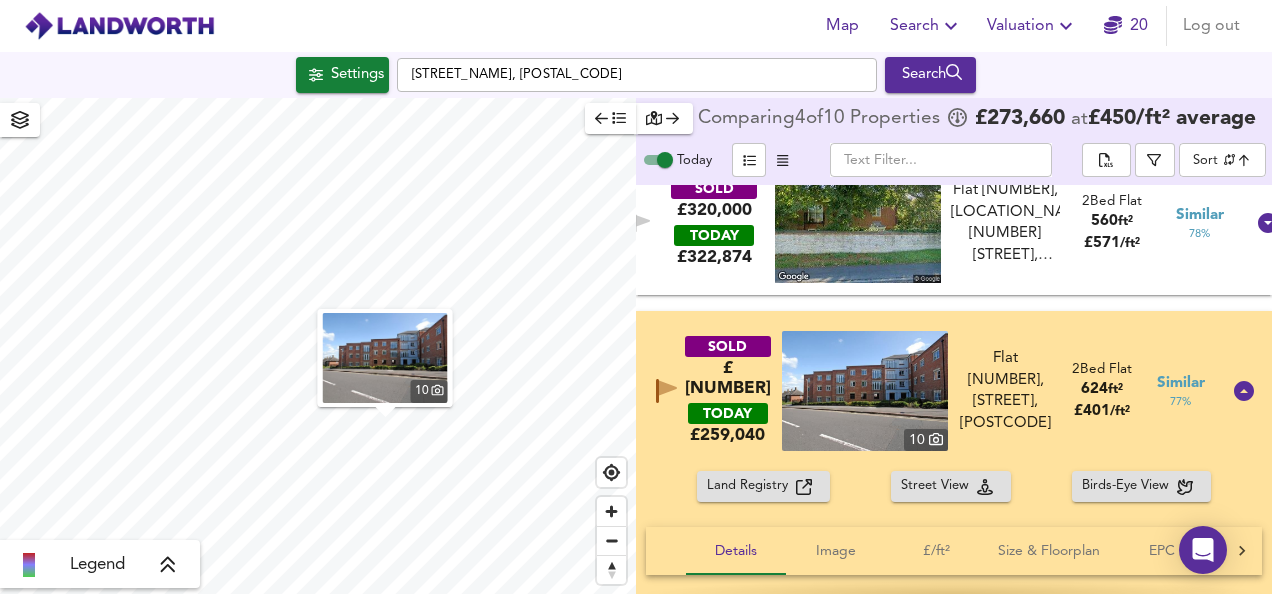 click on "SOLD £[PRICE]   TODAY  £ [PRICE]   [NUMBER]     Flat [NUMBER], [STREET_NAME], [STREET_NAME], [POSTAL_CODE] Flat [NUMBER], [STREET_NAME], [STREET_NAME], [POSTAL_CODE] [NUMBER]  Bed   Flat [NUMBER] ft² £ [PRICE] / ft²   Similar [NUMBER] %" at bounding box center (930, 391) 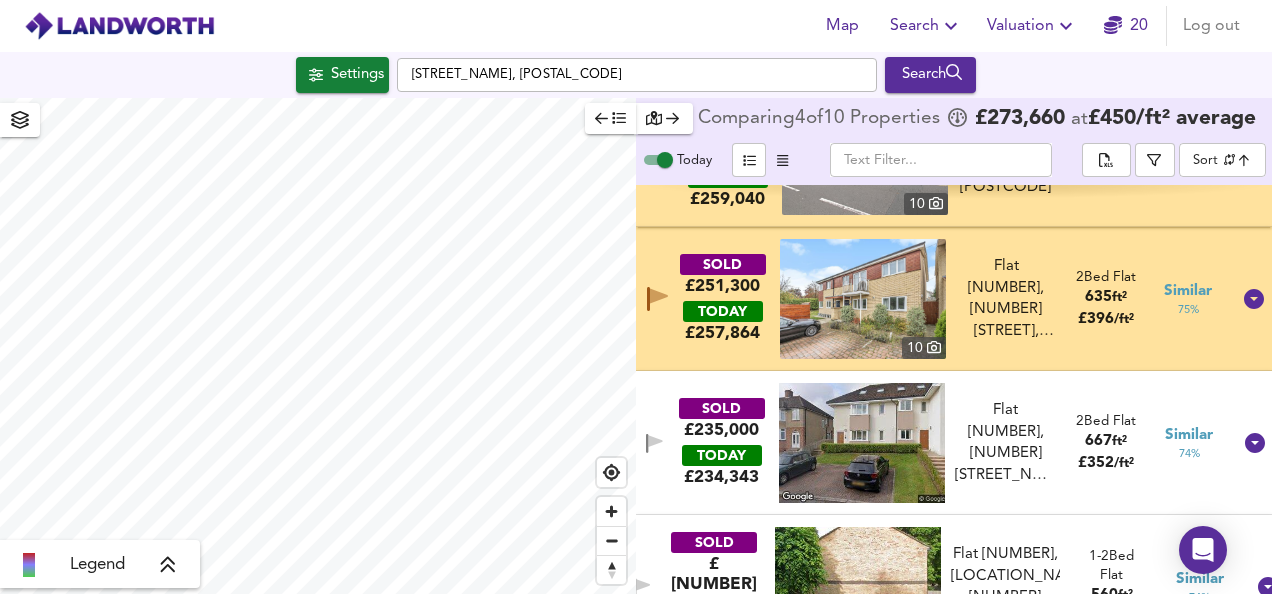 scroll, scrollTop: 378, scrollLeft: 0, axis: vertical 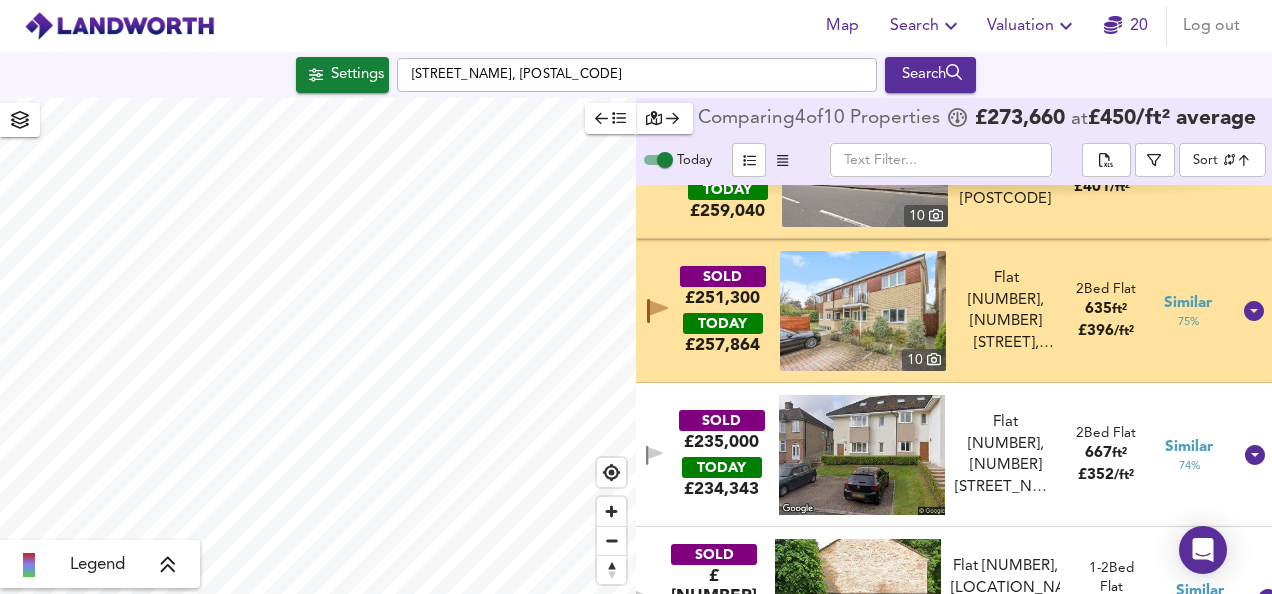 click at bounding box center [863, 311] 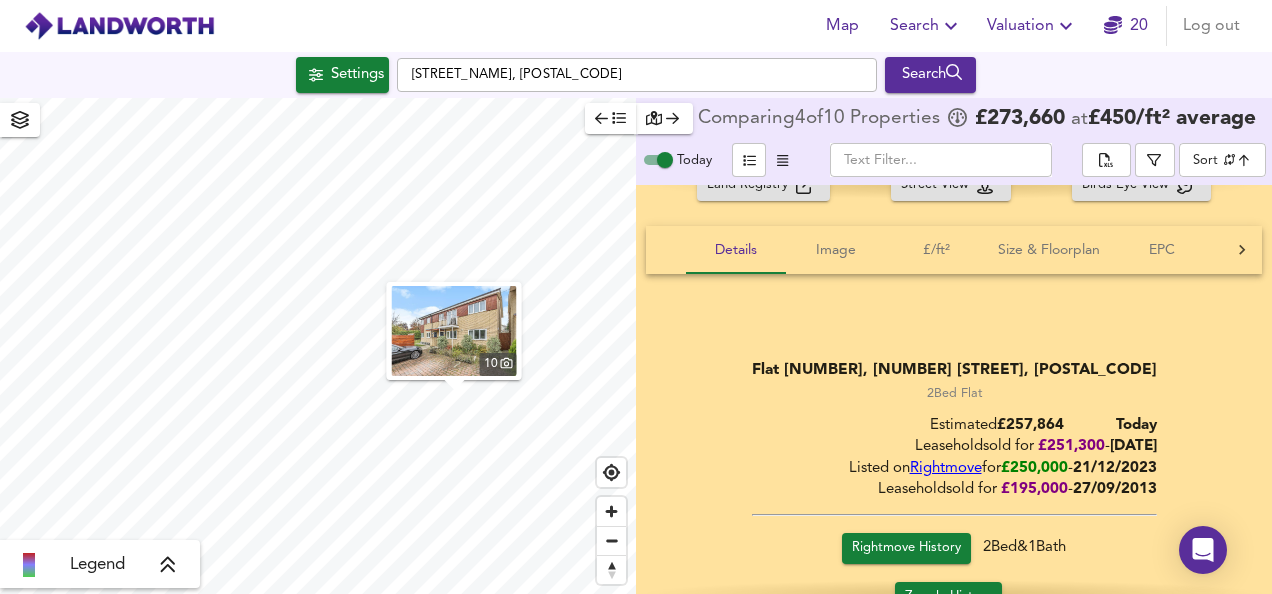 scroll, scrollTop: 629, scrollLeft: 0, axis: vertical 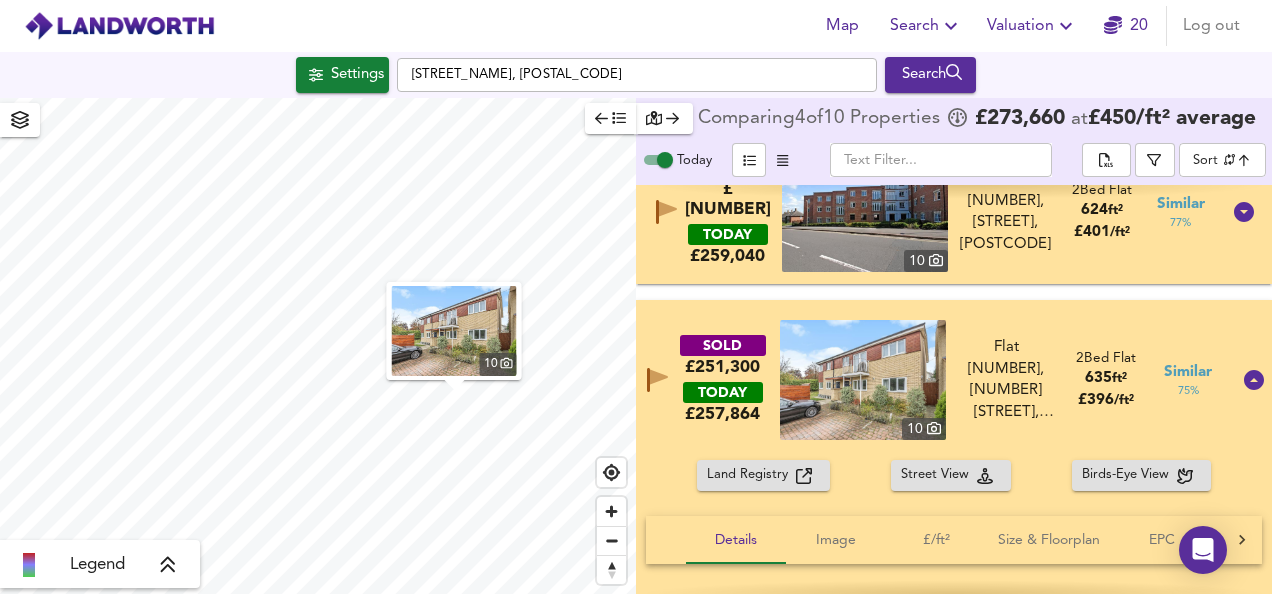 click on "SOLD £[PRICE]   TODAY  £ [PRICE]   [NUMBER]     Flat [NUMBER], [NUMBER] [STREET_NAME], [POSTAL_CODE] Flat [NUMBER], [NUMBER] [STREET_NAME], [POSTAL_CODE] [NUMBER]  Bed   Flat [NUMBER] ft² £ [PRICE] / ft²   Similar [NUMBER] %" at bounding box center [954, 380] 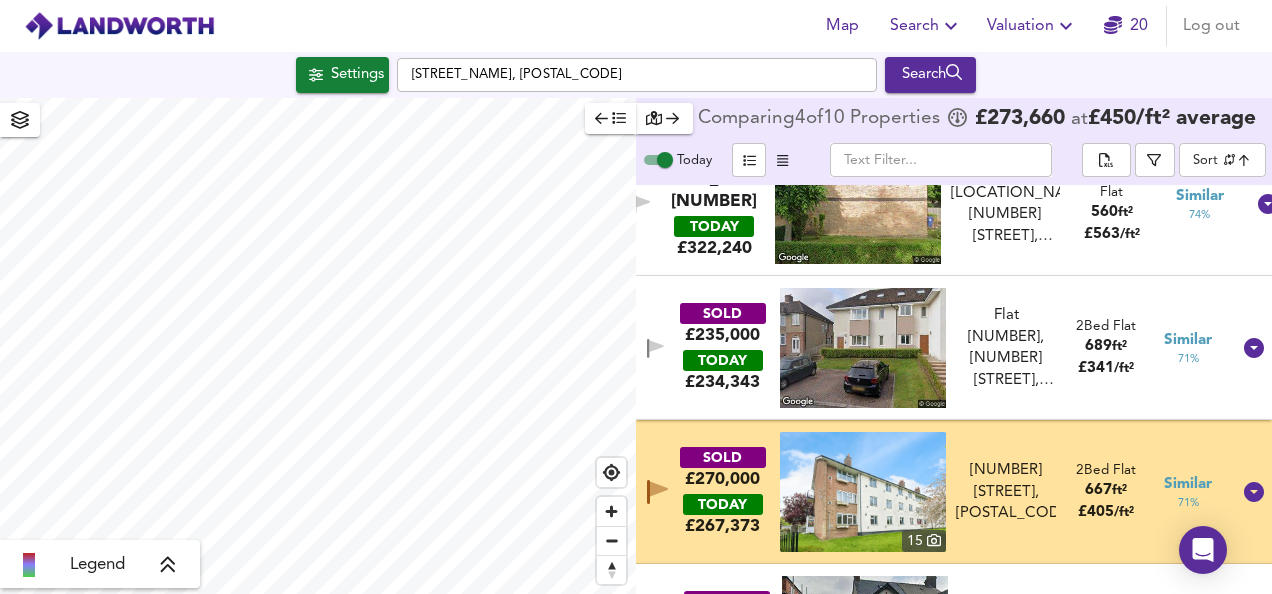 scroll, scrollTop: 775, scrollLeft: 0, axis: vertical 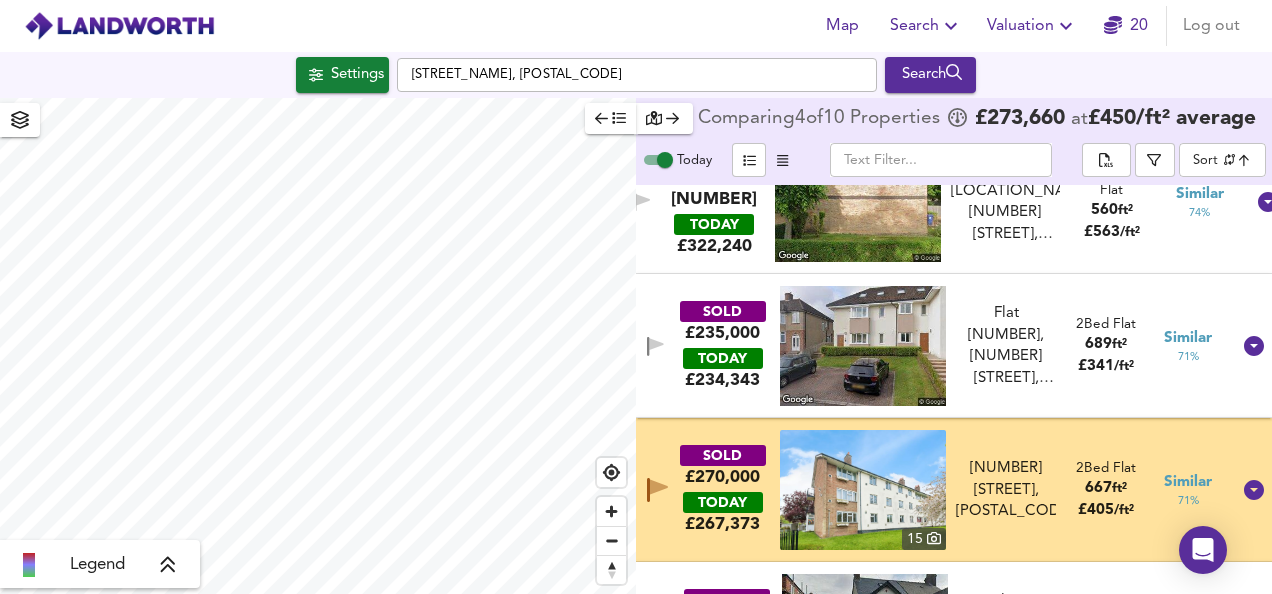 click at bounding box center [610, 118] 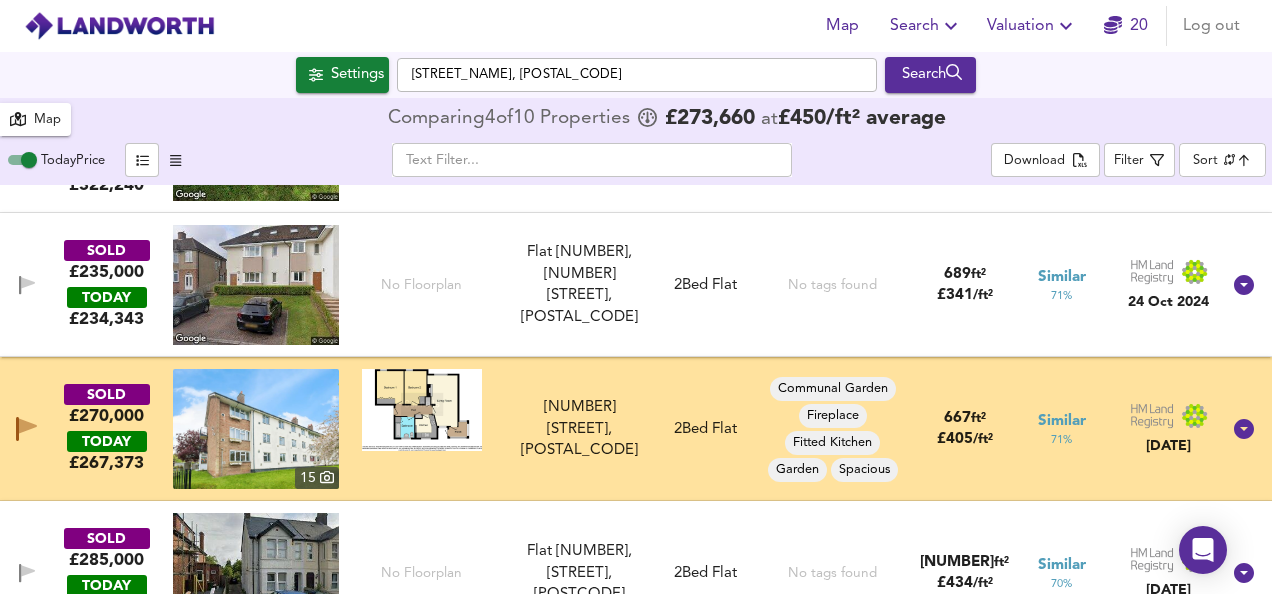 scroll, scrollTop: 858, scrollLeft: 0, axis: vertical 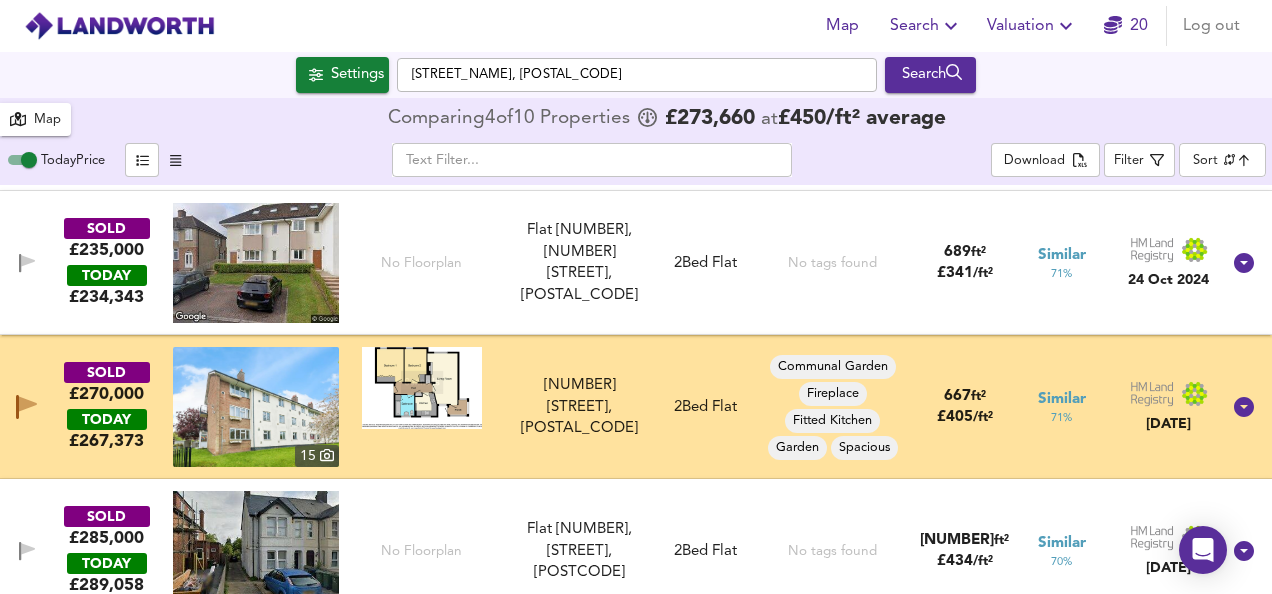 click at bounding box center (422, 388) 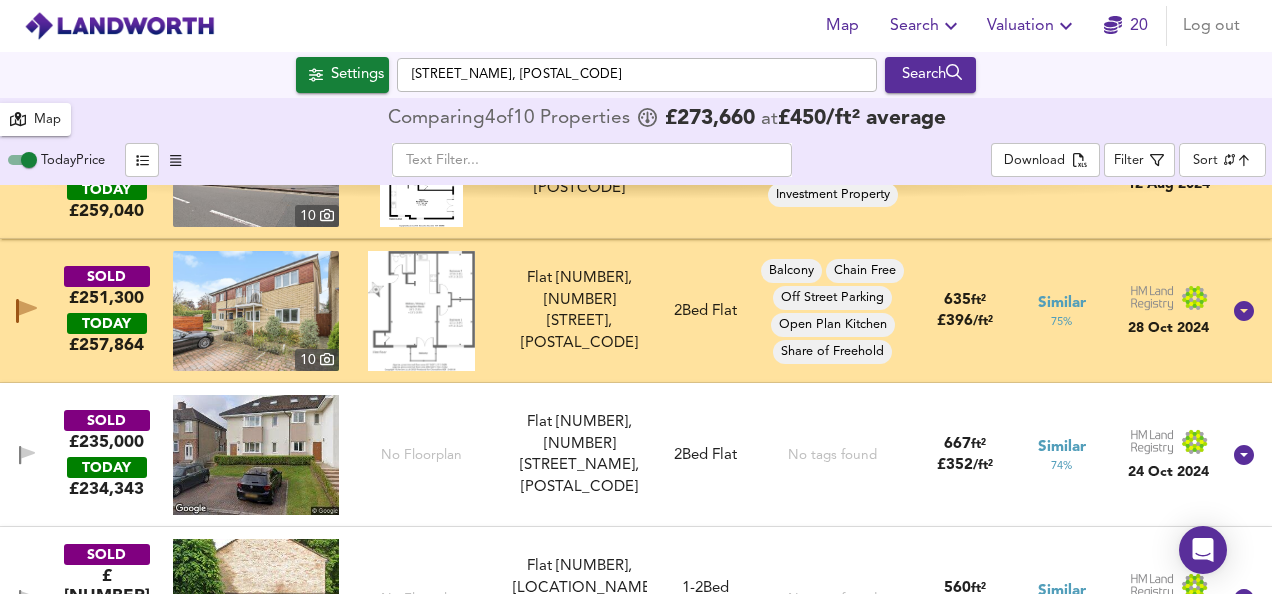 scroll, scrollTop: 338, scrollLeft: 0, axis: vertical 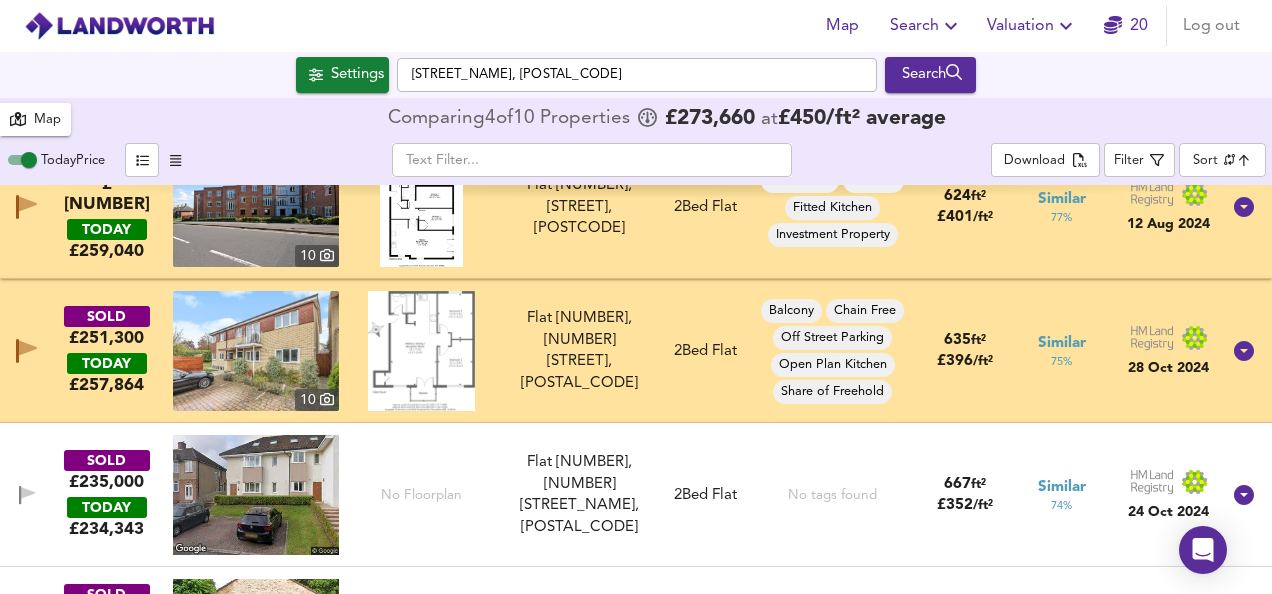 click at bounding box center [421, 351] 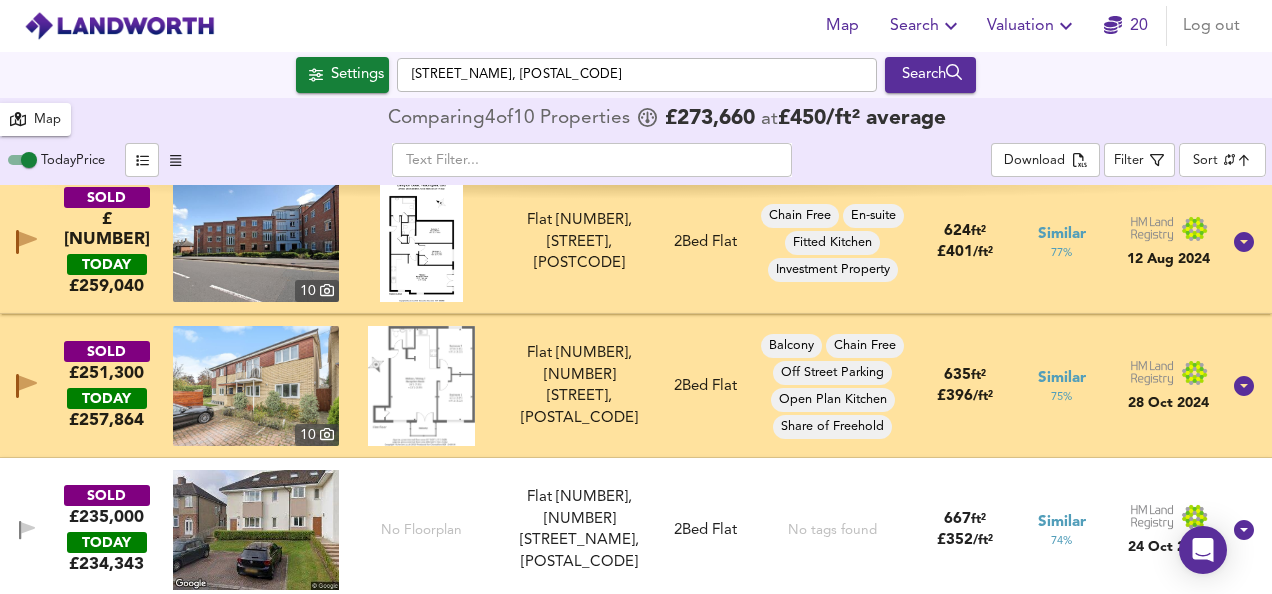 scroll, scrollTop: 298, scrollLeft: 0, axis: vertical 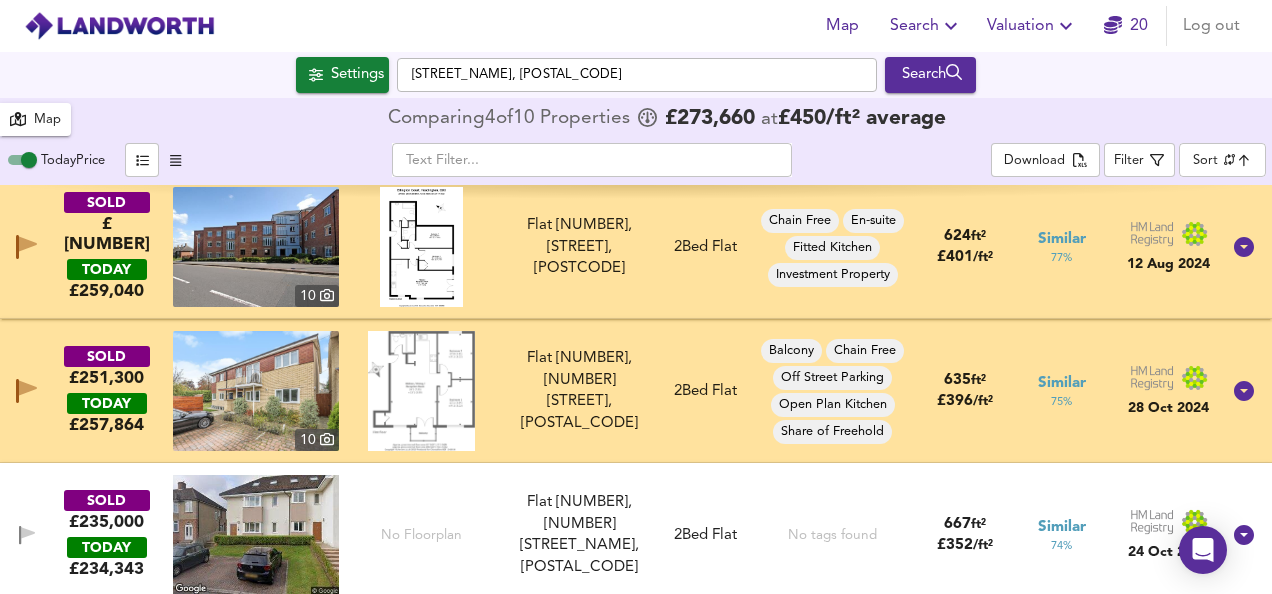 click at bounding box center (421, 247) 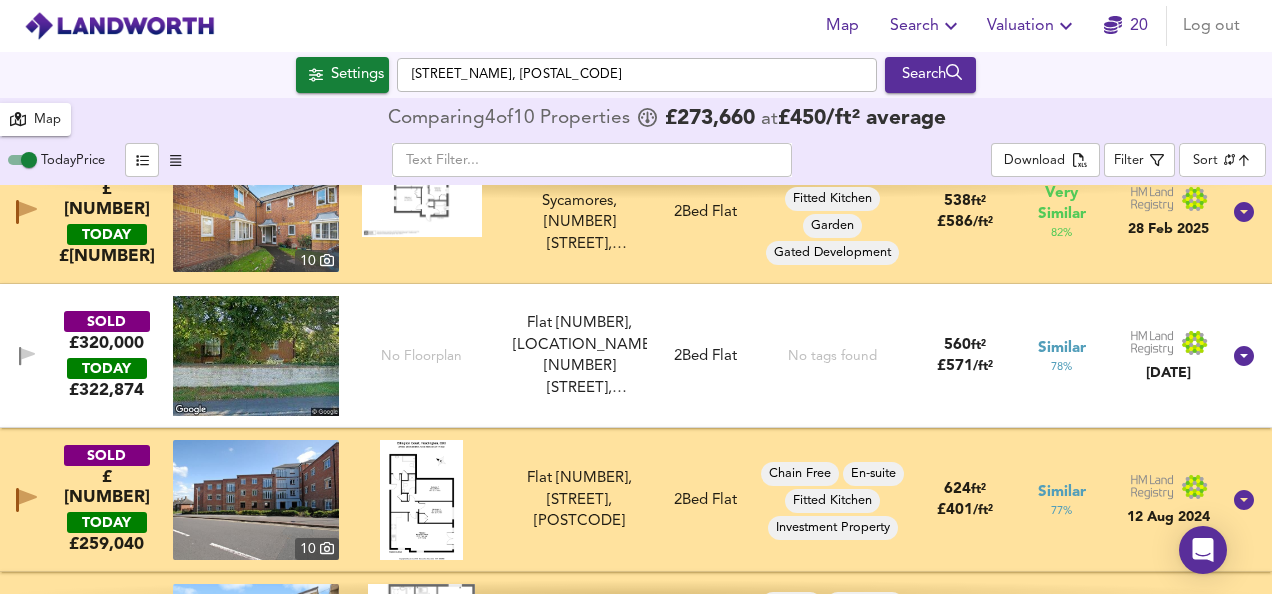 scroll, scrollTop: 0, scrollLeft: 0, axis: both 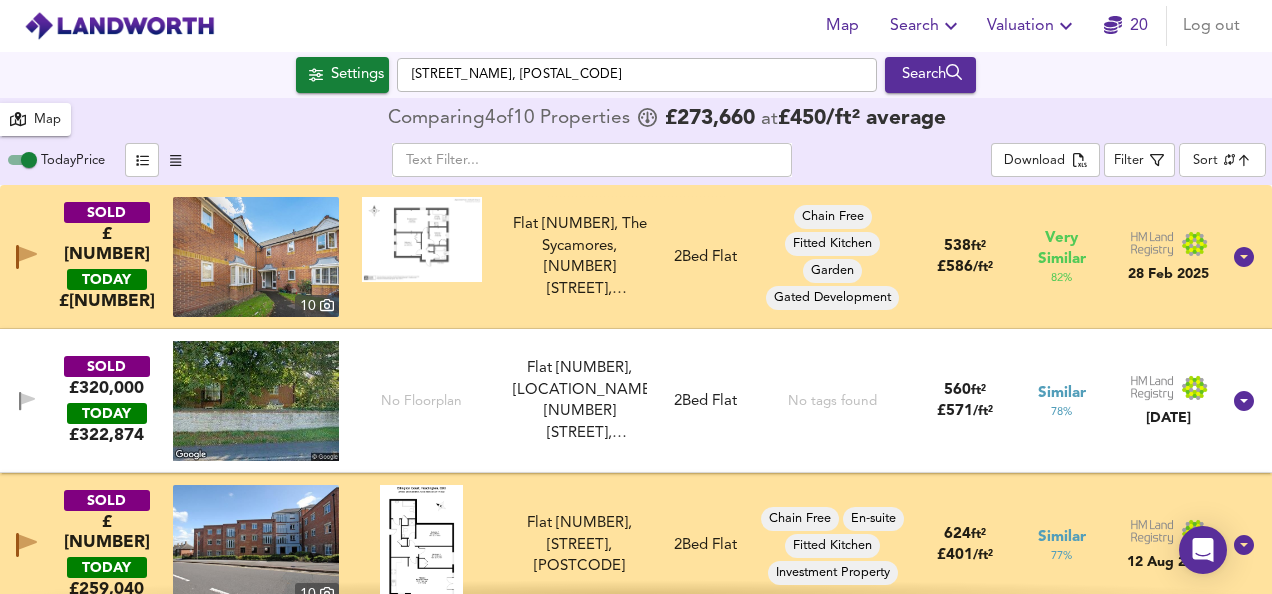 click at bounding box center (422, 239) 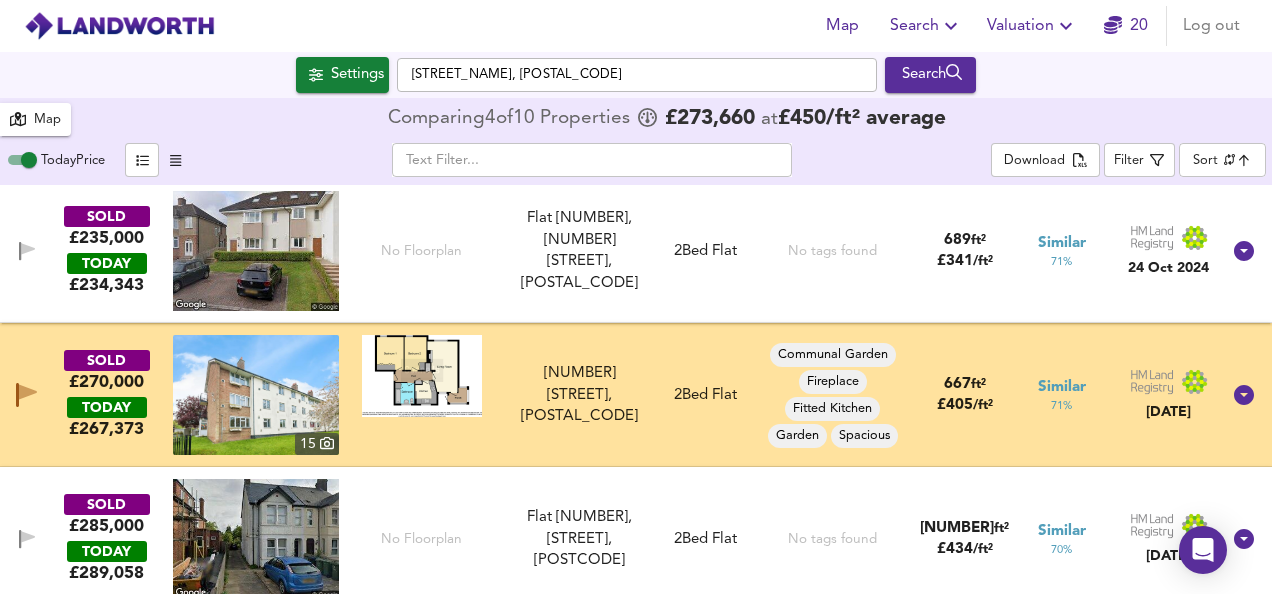 scroll, scrollTop: 880, scrollLeft: 0, axis: vertical 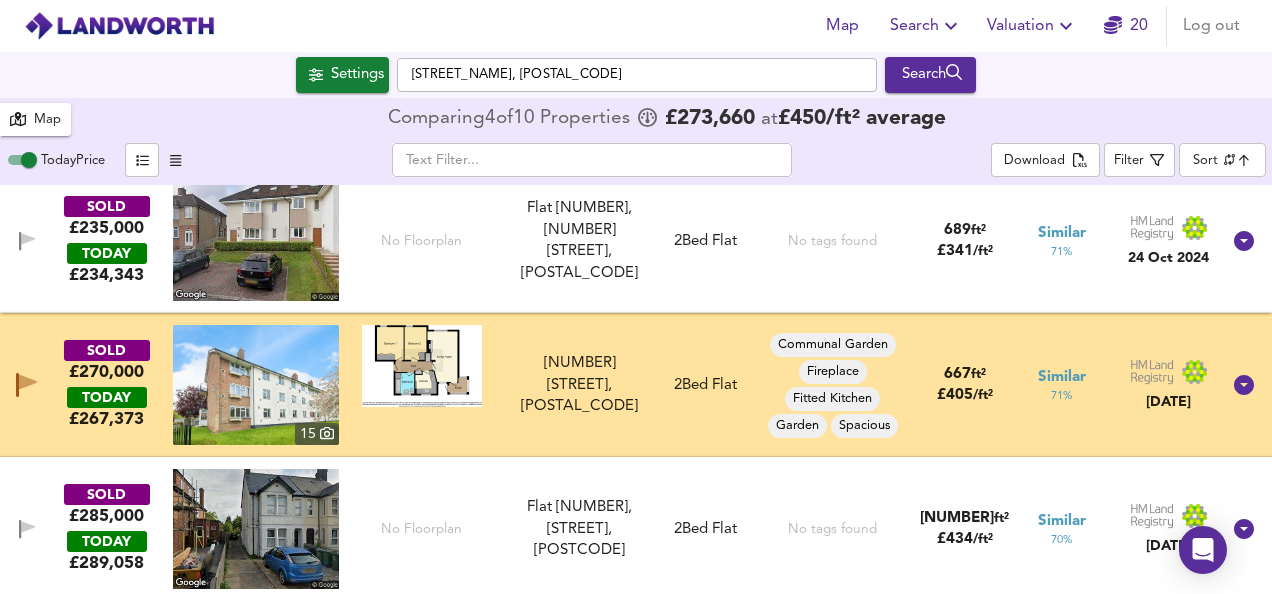 click at bounding box center (422, 366) 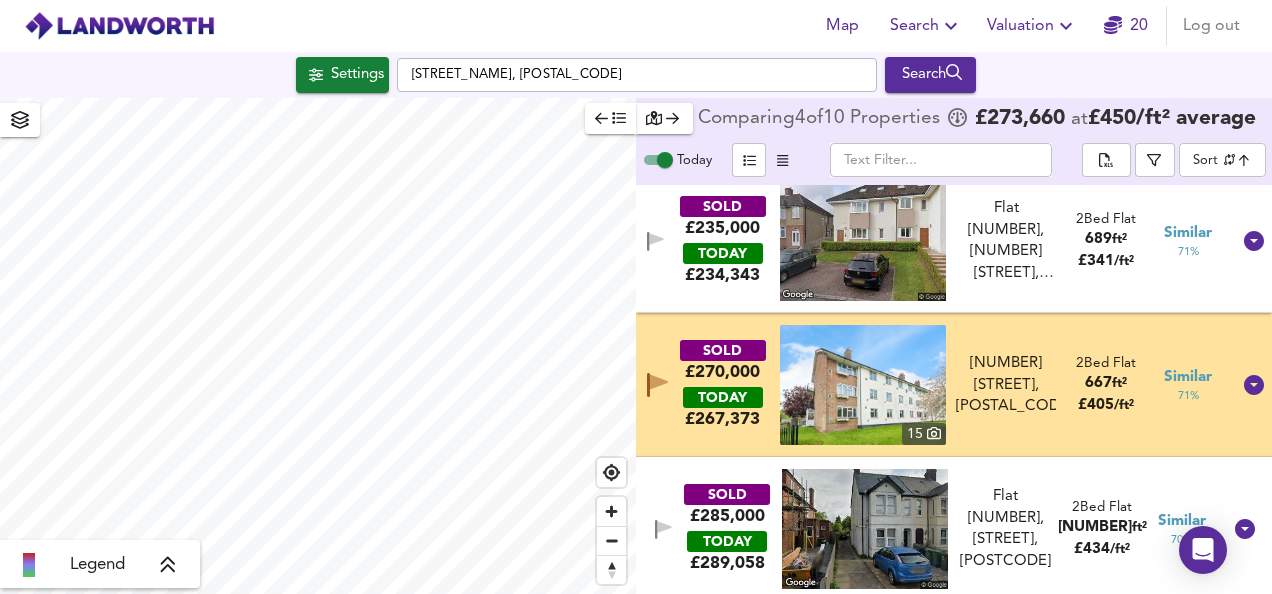 click on "SOLD £[NUMBER]   TODAY  £ [NUMBER]   [NUMBER]     [NUMBER] [STREET], [POSTAL_CODE] [NUMBER] [STREET], [POSTAL_CODE] [NUMBER]  Bed   Flat [NUMBER] ft² £ [NUMBER] / ft²   Similar [PERCENT] %" at bounding box center [930, 385] 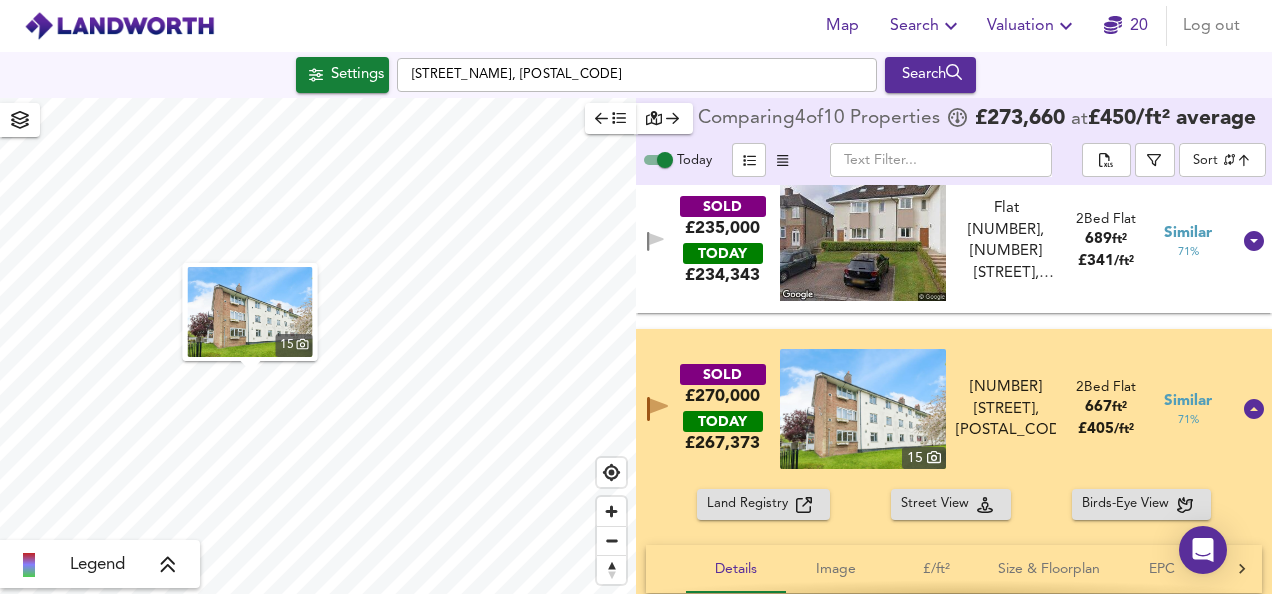 click at bounding box center (863, 409) 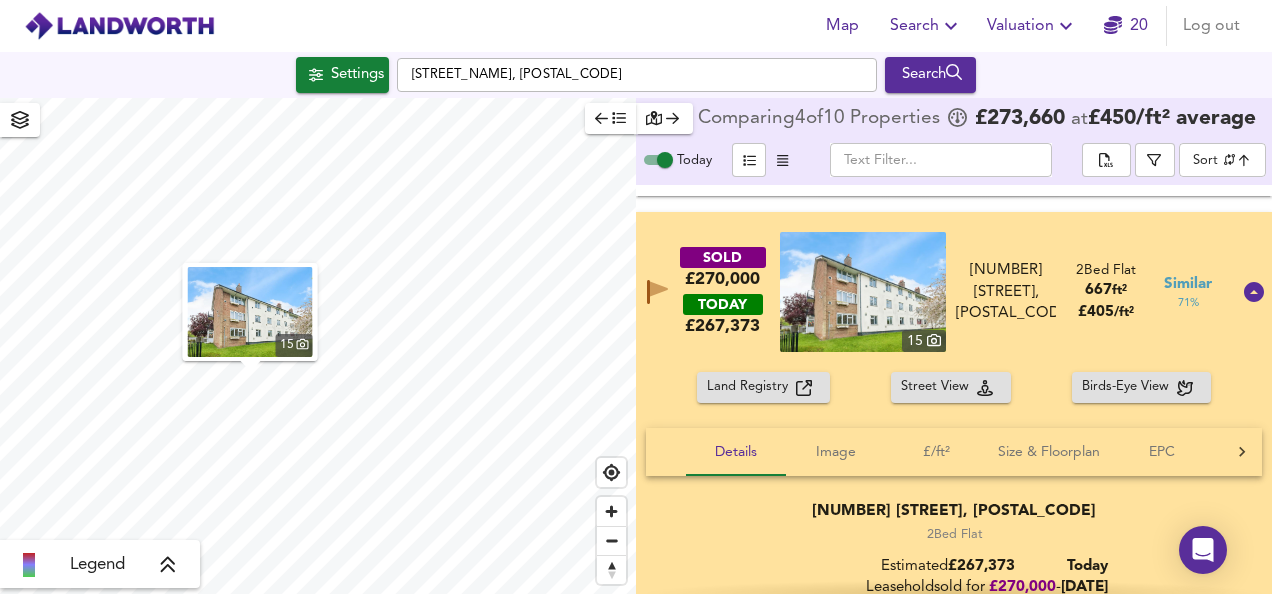 scroll, scrollTop: 1007, scrollLeft: 0, axis: vertical 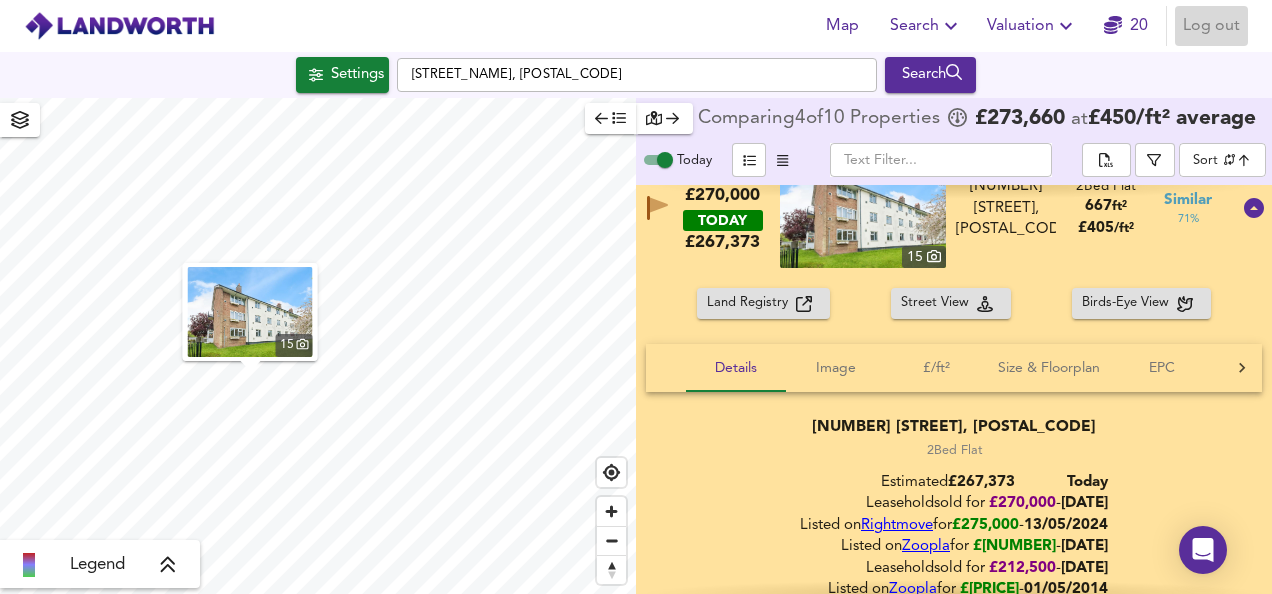 click on "Log out" at bounding box center (1211, 26) 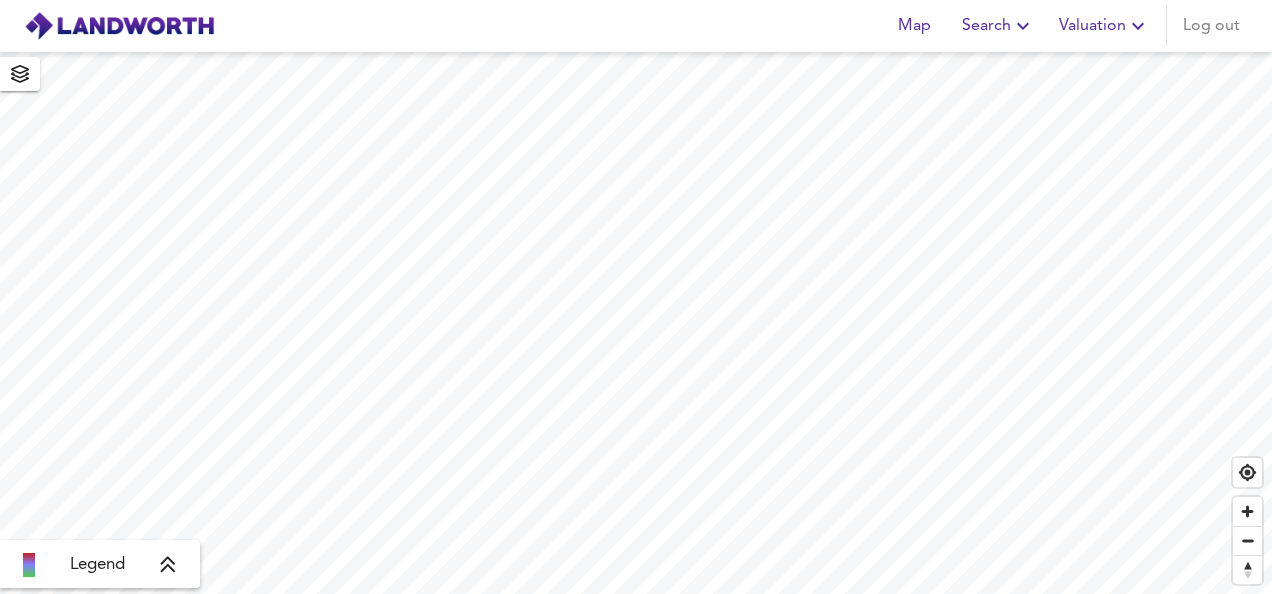 scroll, scrollTop: 0, scrollLeft: 0, axis: both 